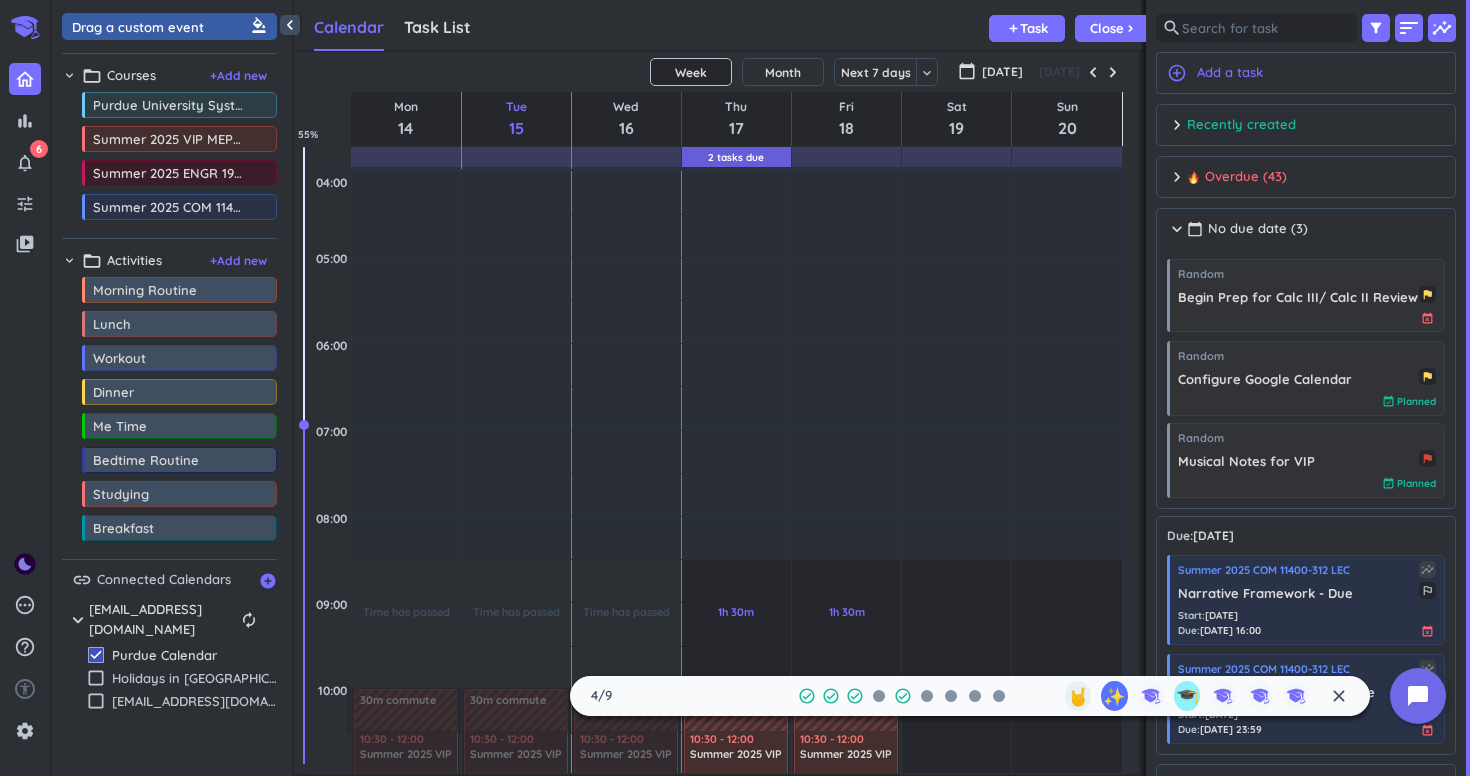 scroll, scrollTop: 0, scrollLeft: 0, axis: both 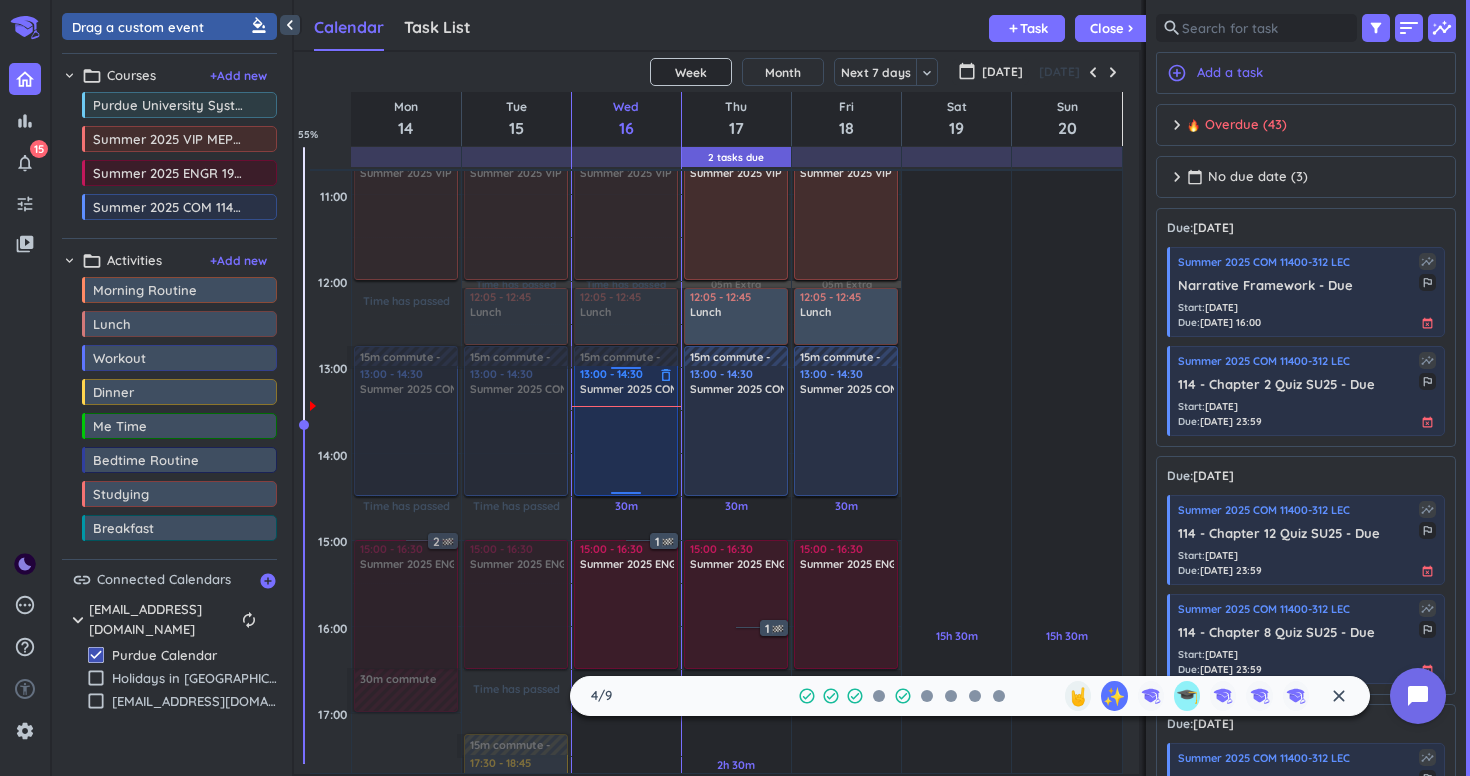 click at bounding box center (627, 445) 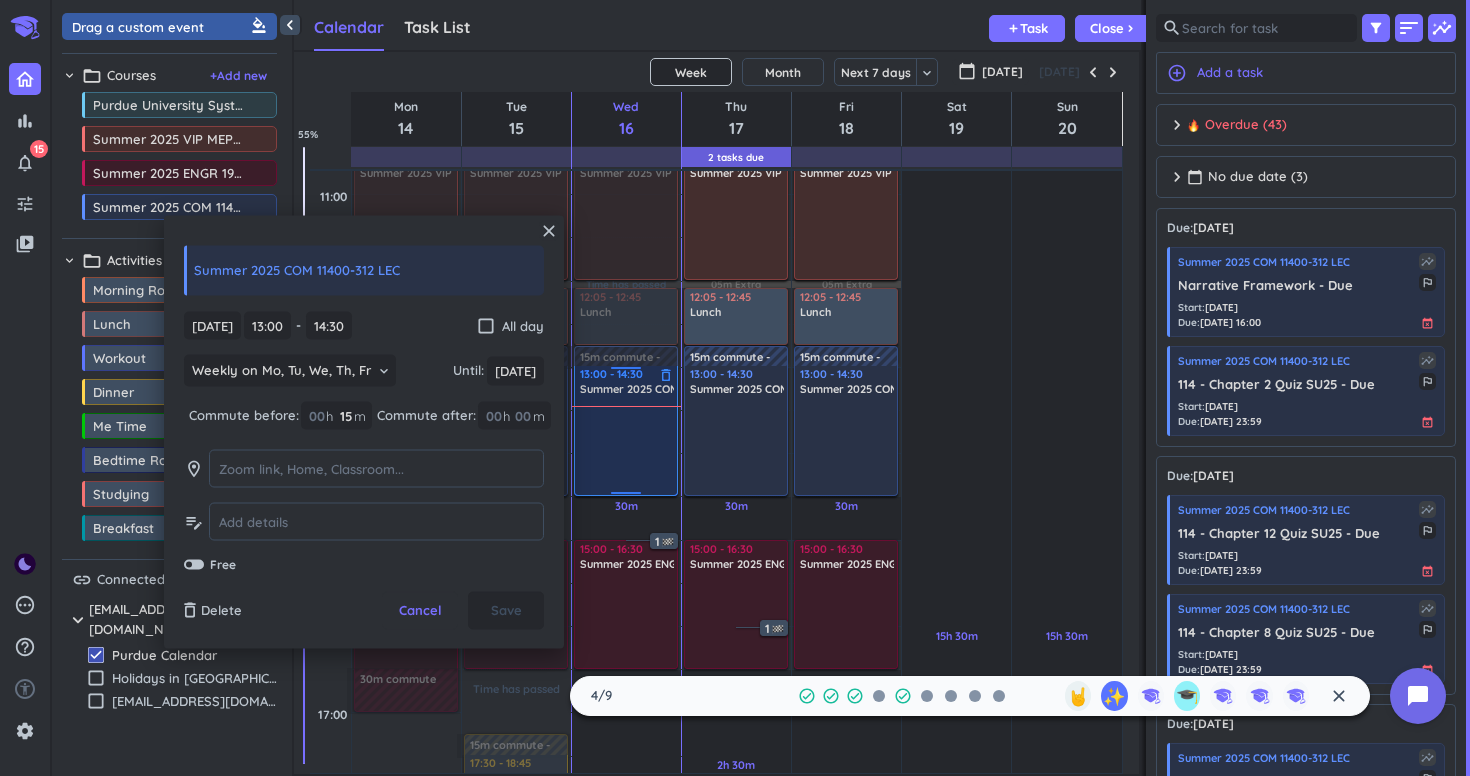 click at bounding box center (627, 445) 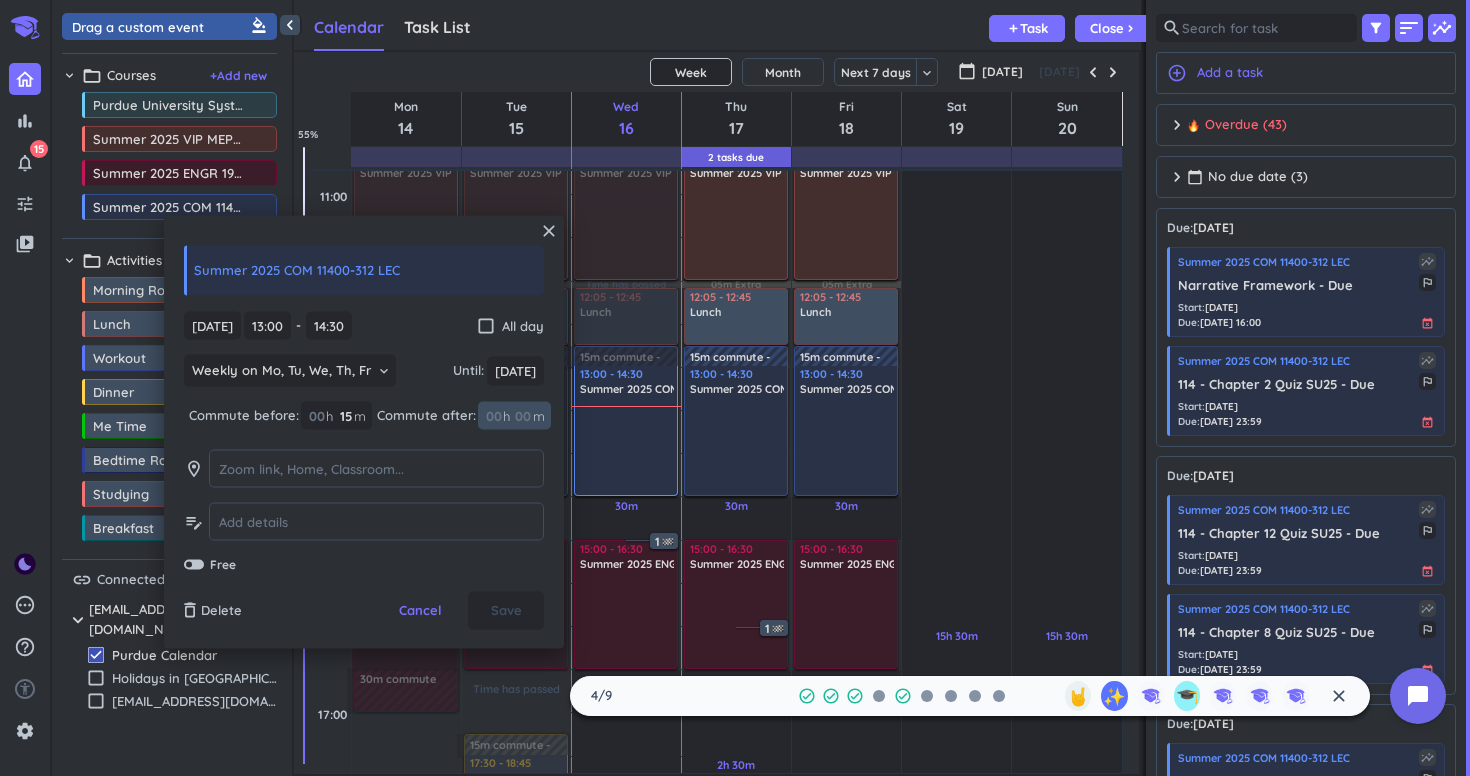click at bounding box center [522, 415] 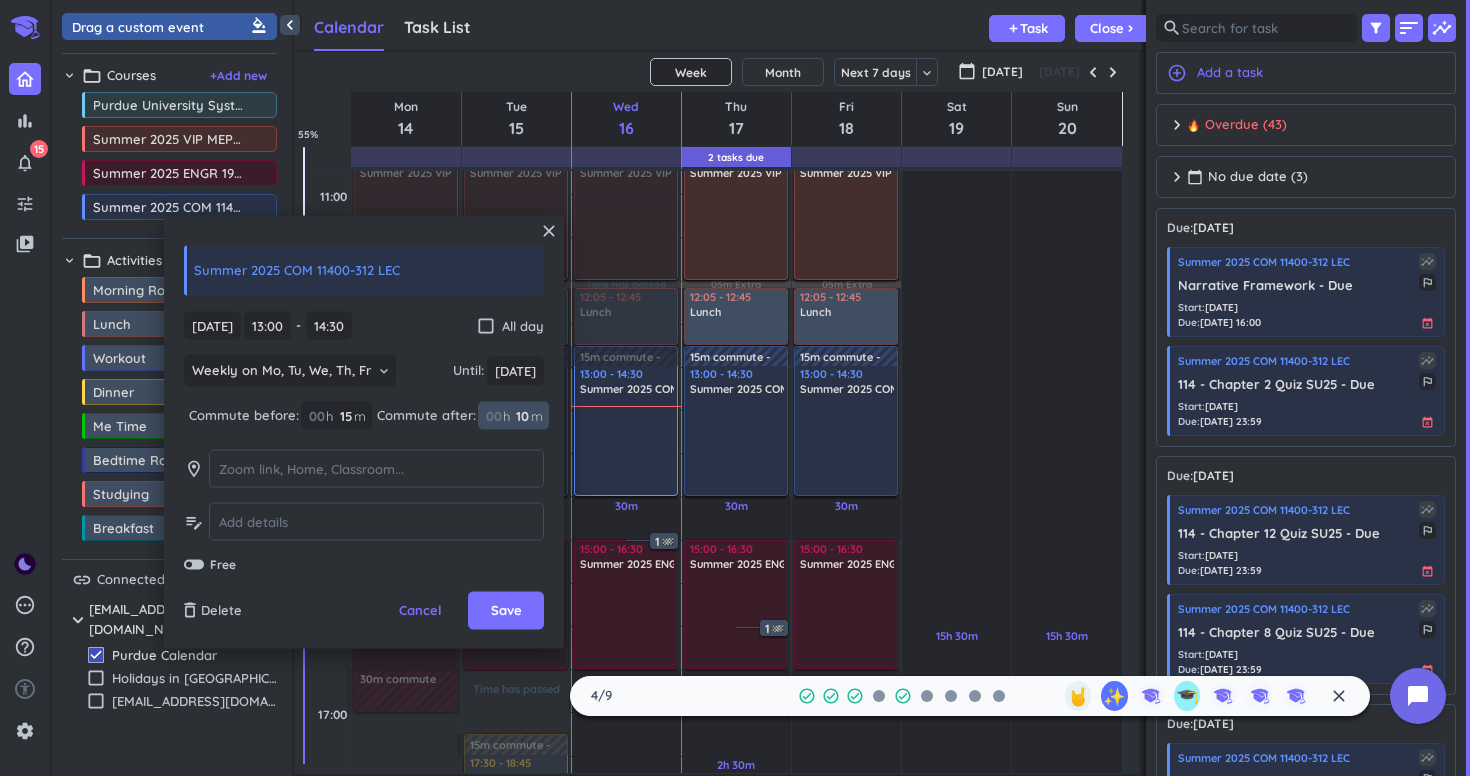 type on "10" 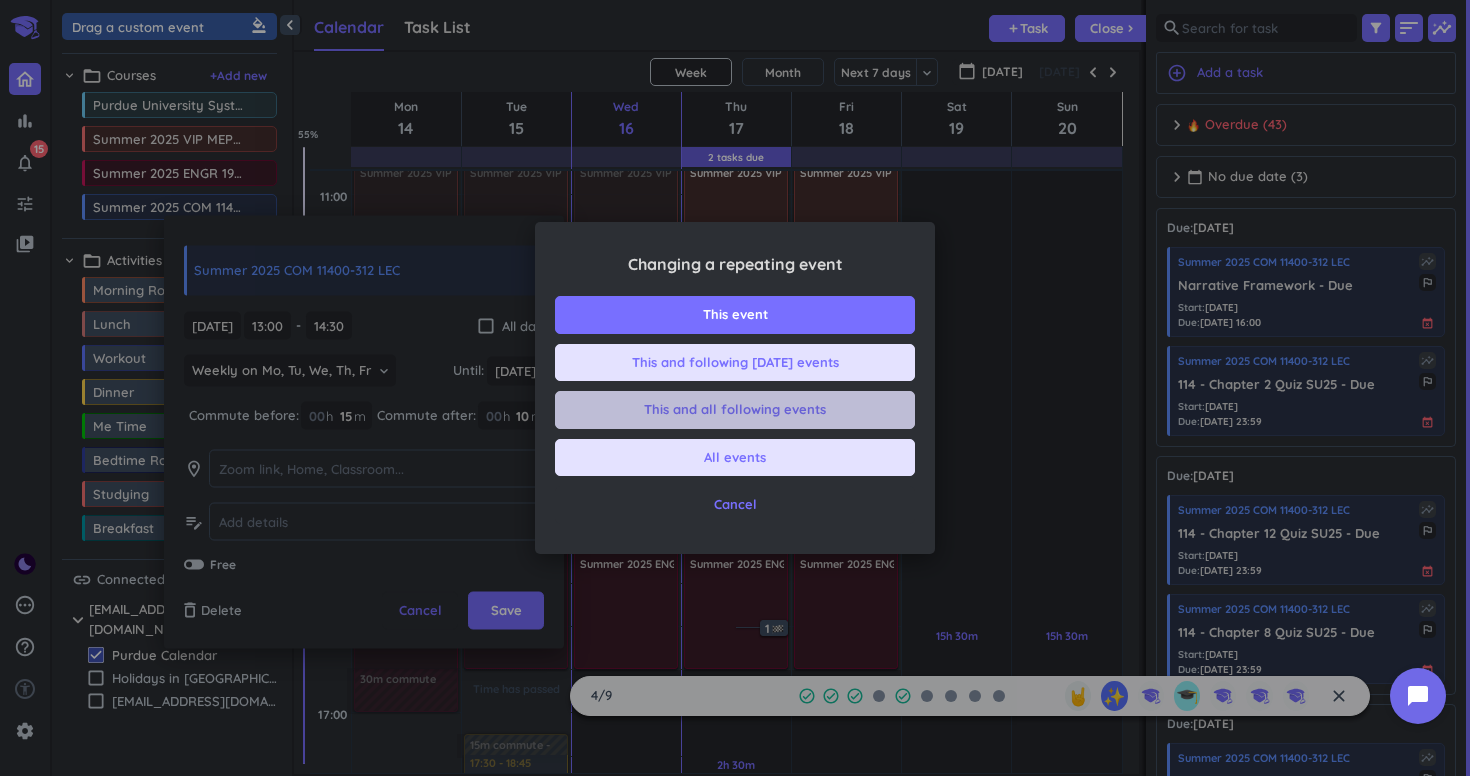 click on "This and all following events" at bounding box center (735, 410) 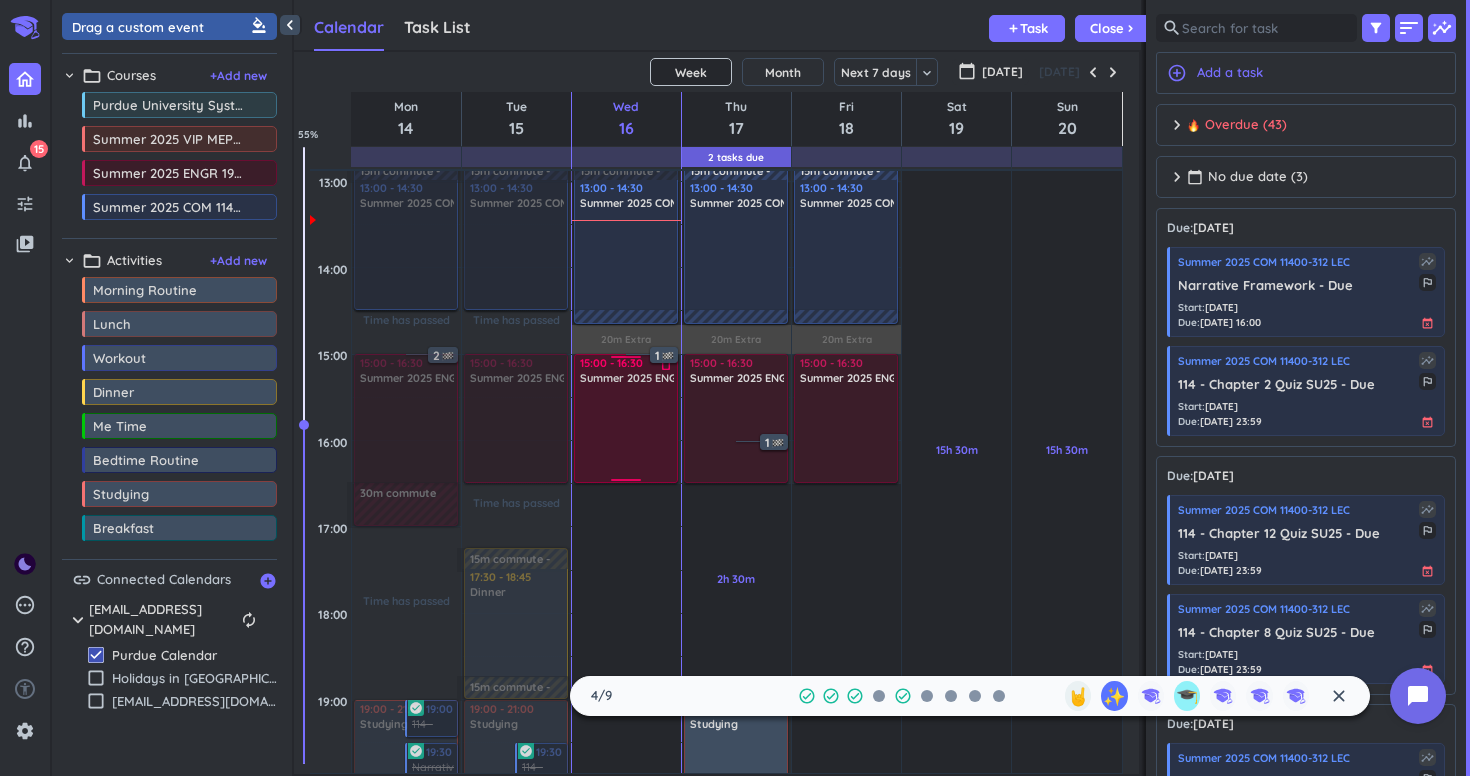 scroll, scrollTop: 769, scrollLeft: 0, axis: vertical 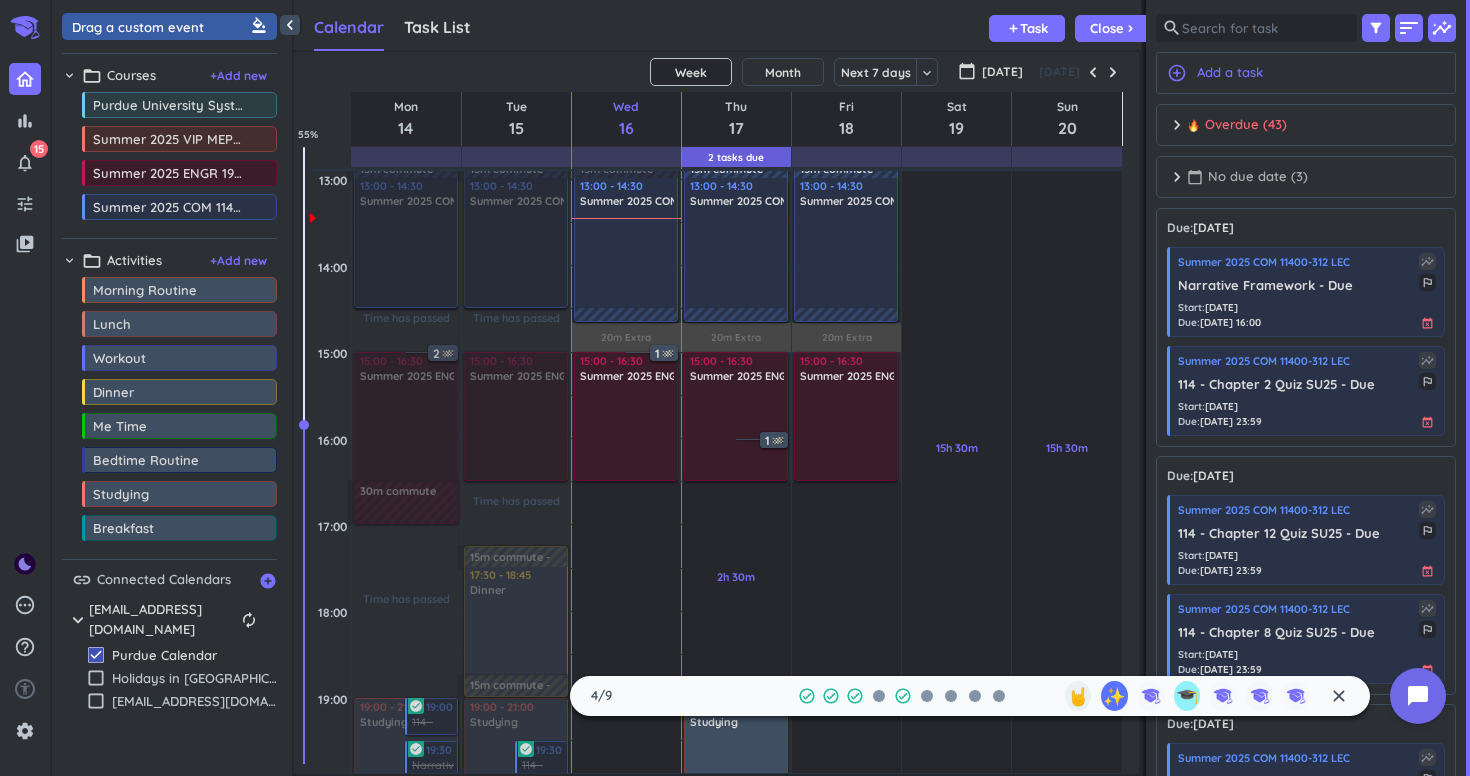 click on "calendar_today No due date (3)" at bounding box center [1247, 177] 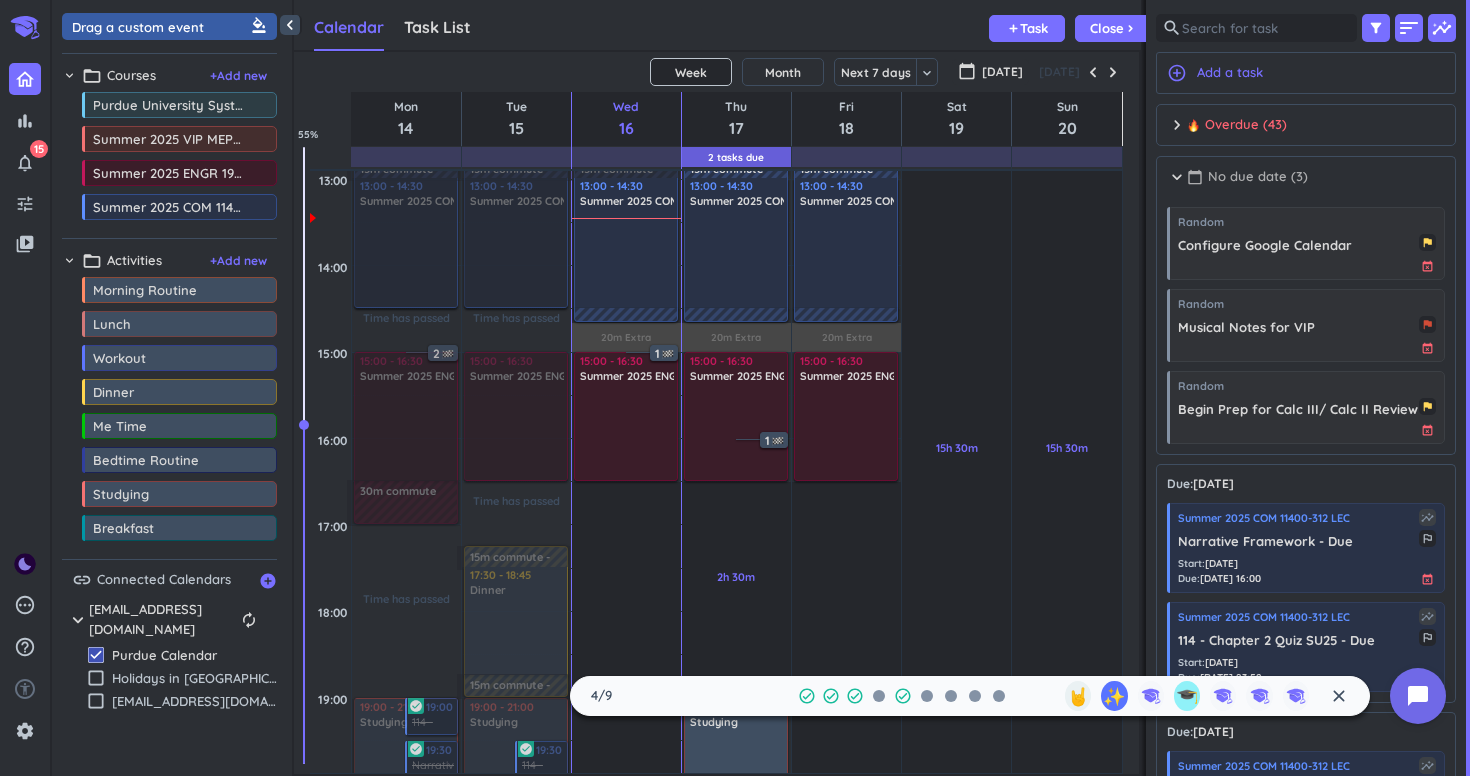 click on "calendar_today No due date (3)" at bounding box center (1247, 177) 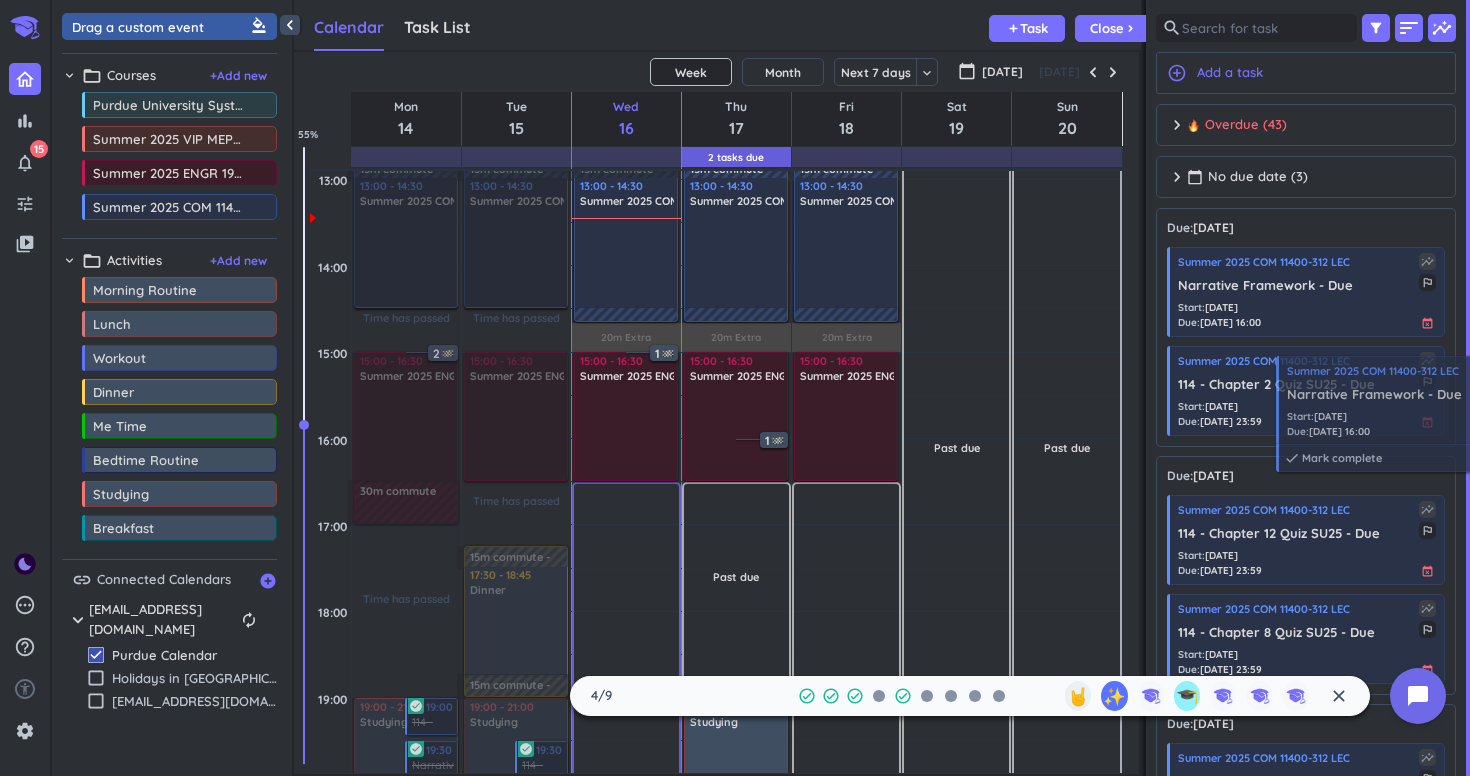 drag, startPoint x: 1285, startPoint y: 280, endPoint x: 1373, endPoint y: 389, distance: 140.08926 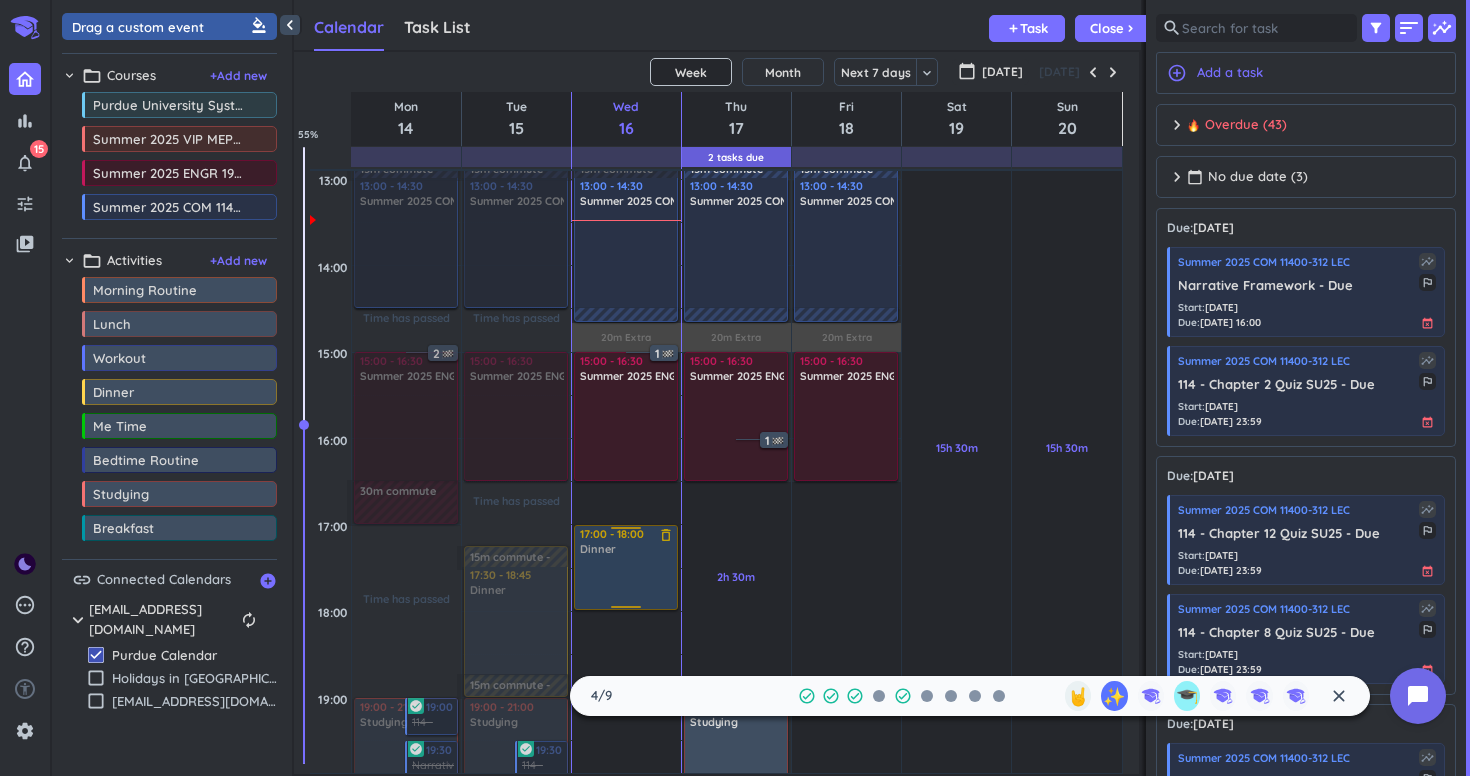 drag, startPoint x: 136, startPoint y: 403, endPoint x: 608, endPoint y: 529, distance: 488.5284 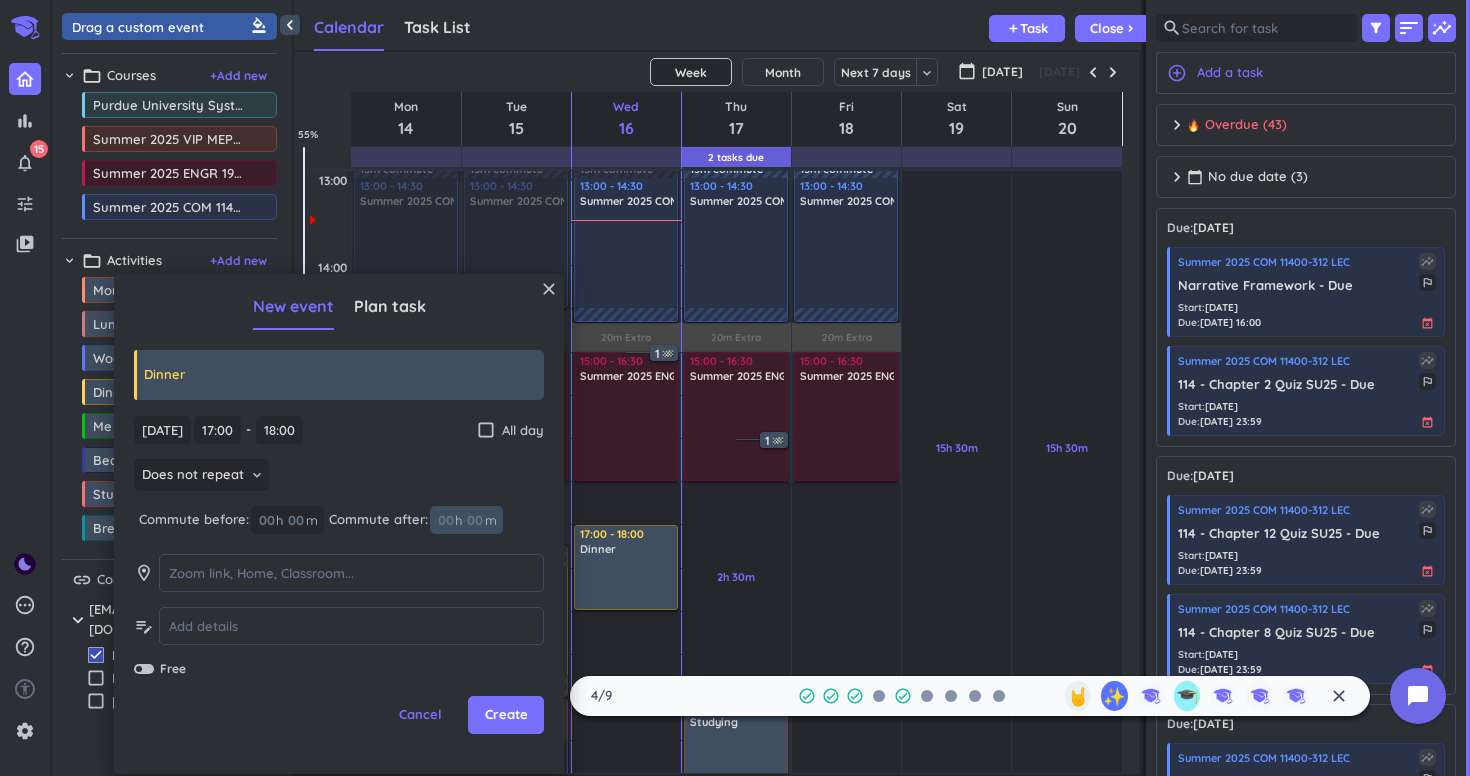 click at bounding box center [474, 520] 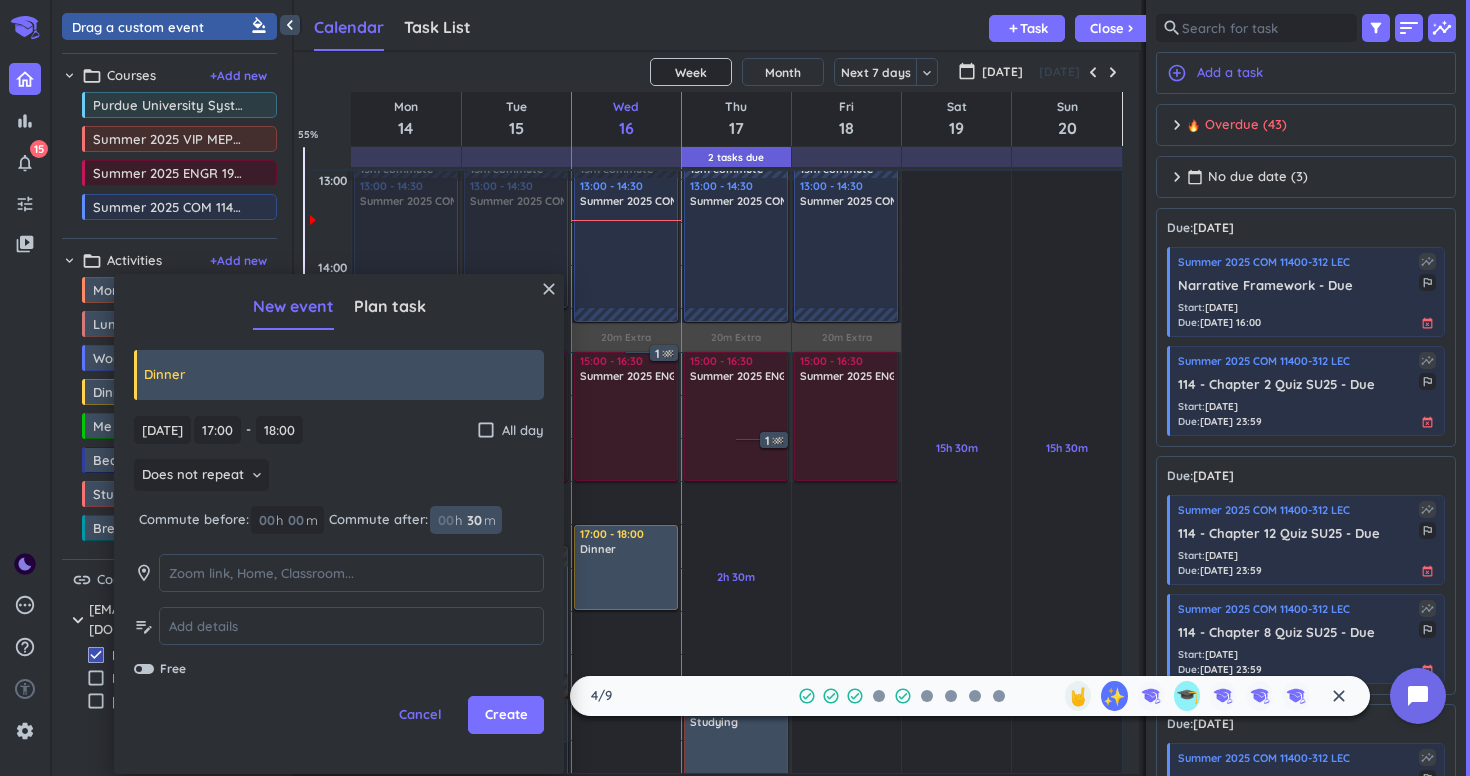 type on "30" 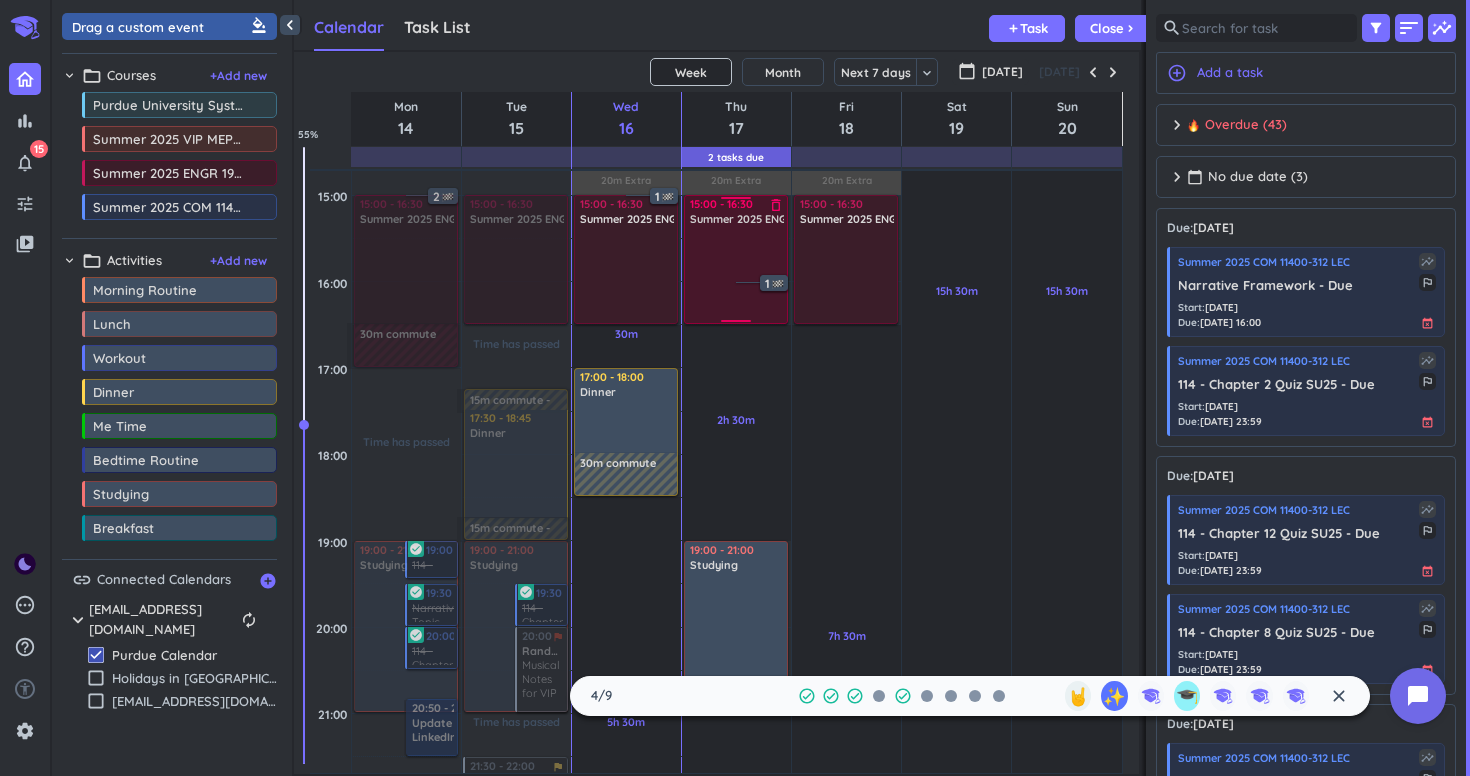 scroll, scrollTop: 927, scrollLeft: 0, axis: vertical 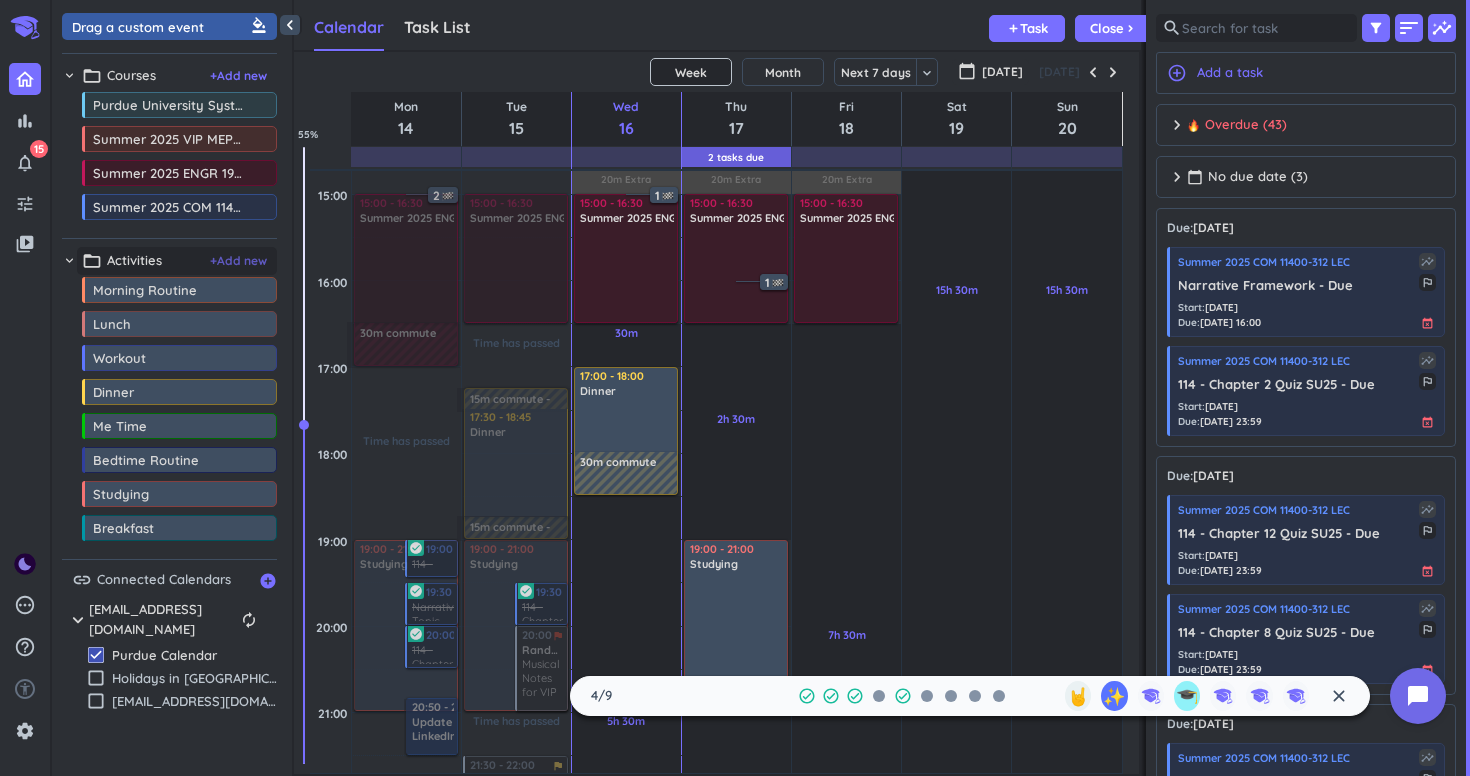 click on "+  Add new" at bounding box center (238, 261) 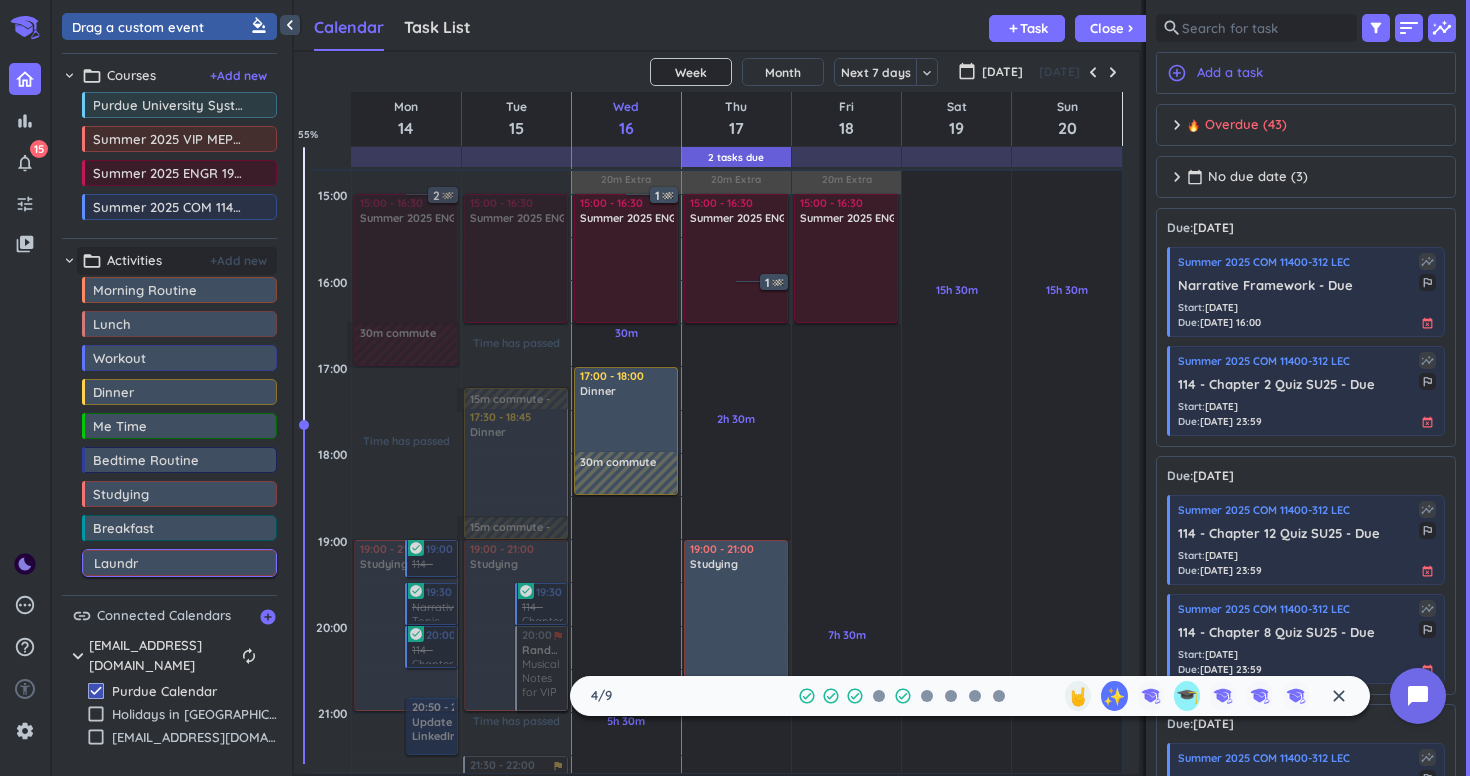 type on "Laundry" 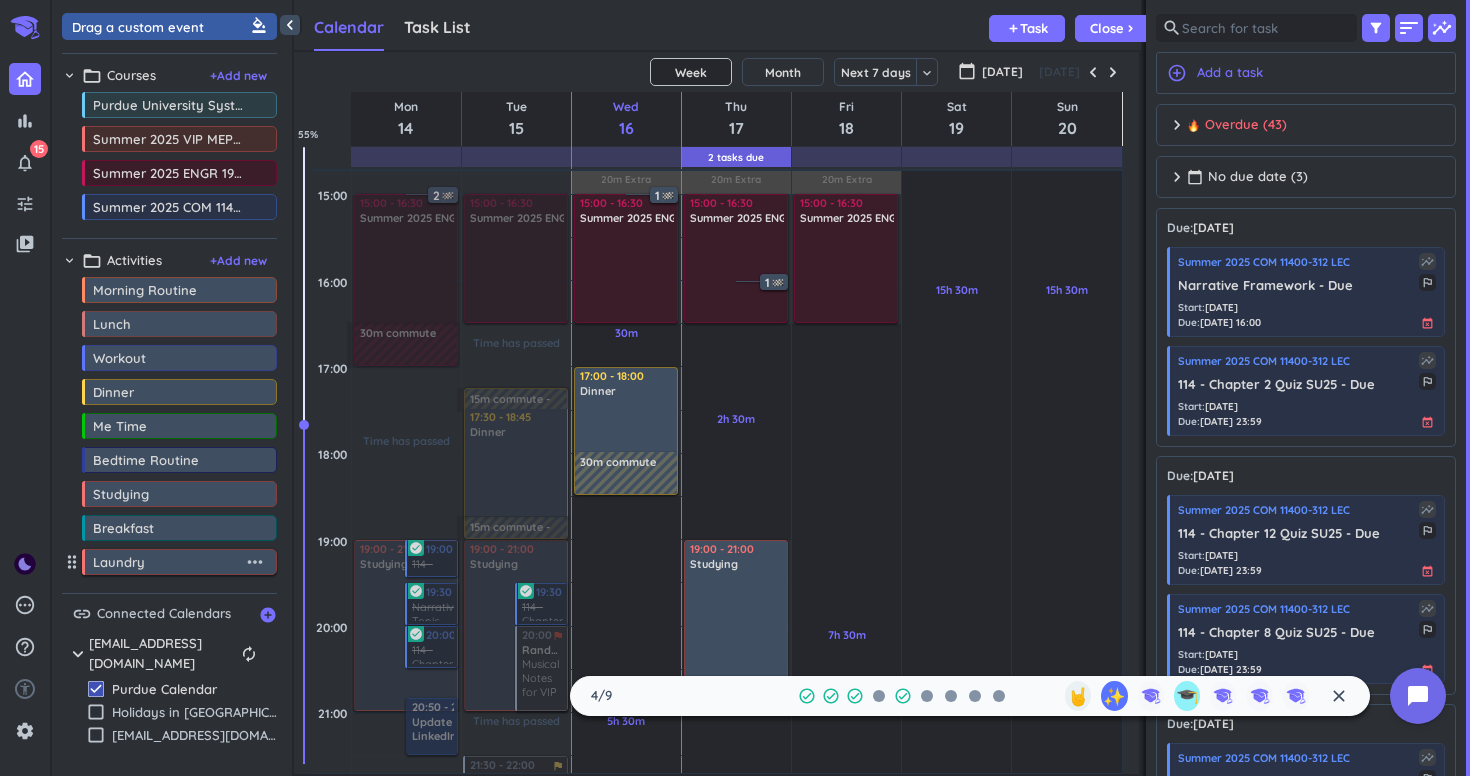 click on "Laundry" at bounding box center [168, 562] 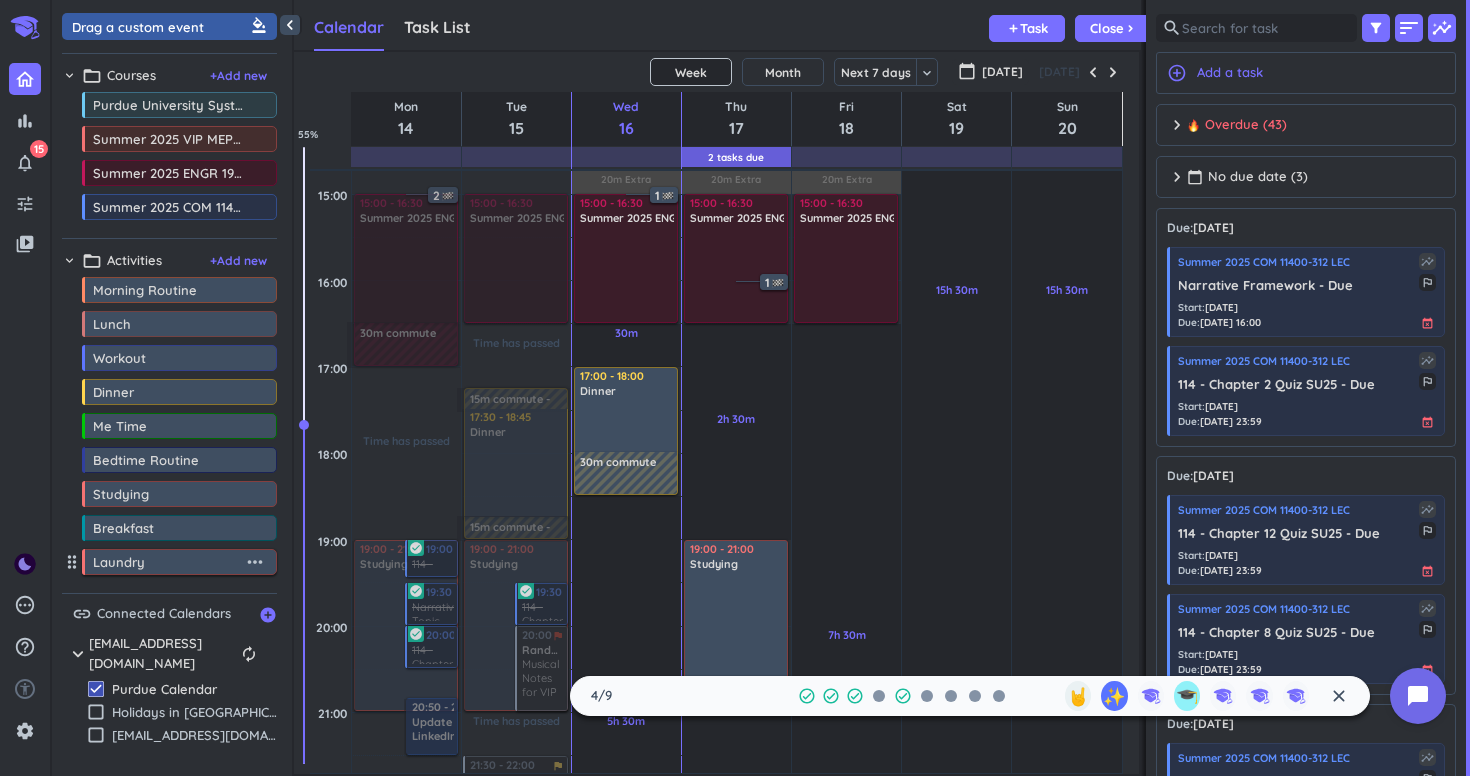 click on "more_horiz" at bounding box center (255, 562) 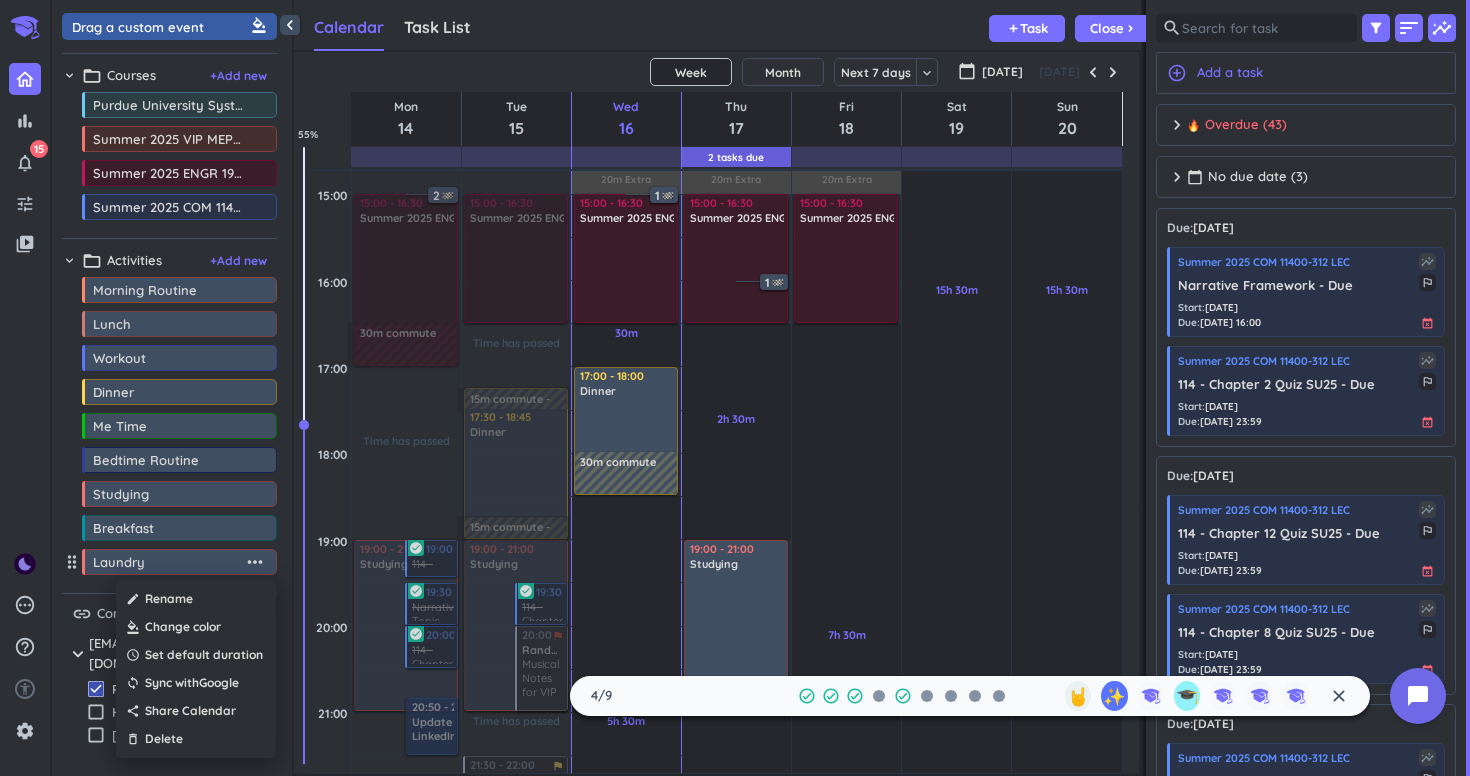 click at bounding box center (196, 627) 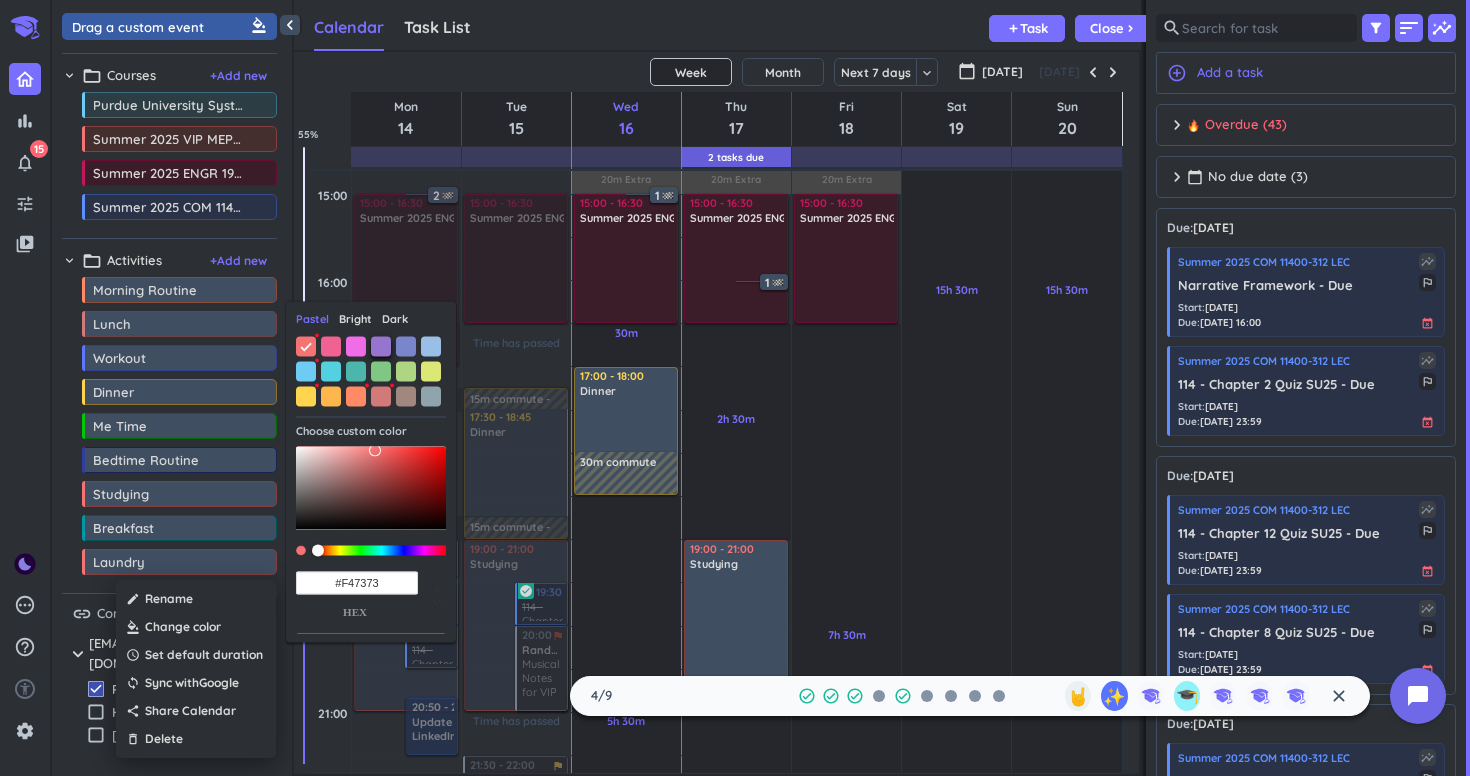 click at bounding box center [381, 346] 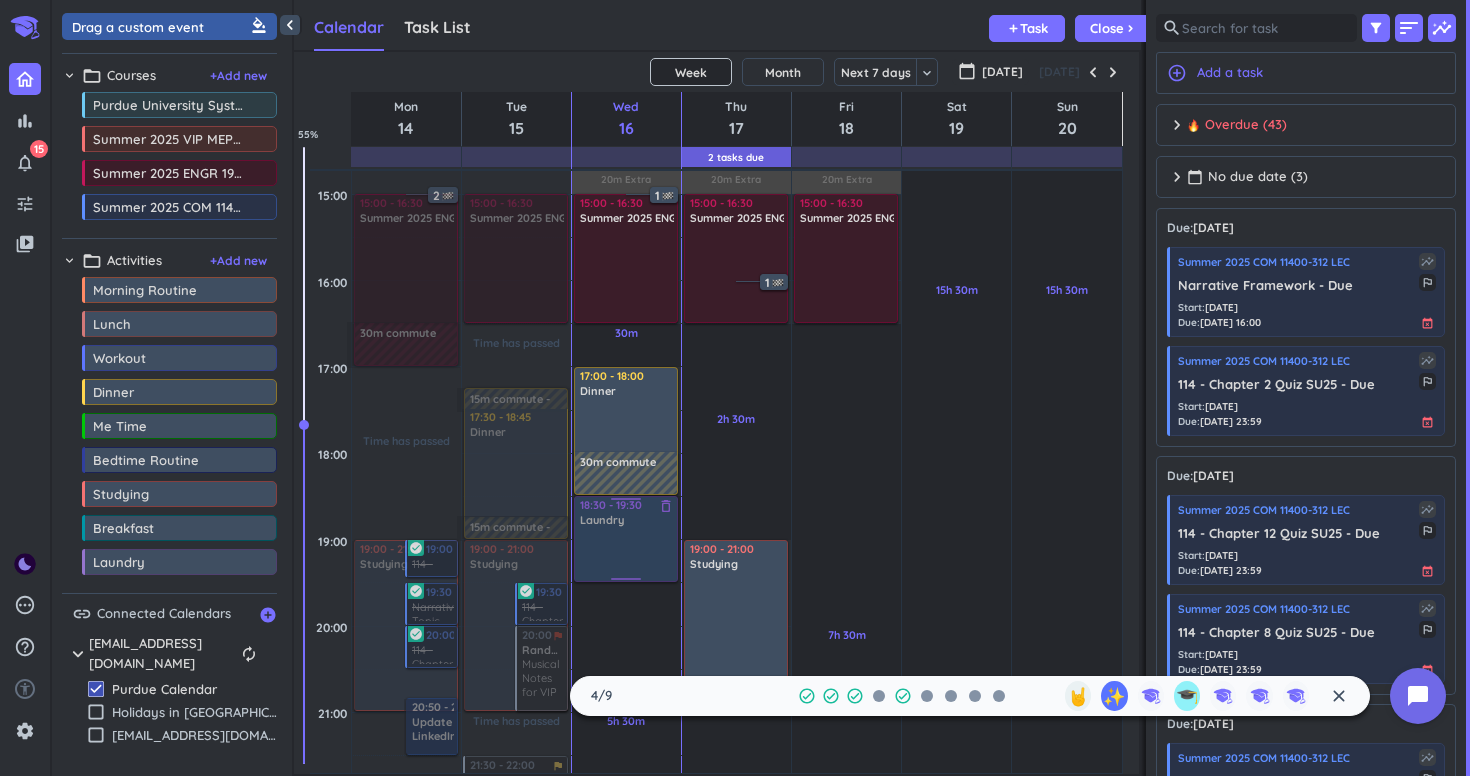 drag, startPoint x: 225, startPoint y: 565, endPoint x: 622, endPoint y: 500, distance: 402.28598 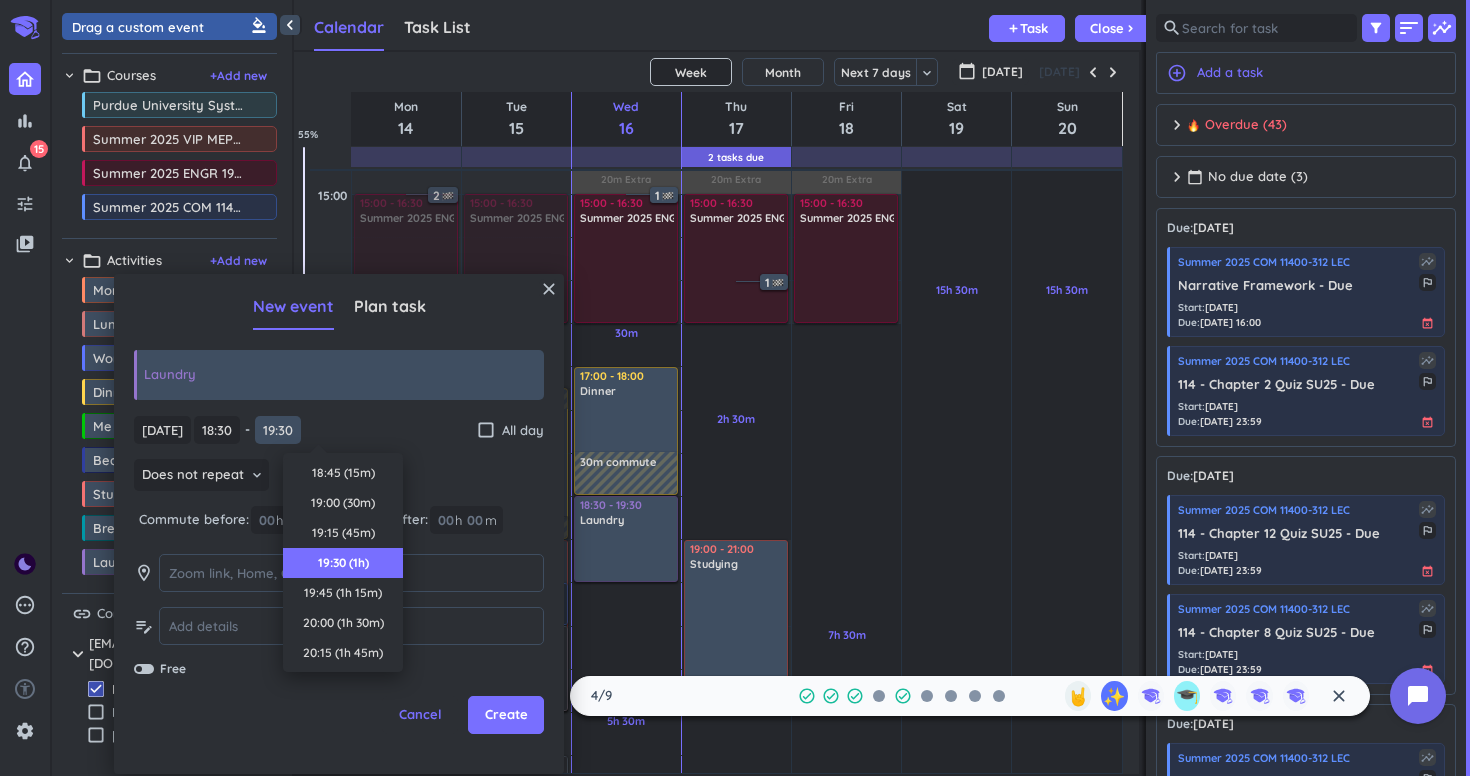 click on "19:30" at bounding box center (278, 430) 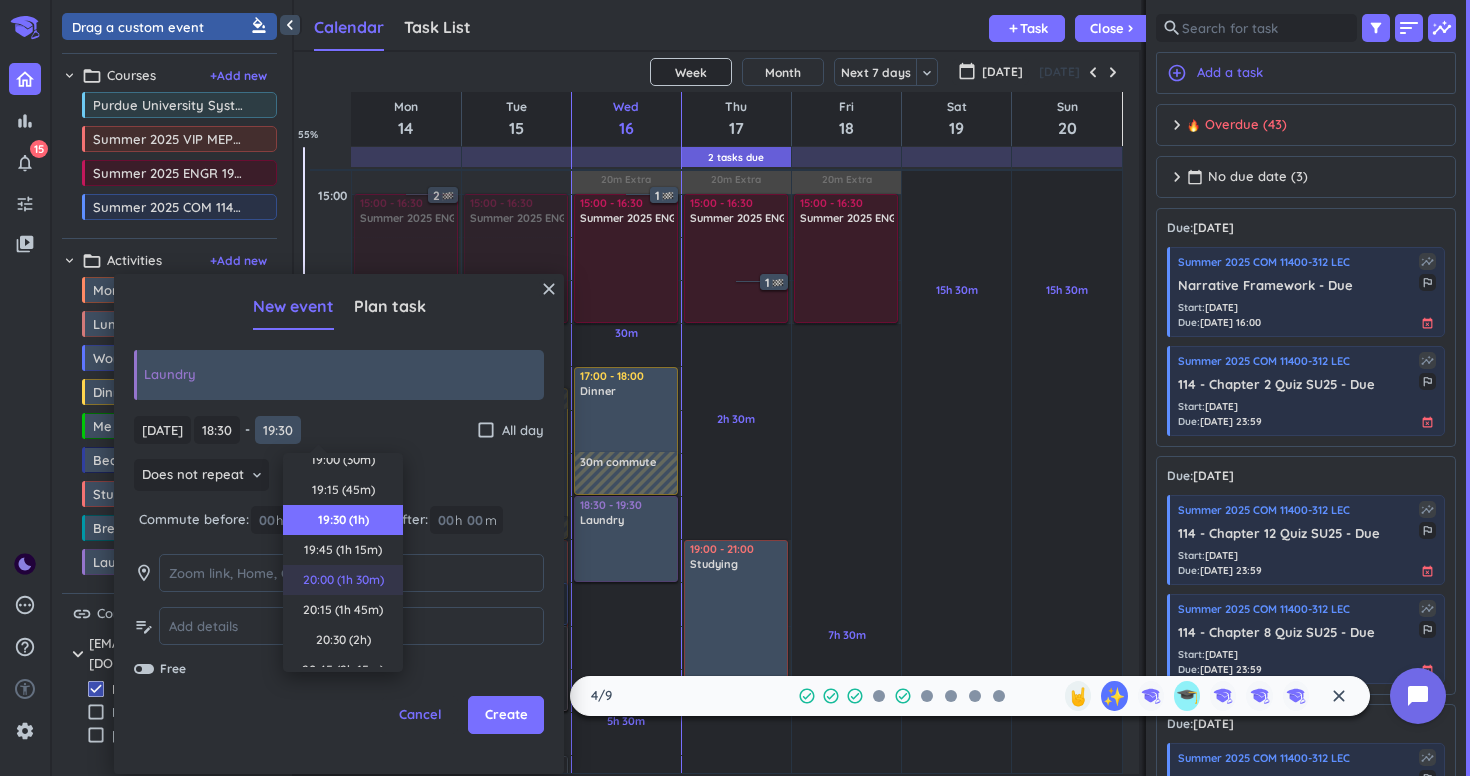 scroll, scrollTop: 29, scrollLeft: 0, axis: vertical 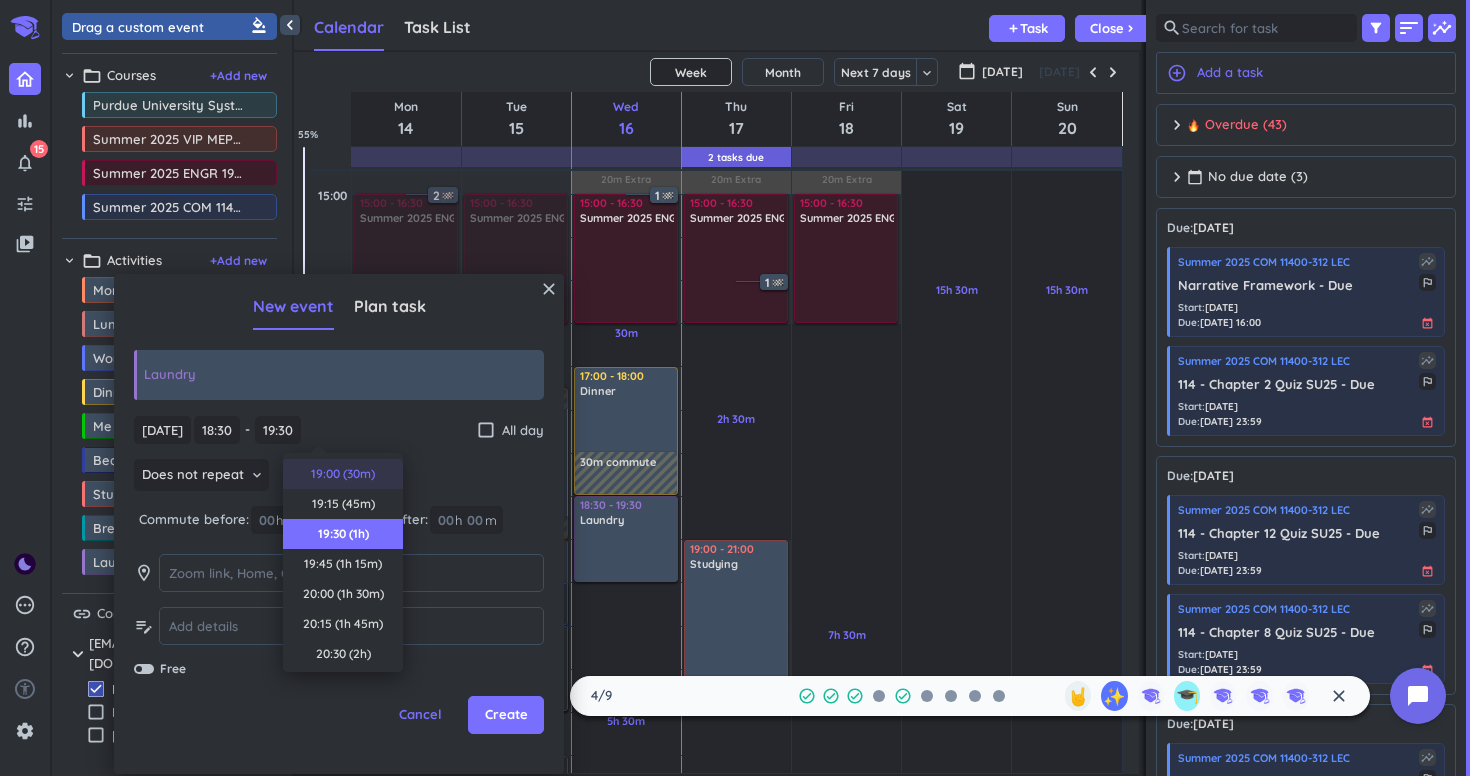 click on "19:00 (30m)" at bounding box center [343, 474] 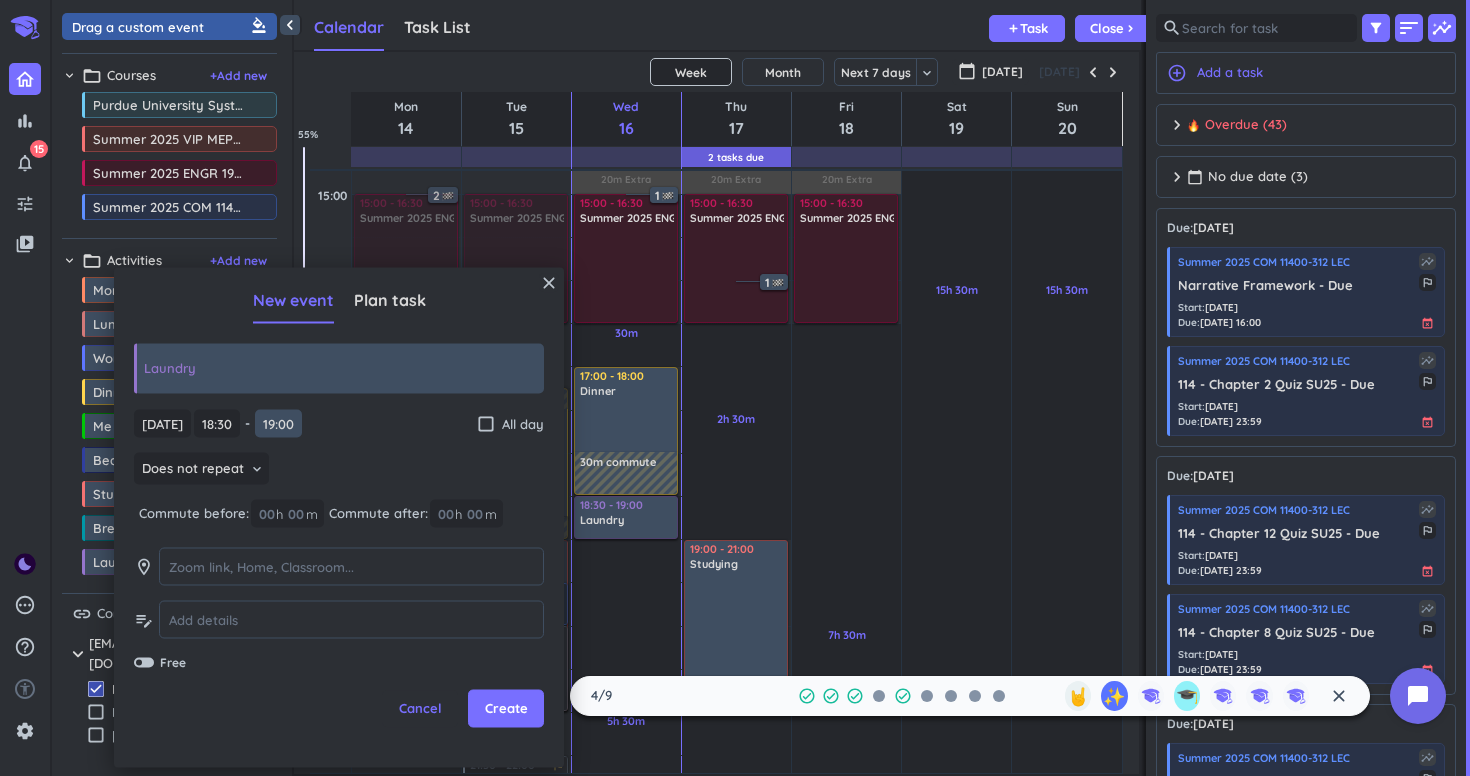click on "19:00" at bounding box center [278, 423] 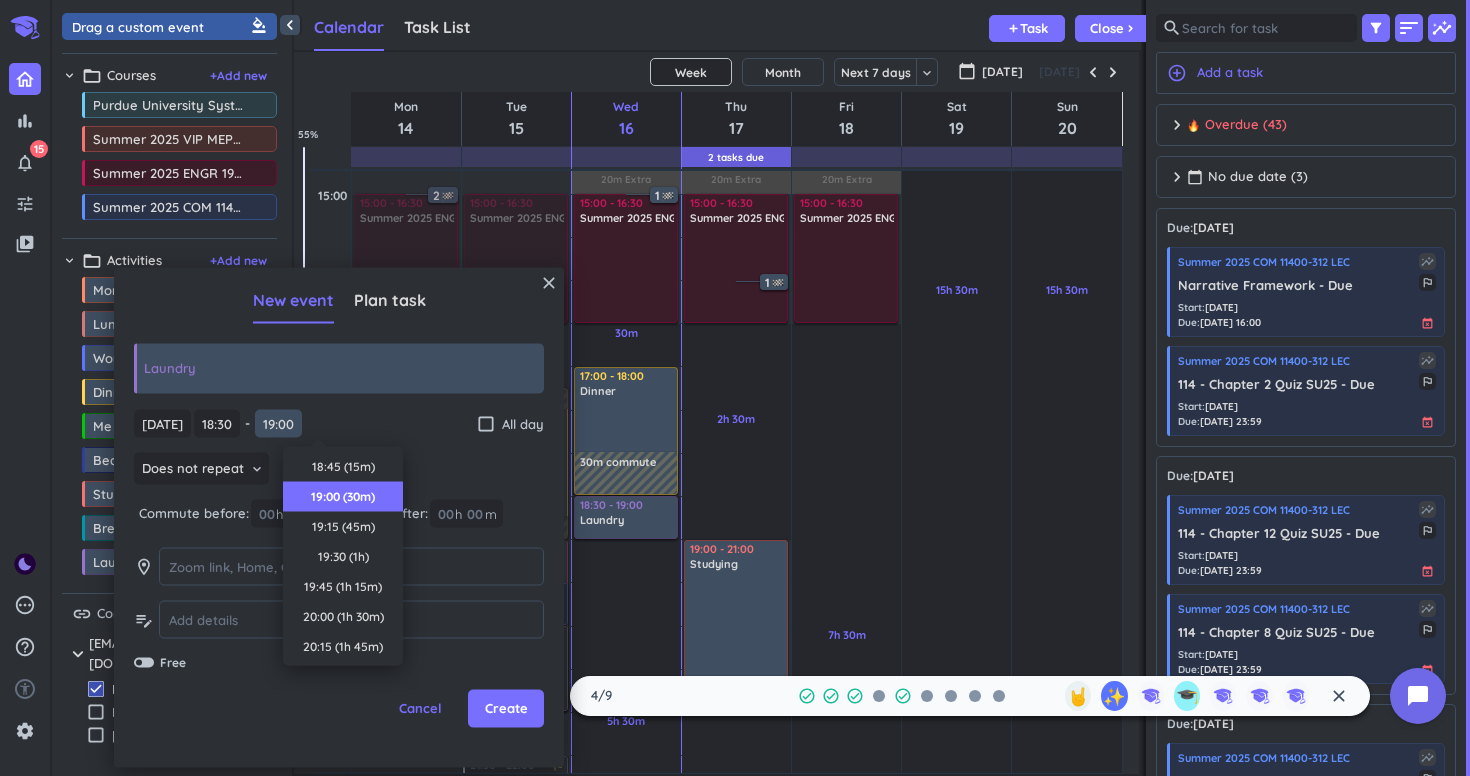 scroll, scrollTop: 30, scrollLeft: 0, axis: vertical 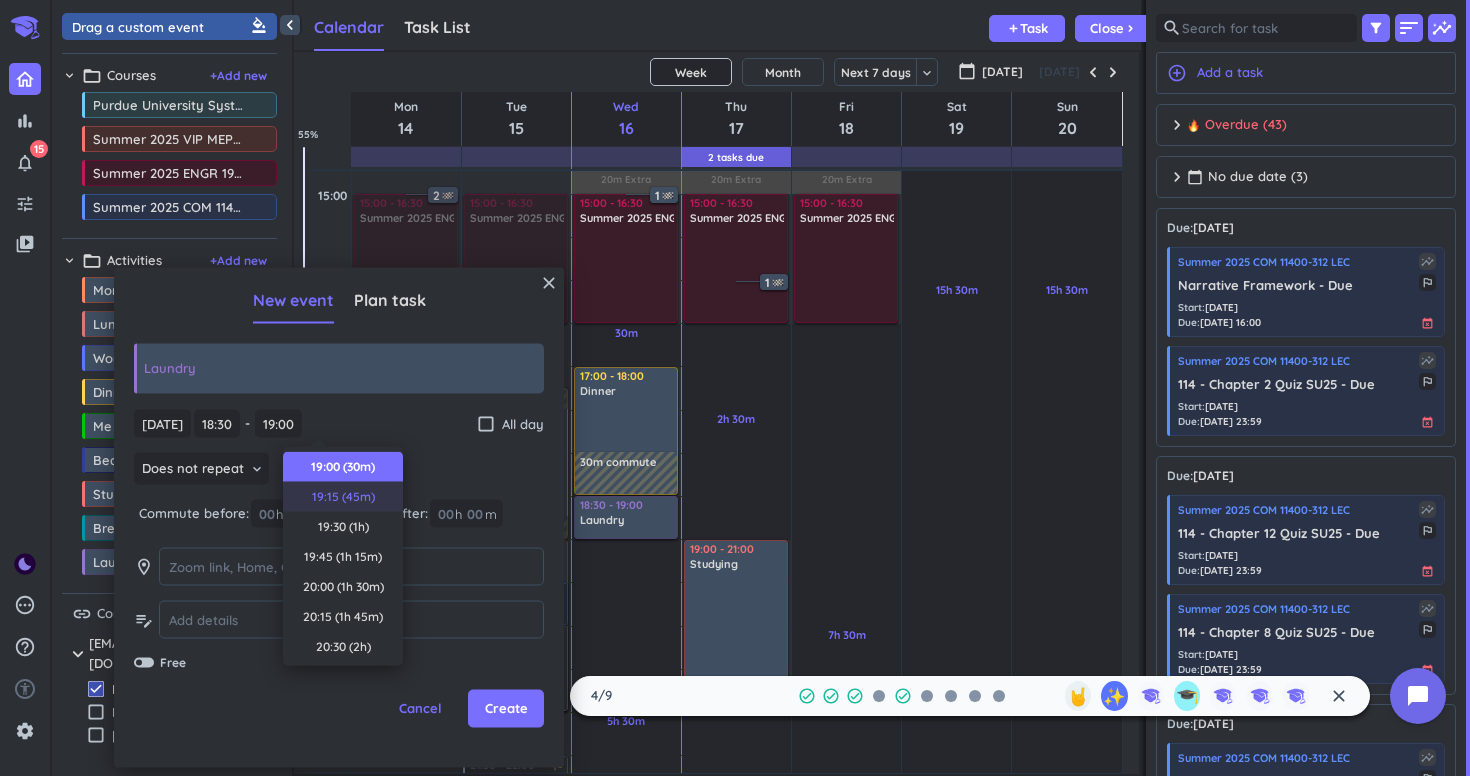 click on "19:15 (45m)" at bounding box center (343, 497) 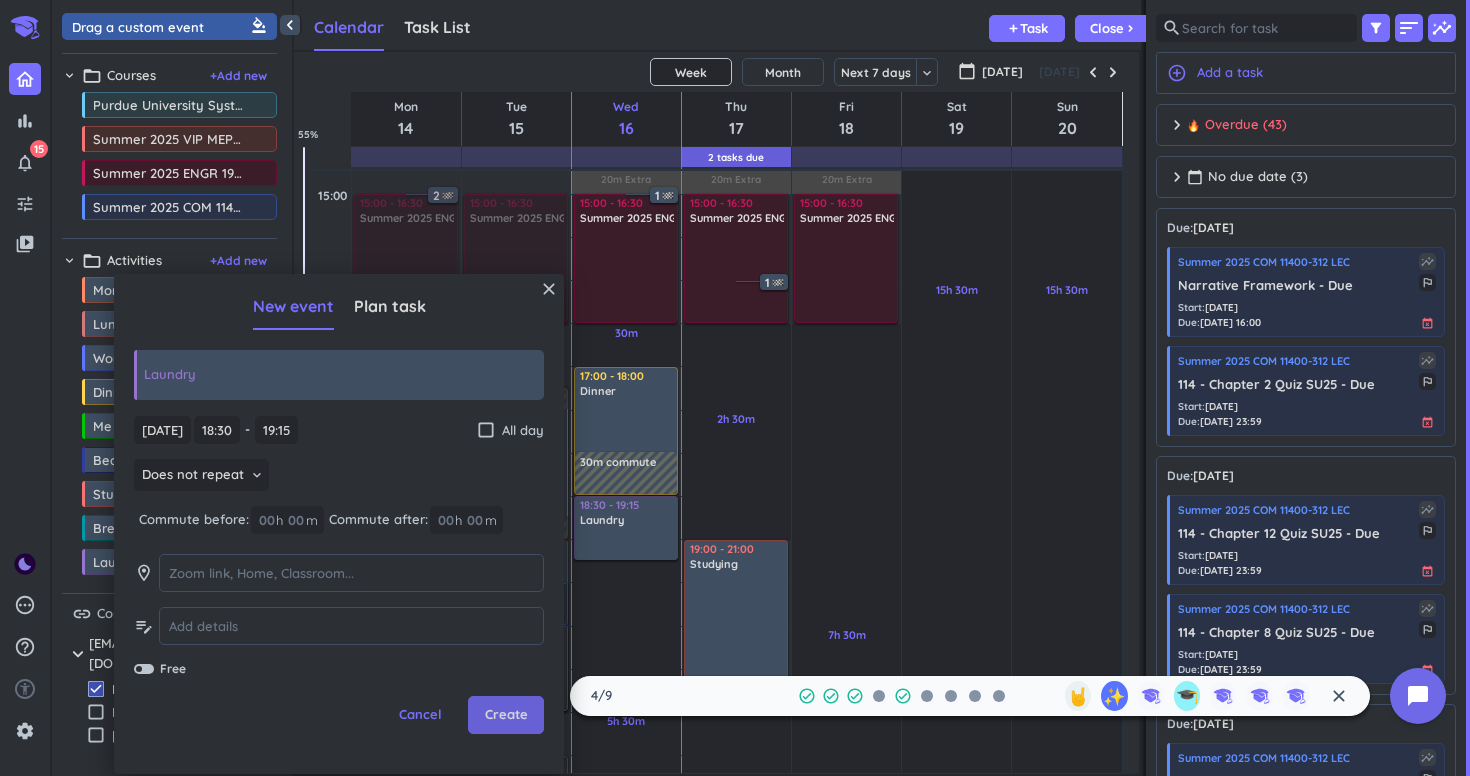 click on "Create" at bounding box center [506, 715] 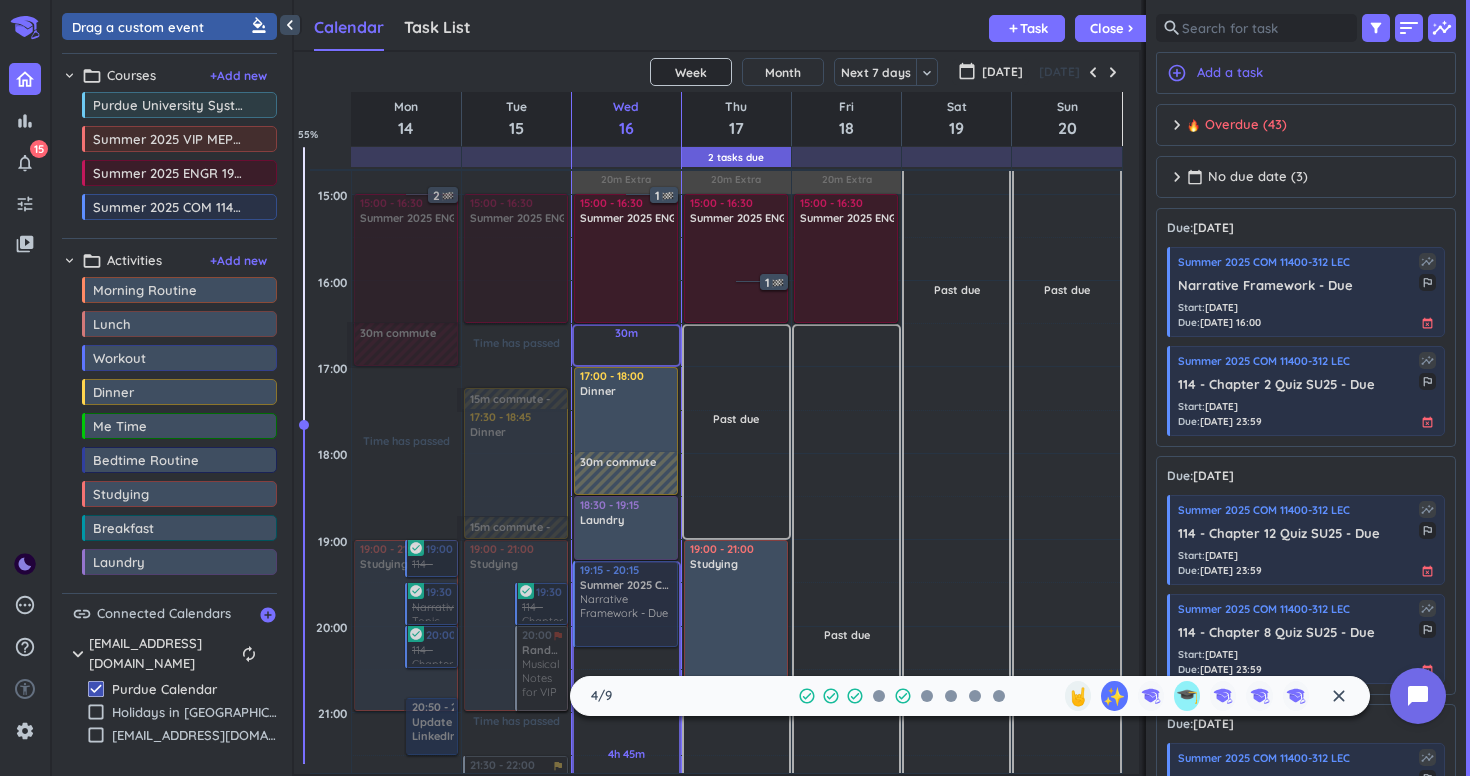 drag, startPoint x: 1254, startPoint y: 281, endPoint x: 627, endPoint y: 556, distance: 684.6561 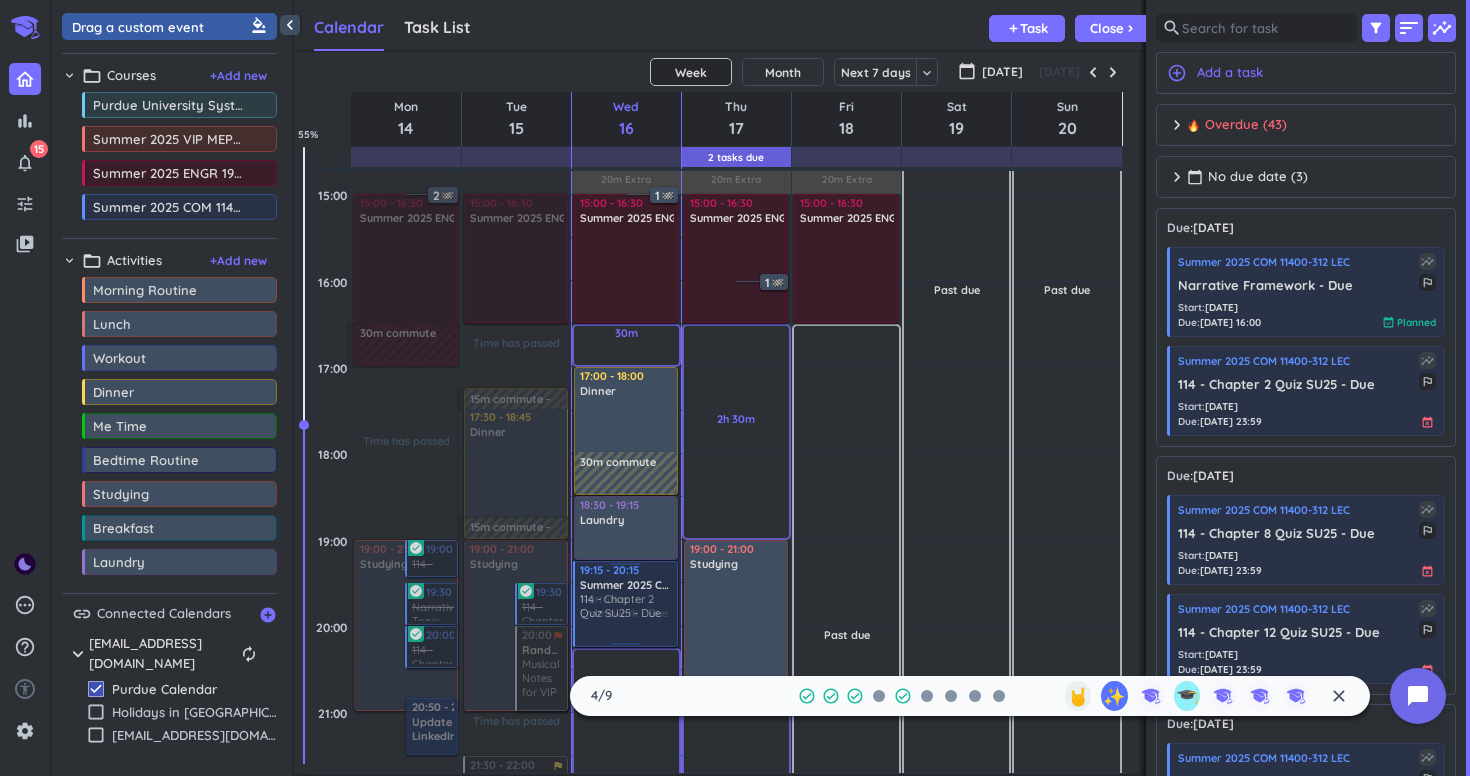 drag, startPoint x: 1251, startPoint y: 388, endPoint x: 660, endPoint y: 567, distance: 617.51276 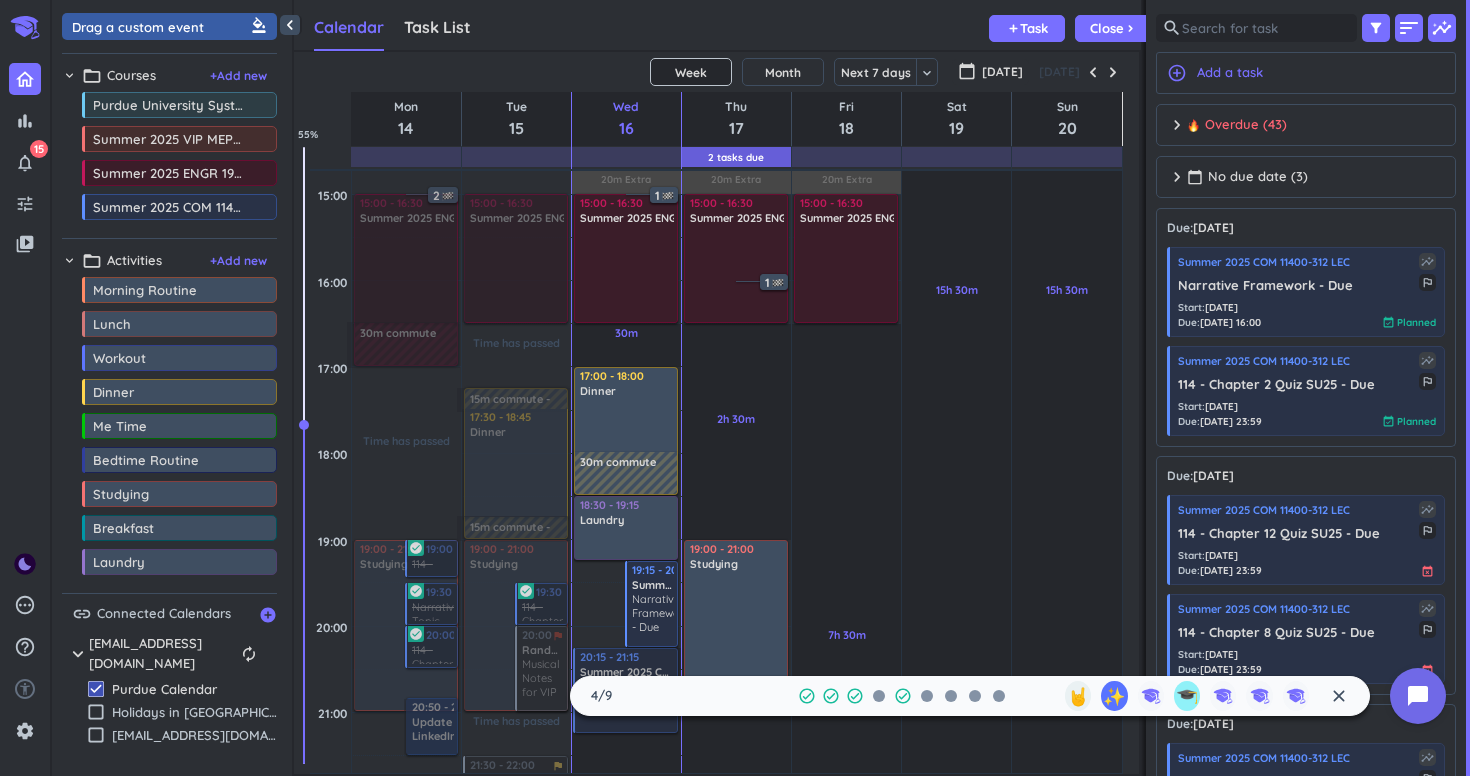 drag, startPoint x: 597, startPoint y: 598, endPoint x: 599, endPoint y: 680, distance: 82.02438 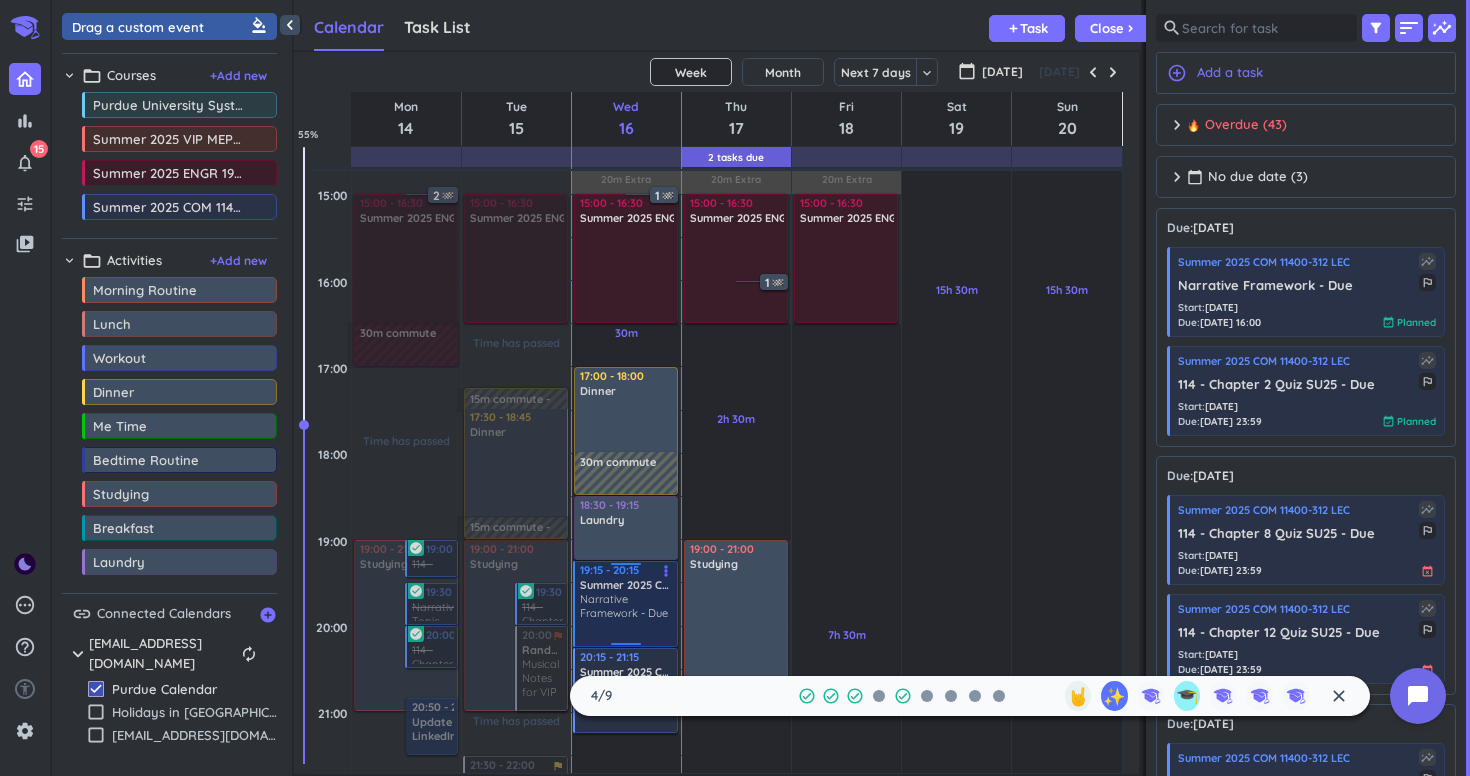 click on "Narrative Framework - Due" at bounding box center (627, 606) 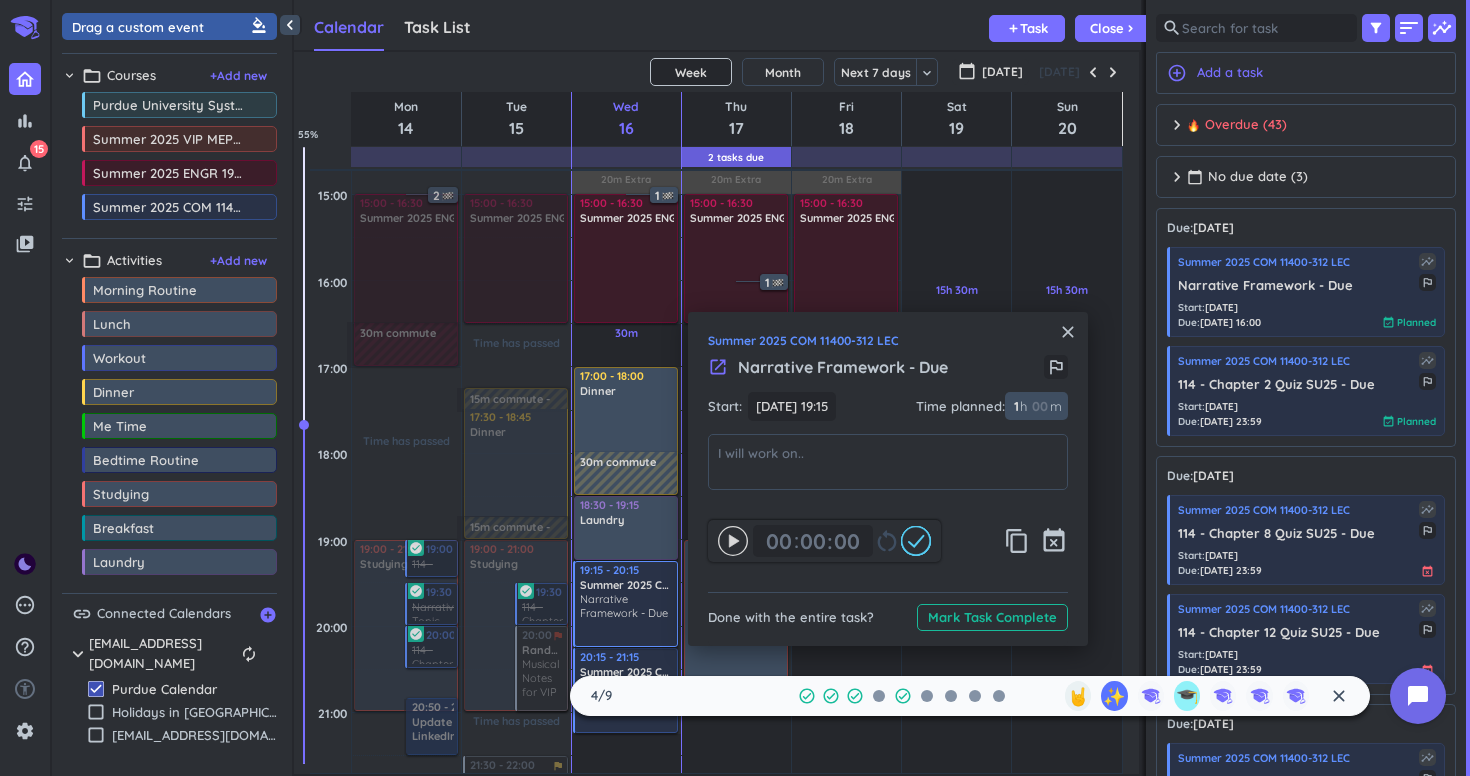 click on "1" at bounding box center [1015, 406] 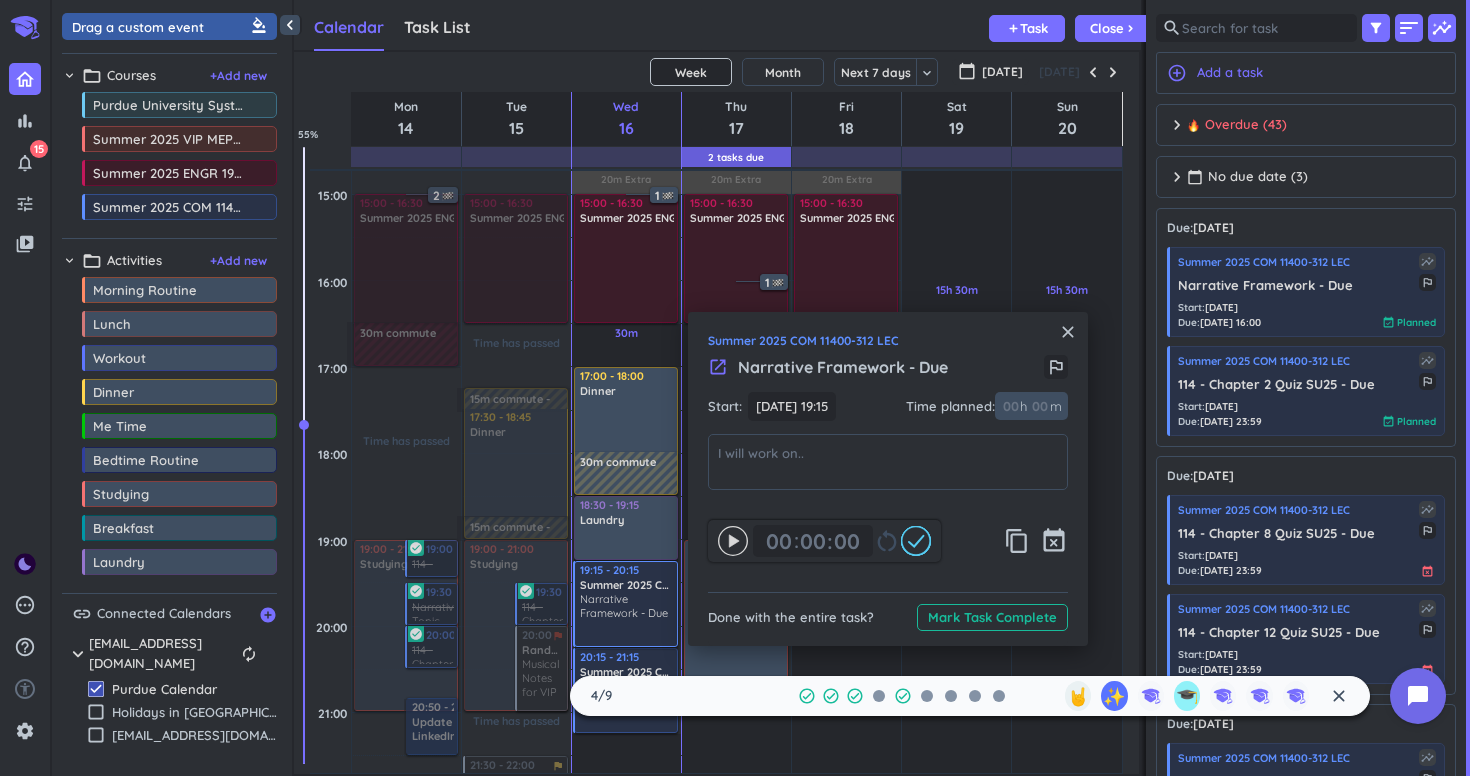 type 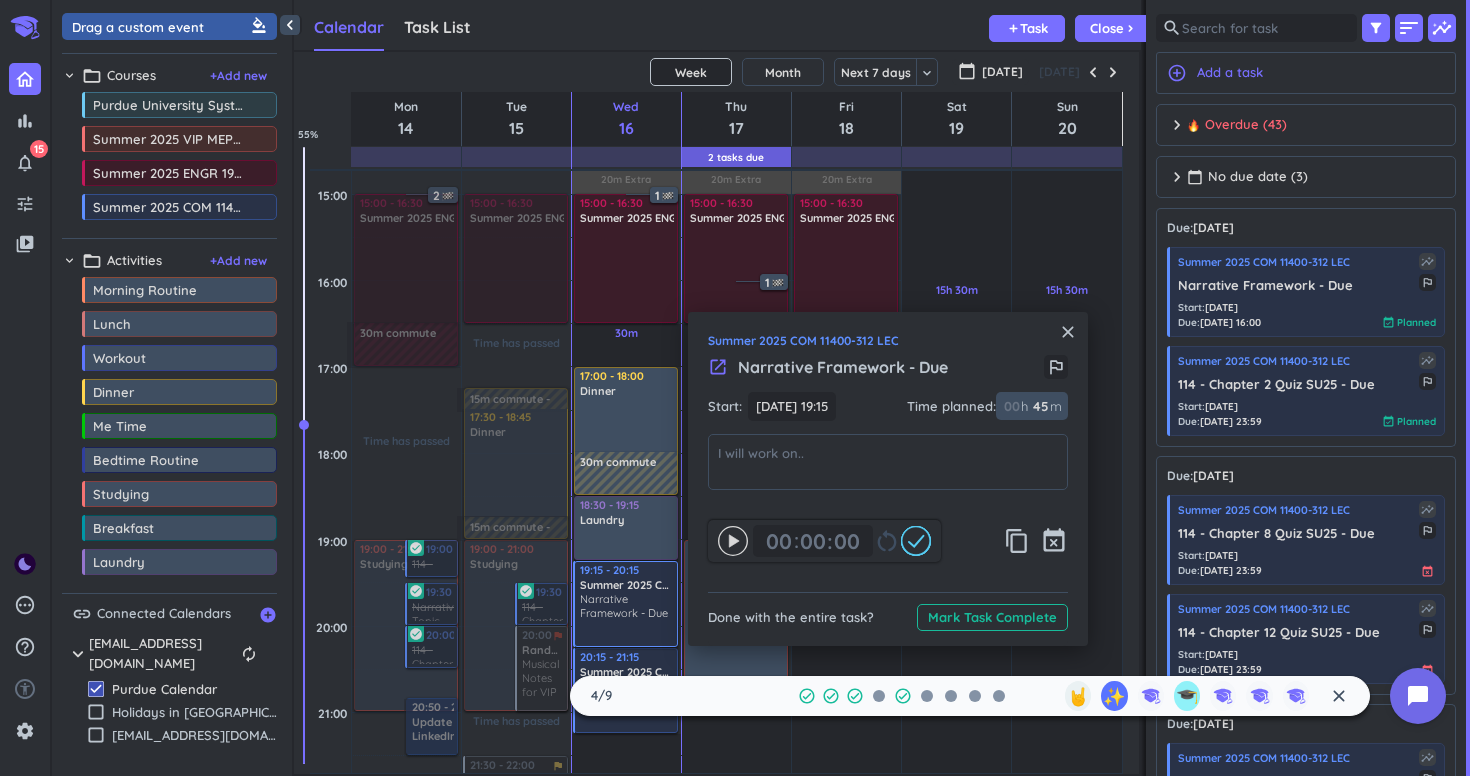 type on "45" 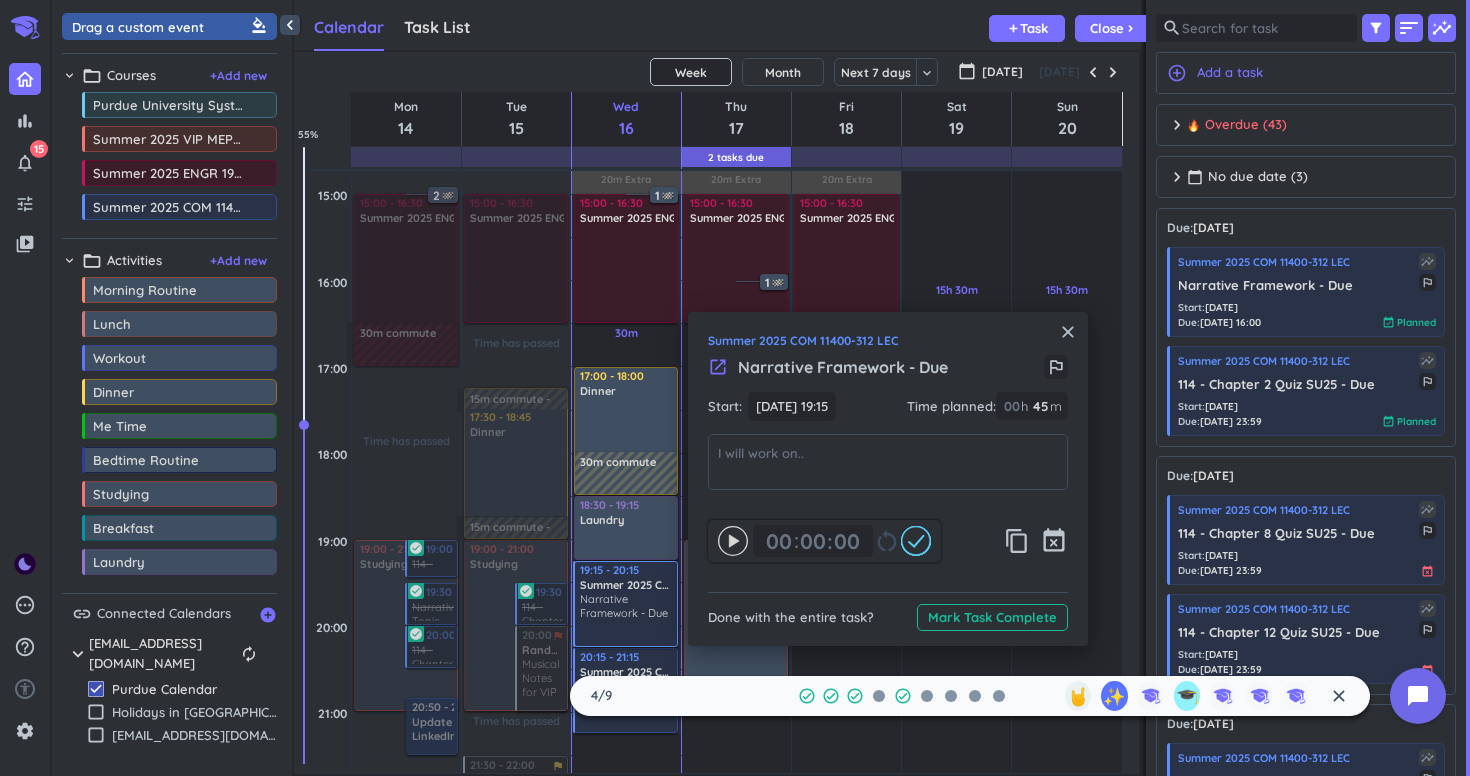click on "close" at bounding box center [1068, 332] 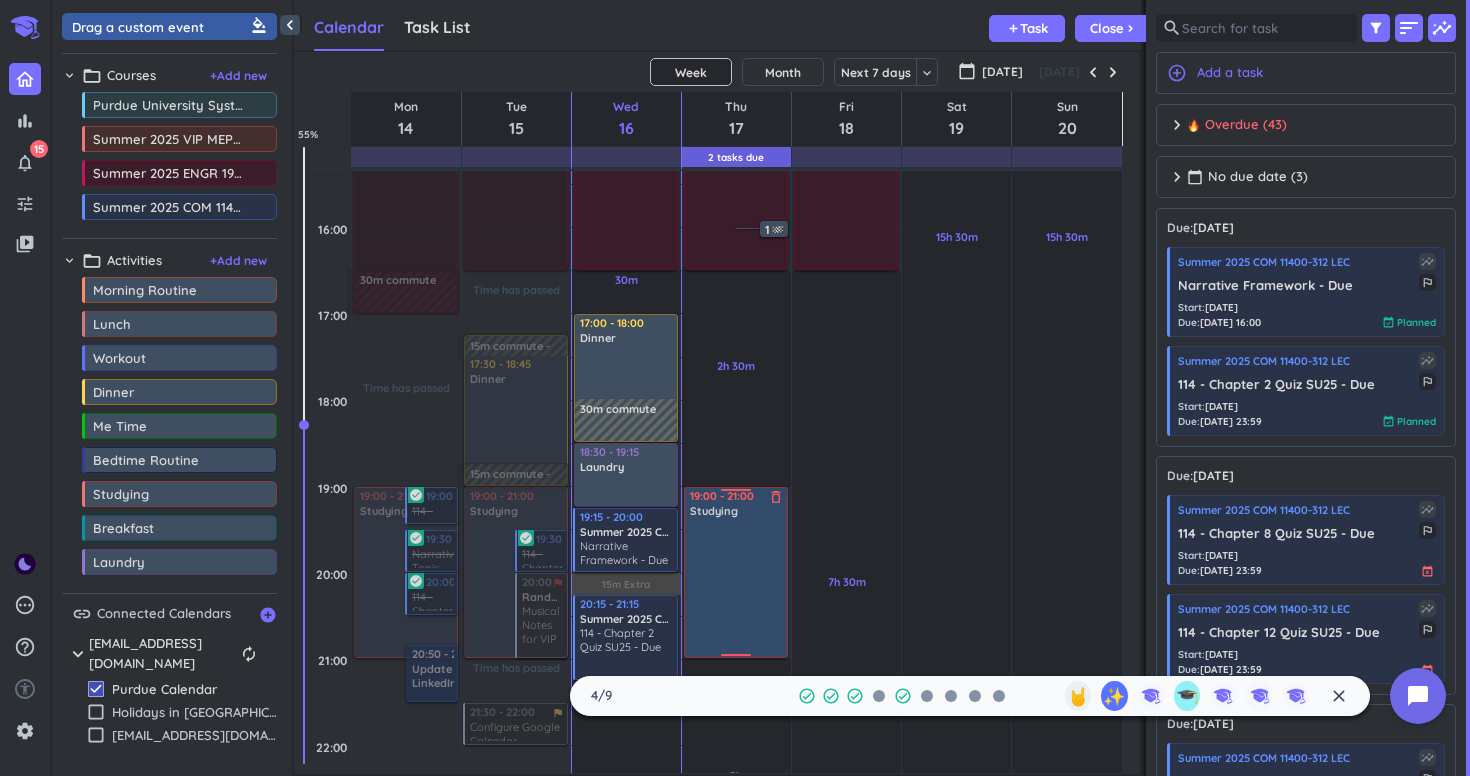 scroll, scrollTop: 983, scrollLeft: 0, axis: vertical 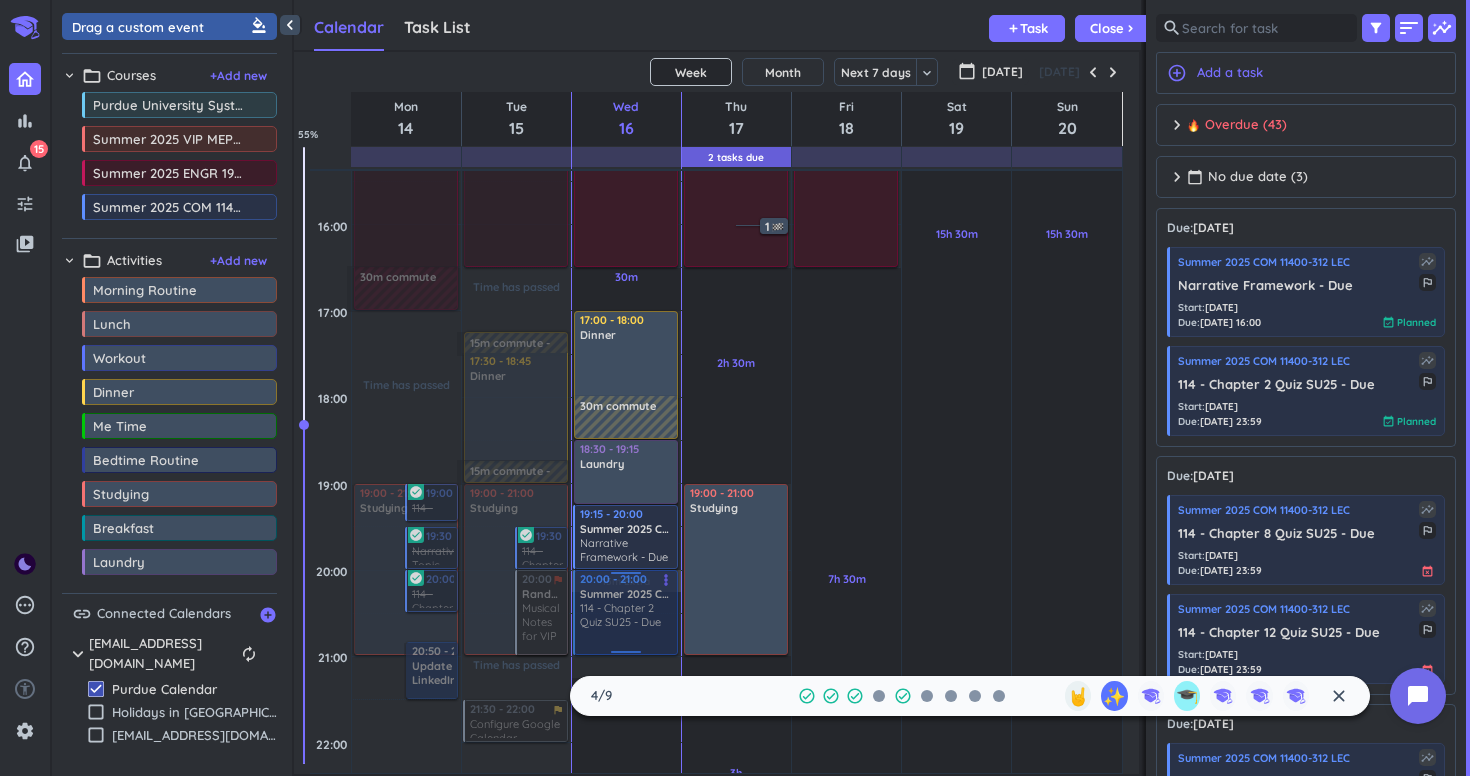 drag, startPoint x: 621, startPoint y: 632, endPoint x: 619, endPoint y: 605, distance: 27.073973 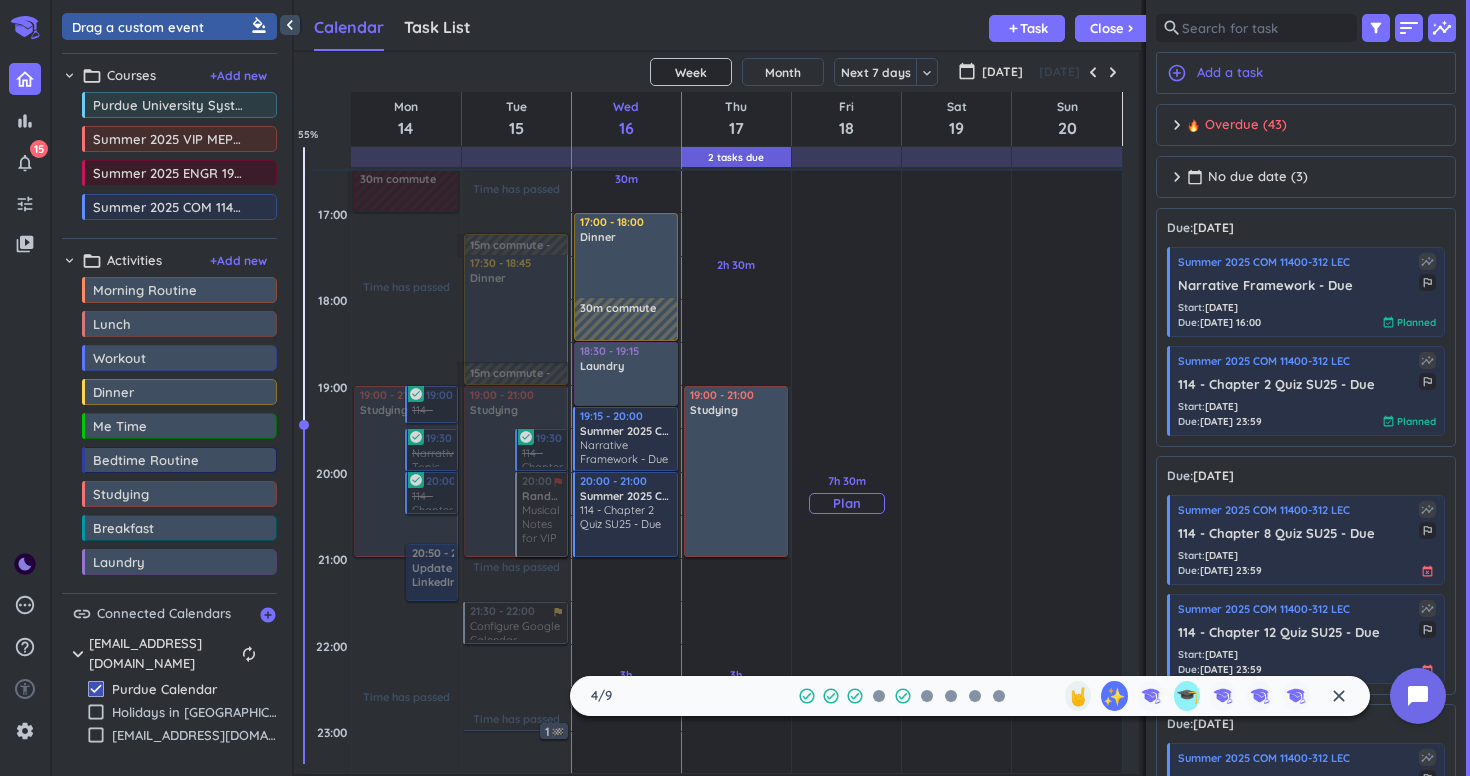 scroll, scrollTop: 1082, scrollLeft: 0, axis: vertical 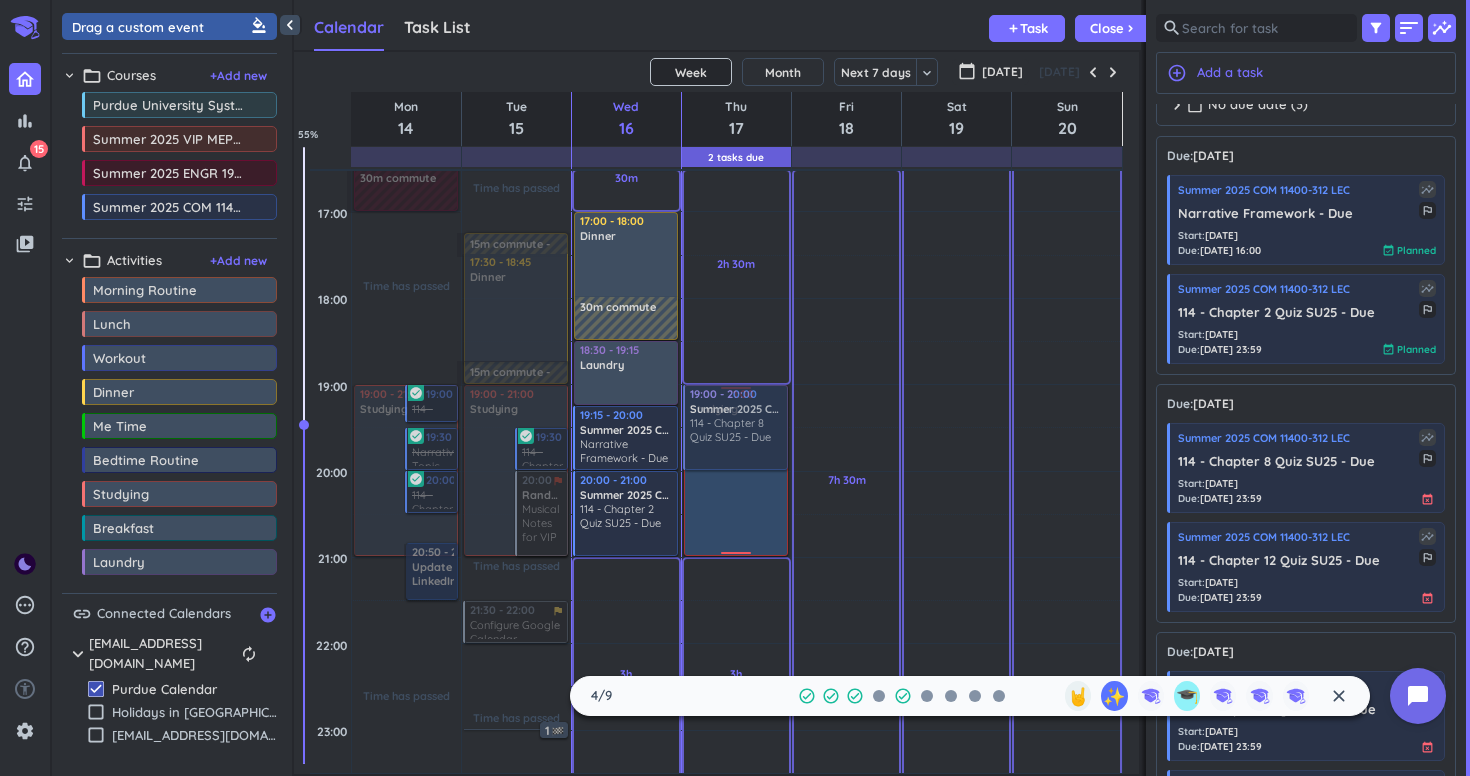drag, startPoint x: 1290, startPoint y: 461, endPoint x: 728, endPoint y: 391, distance: 566.34265 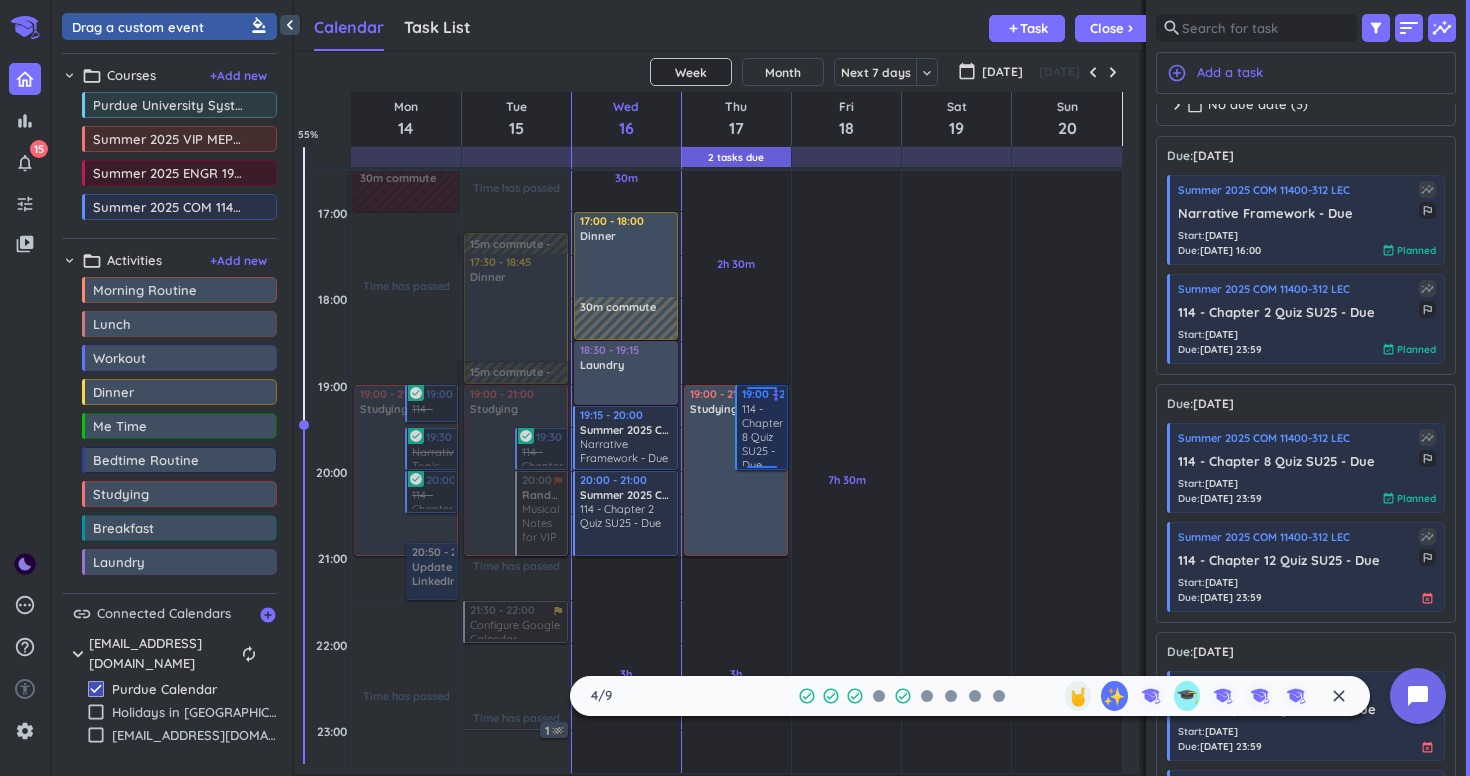 click on "114 - Chapter 8 Quiz SU25 - Due" at bounding box center [763, 434] 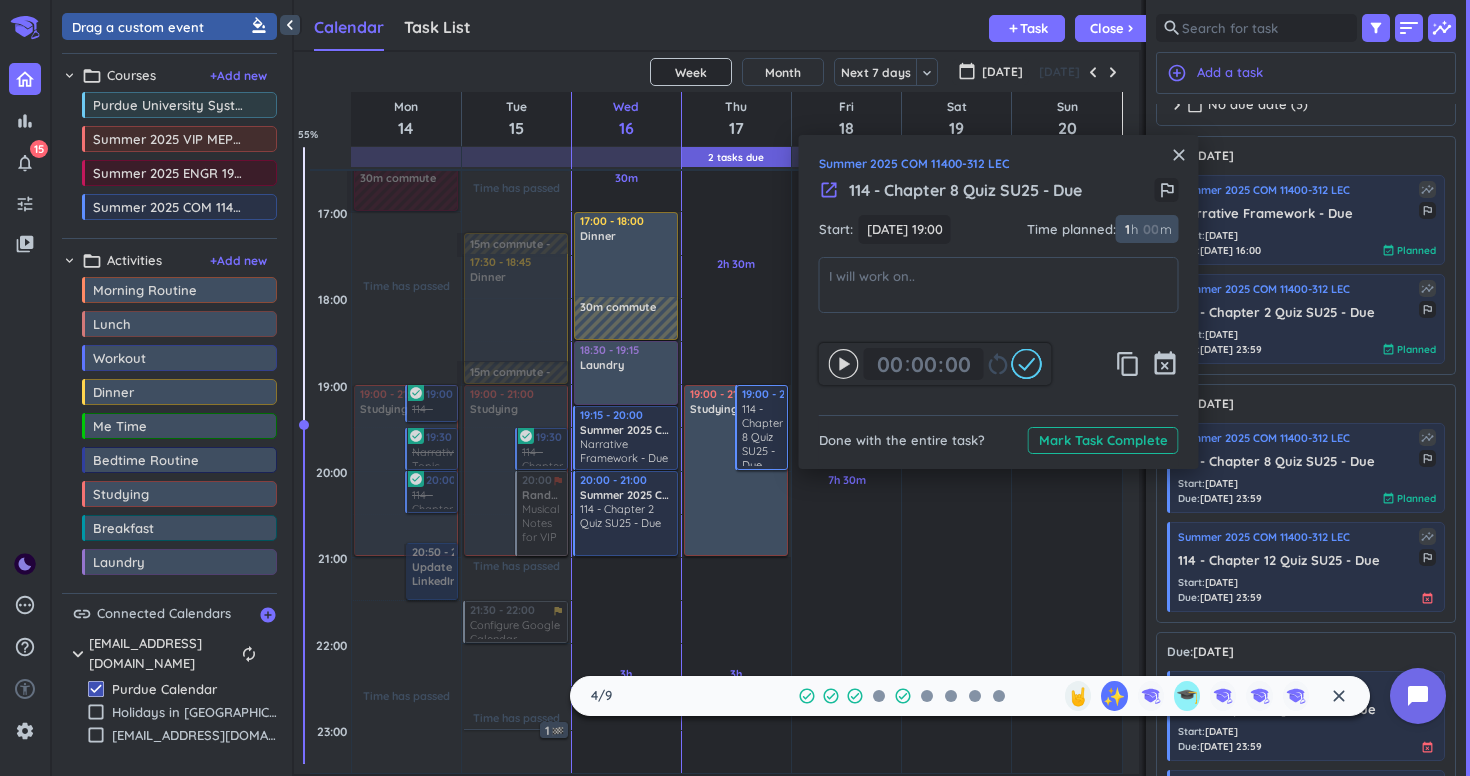 click on "1" at bounding box center [1126, 229] 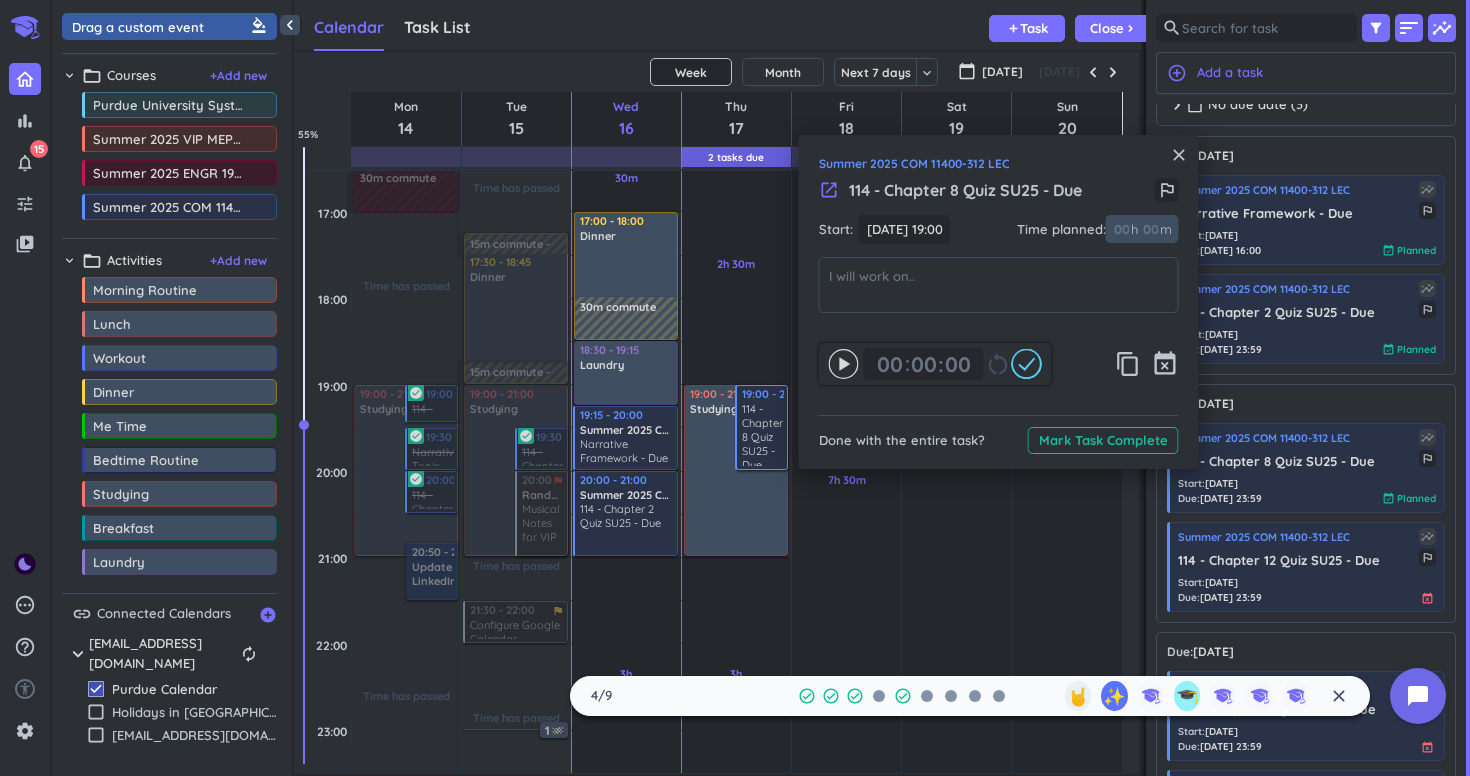 type 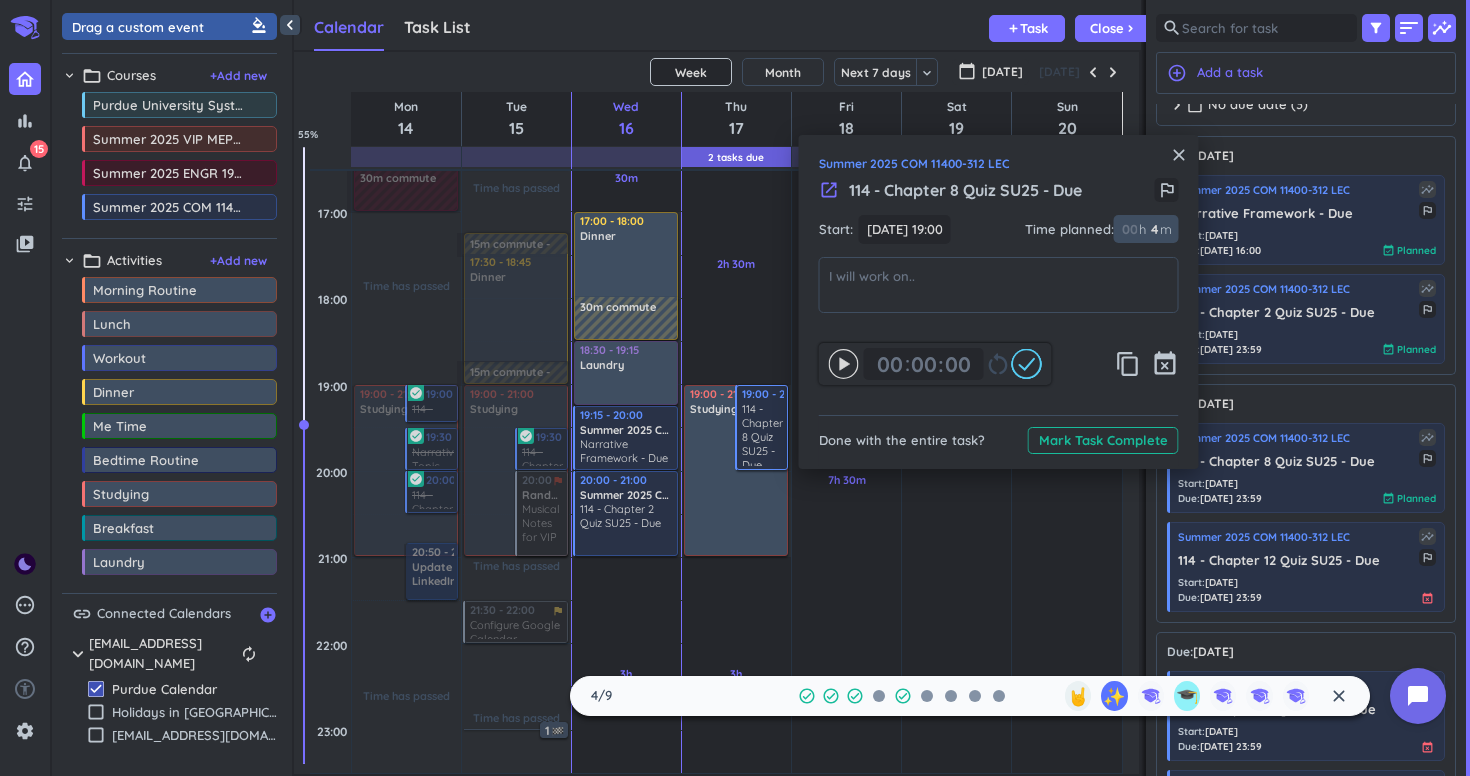 type on "45" 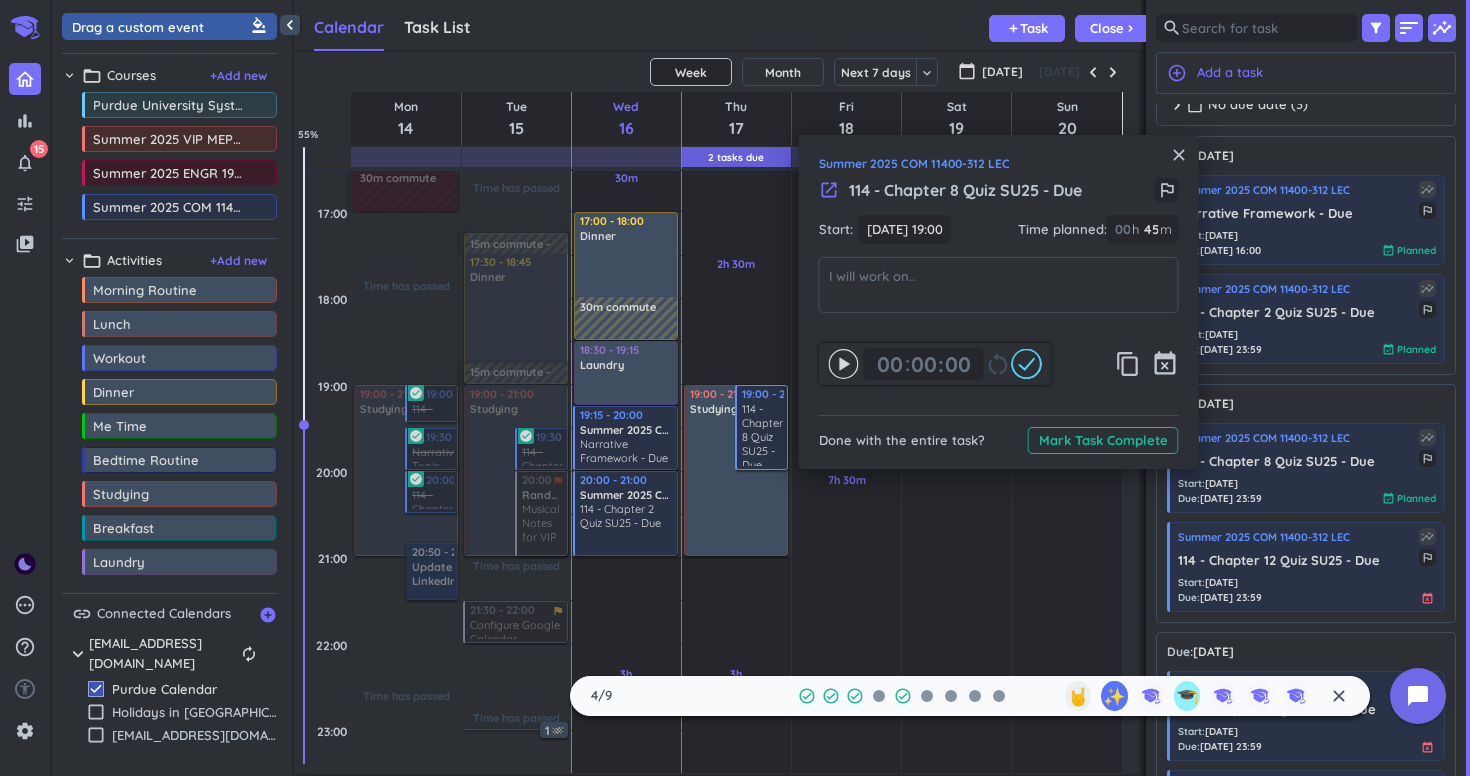 click on "15h 30m Past due Plan" at bounding box center [1067, 147] 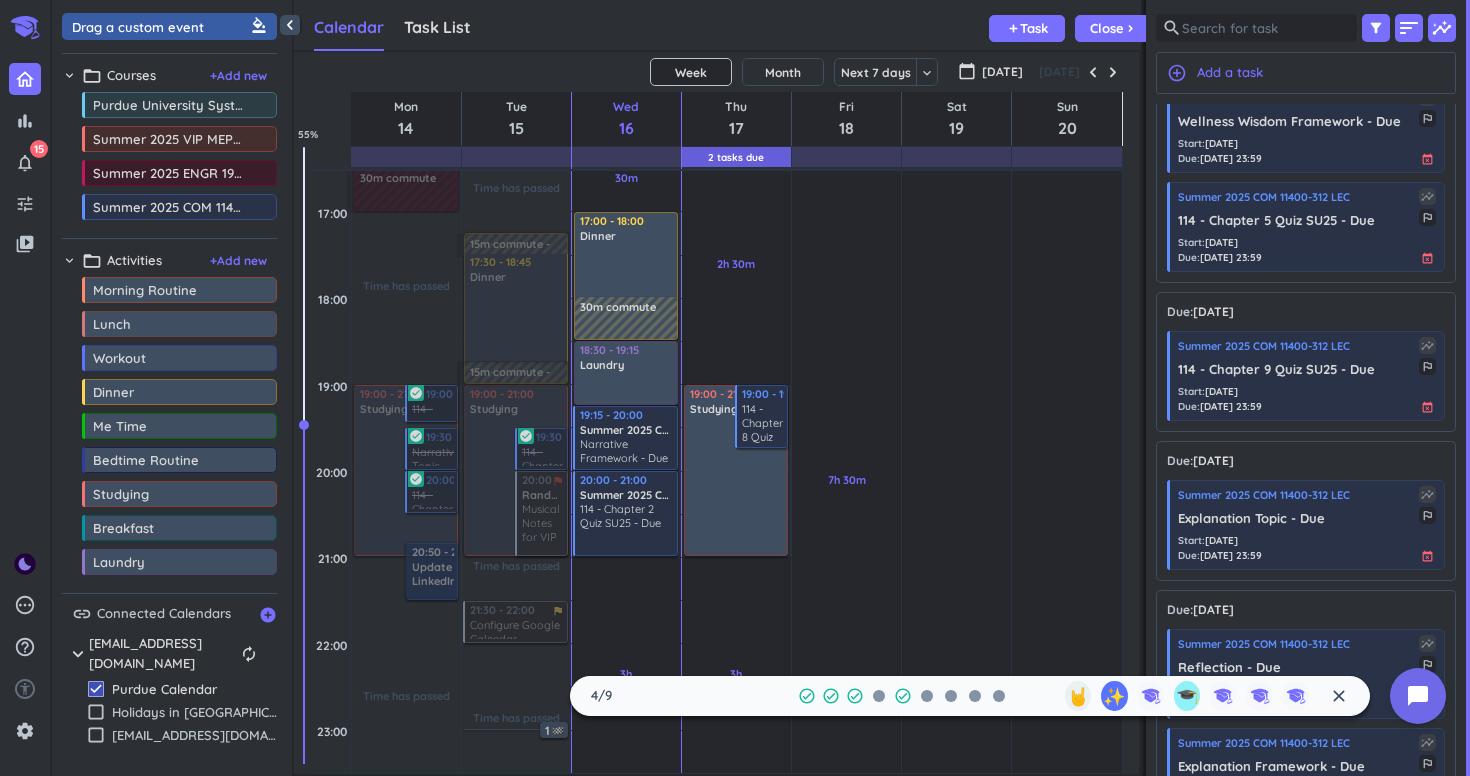 scroll, scrollTop: 997, scrollLeft: 0, axis: vertical 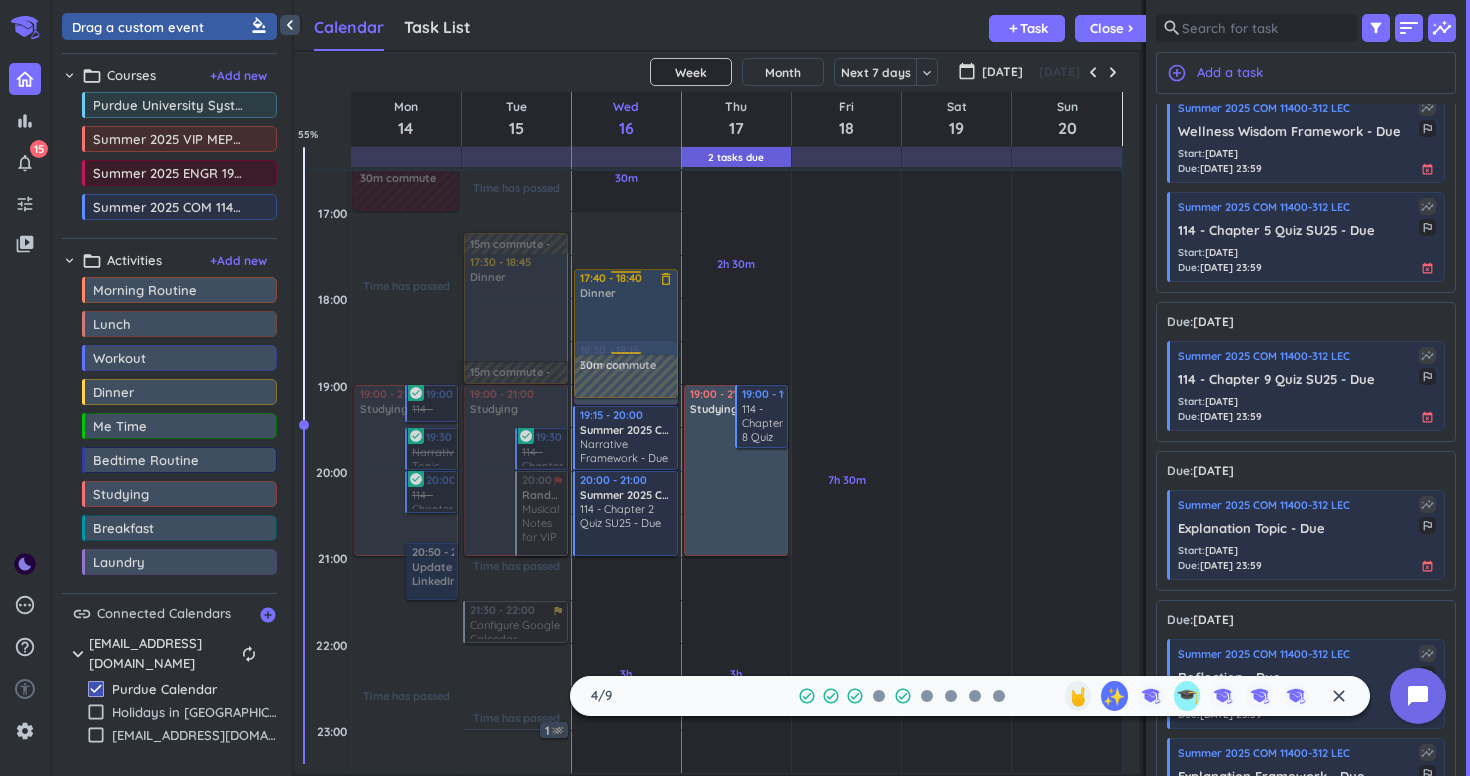 drag, startPoint x: 631, startPoint y: 242, endPoint x: 631, endPoint y: 308, distance: 66 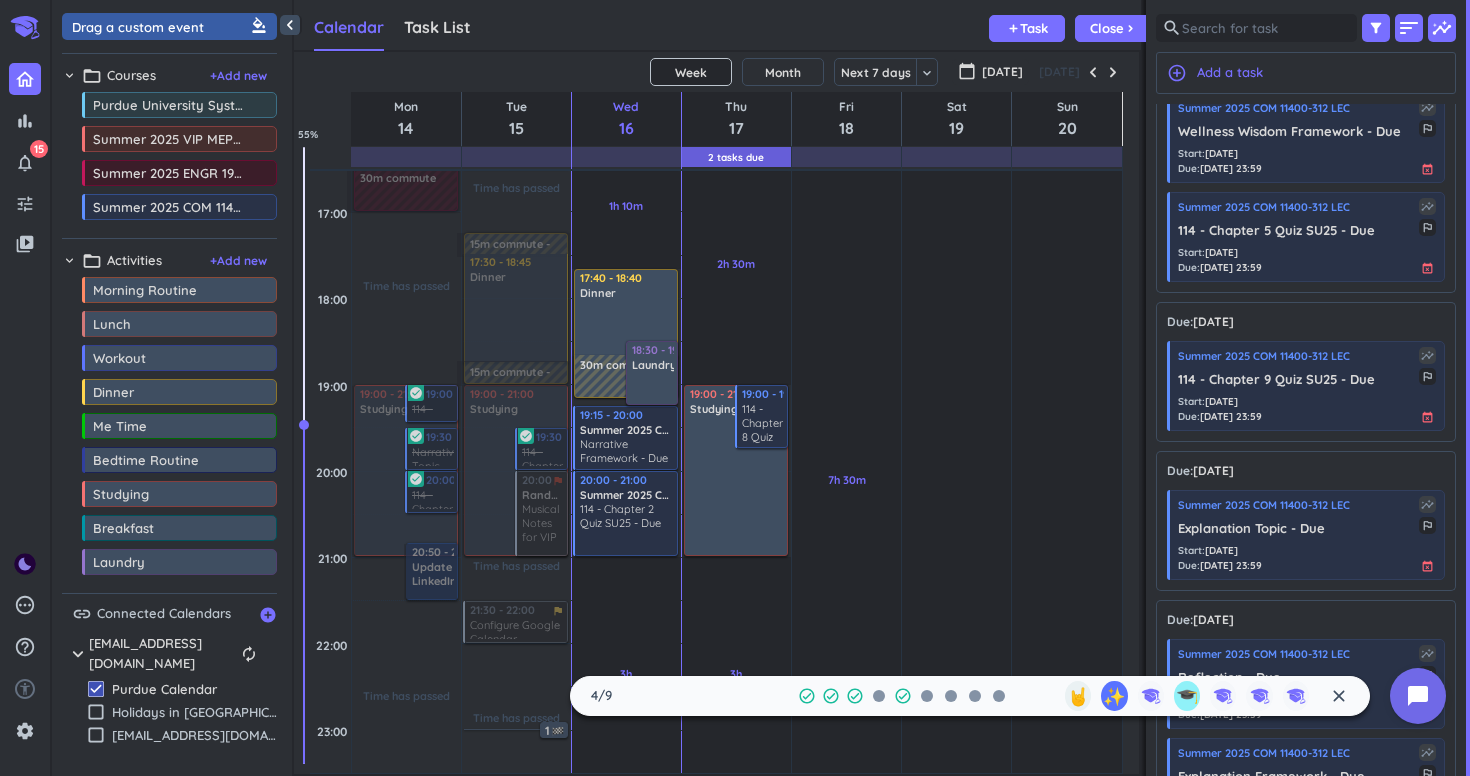 click at bounding box center (627, 327) 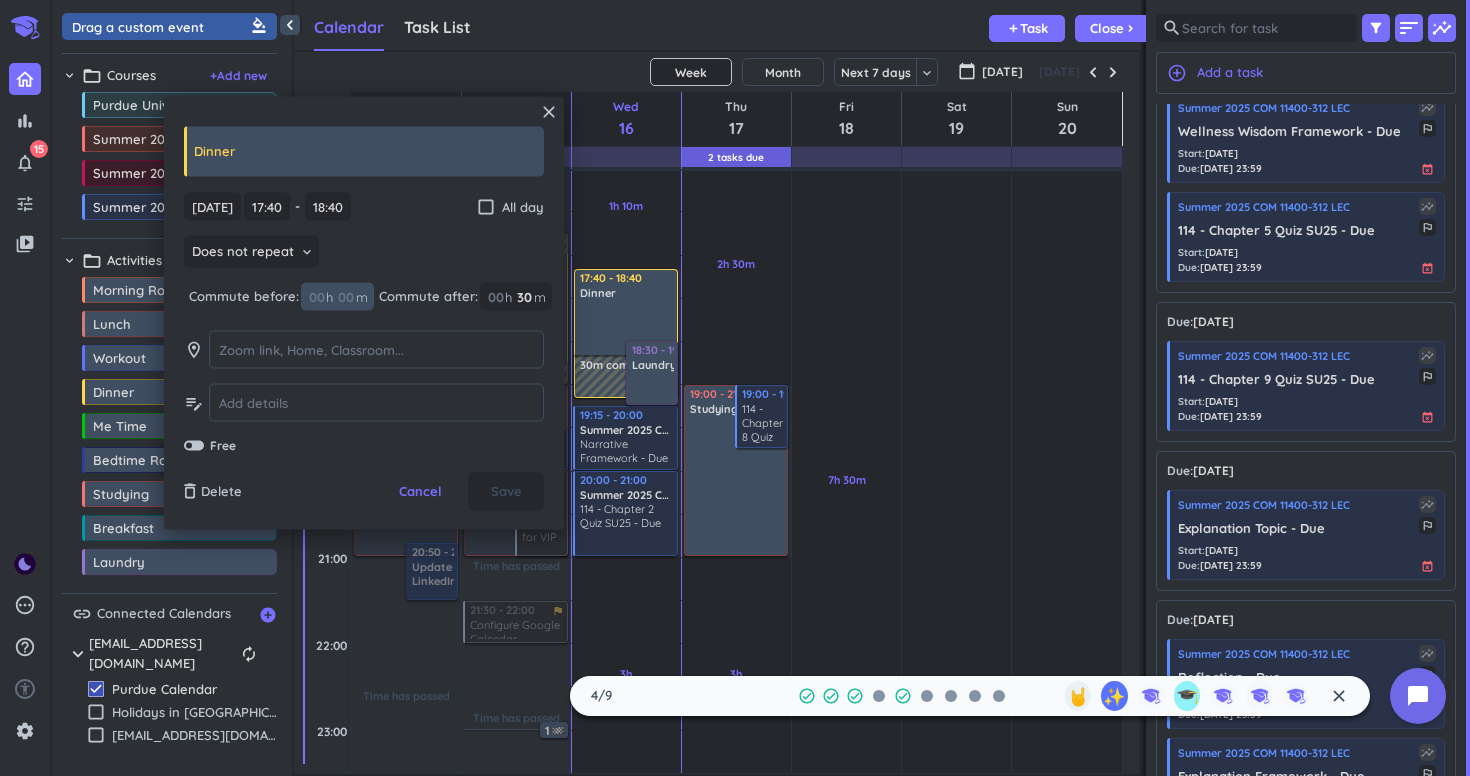 click at bounding box center [345, 296] 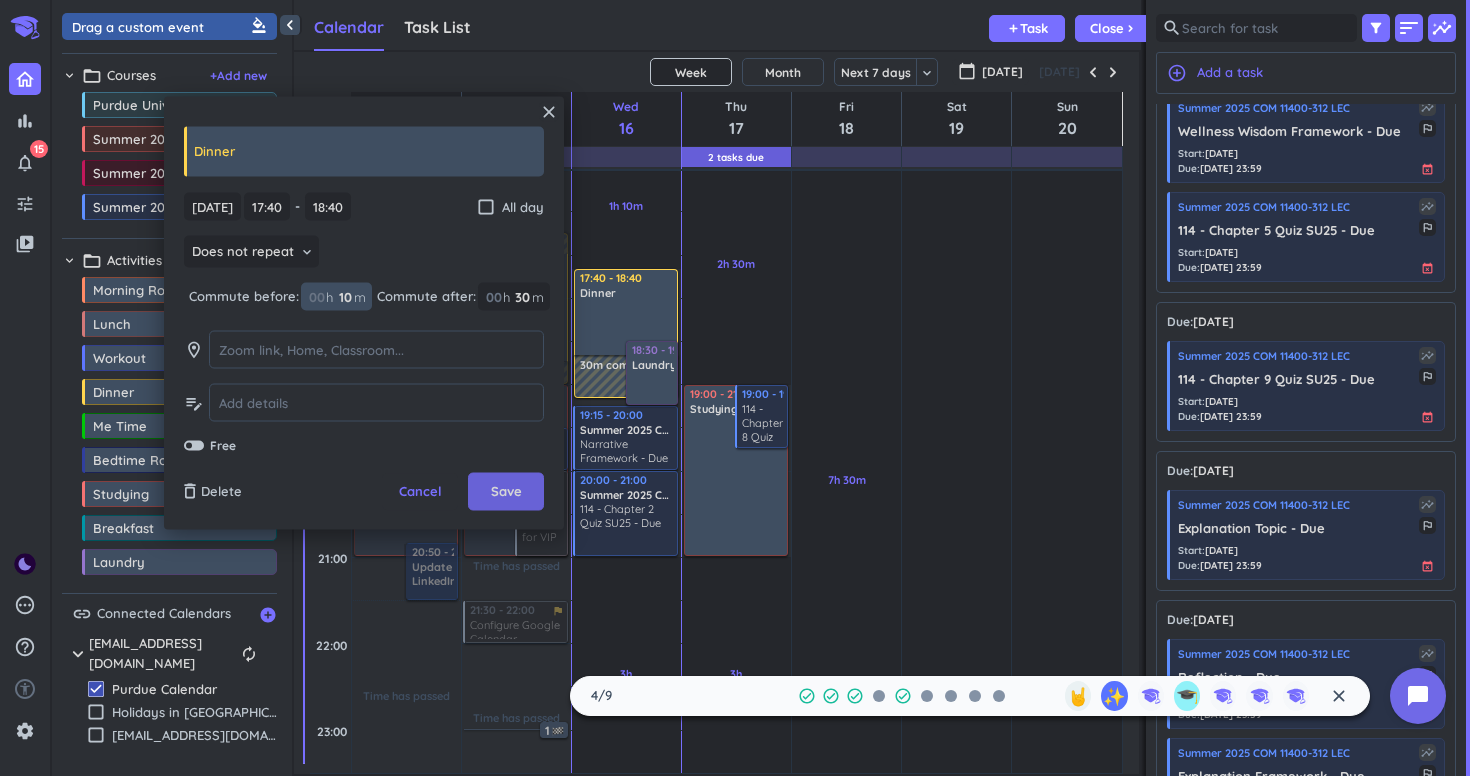 type on "10" 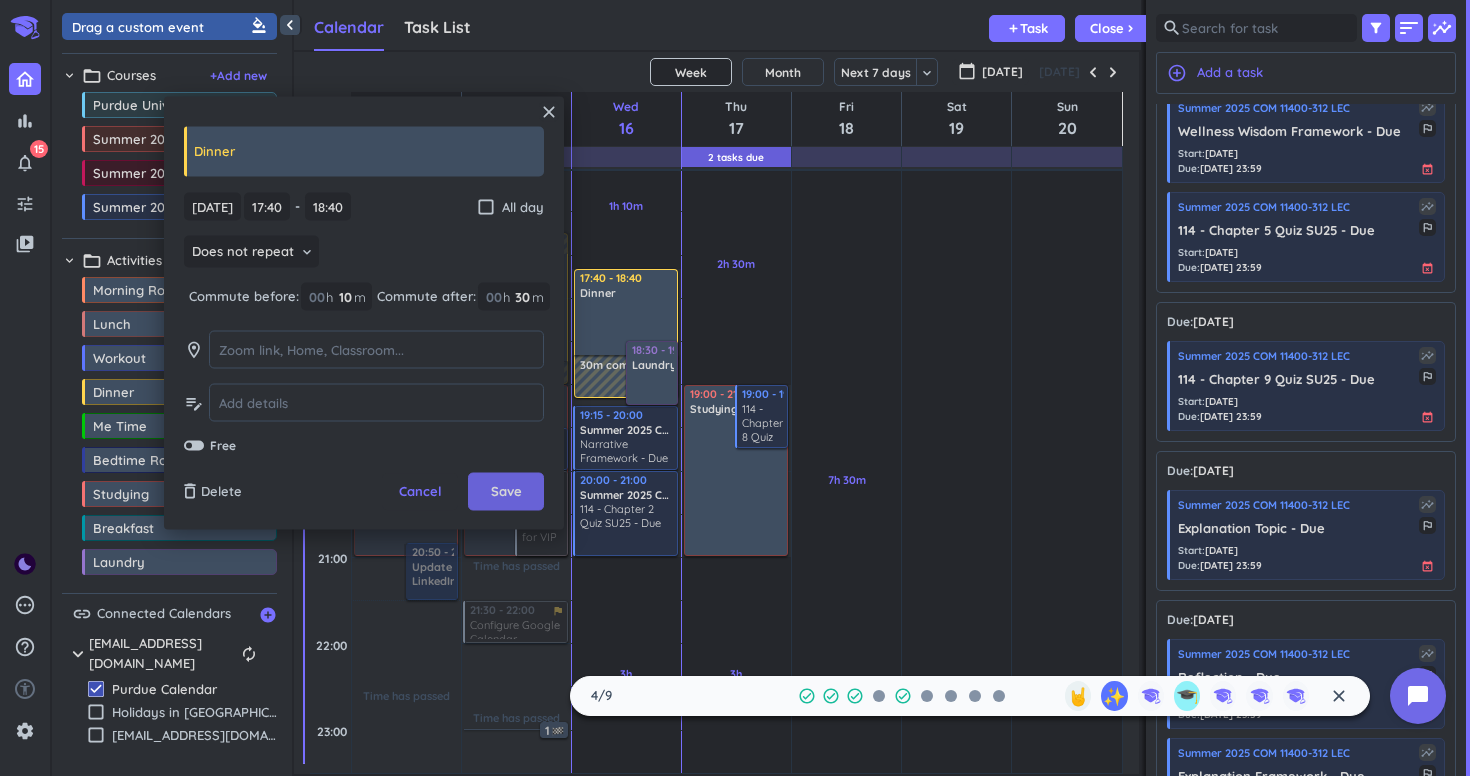 click on "Save" at bounding box center [506, 492] 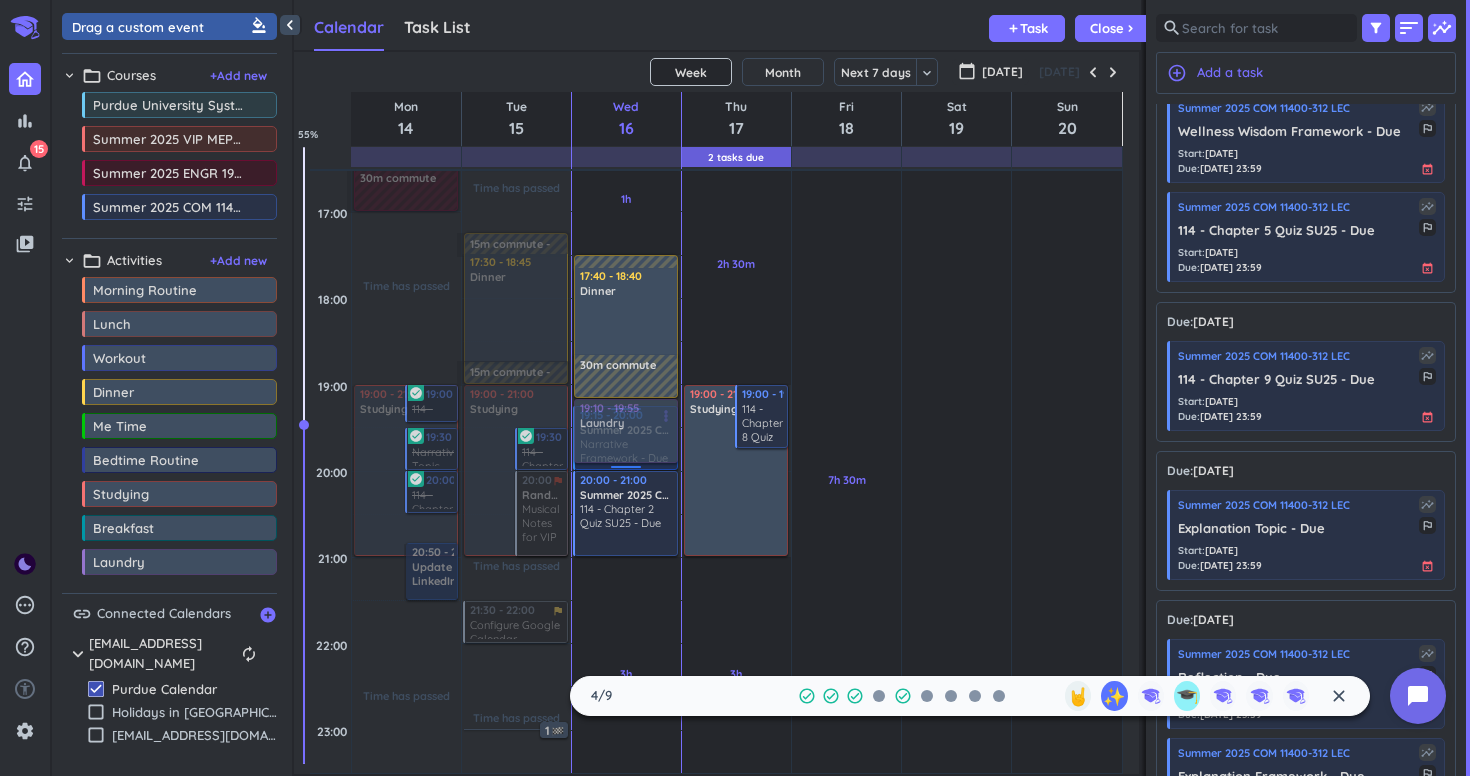 drag, startPoint x: 647, startPoint y: 368, endPoint x: 647, endPoint y: 428, distance: 60 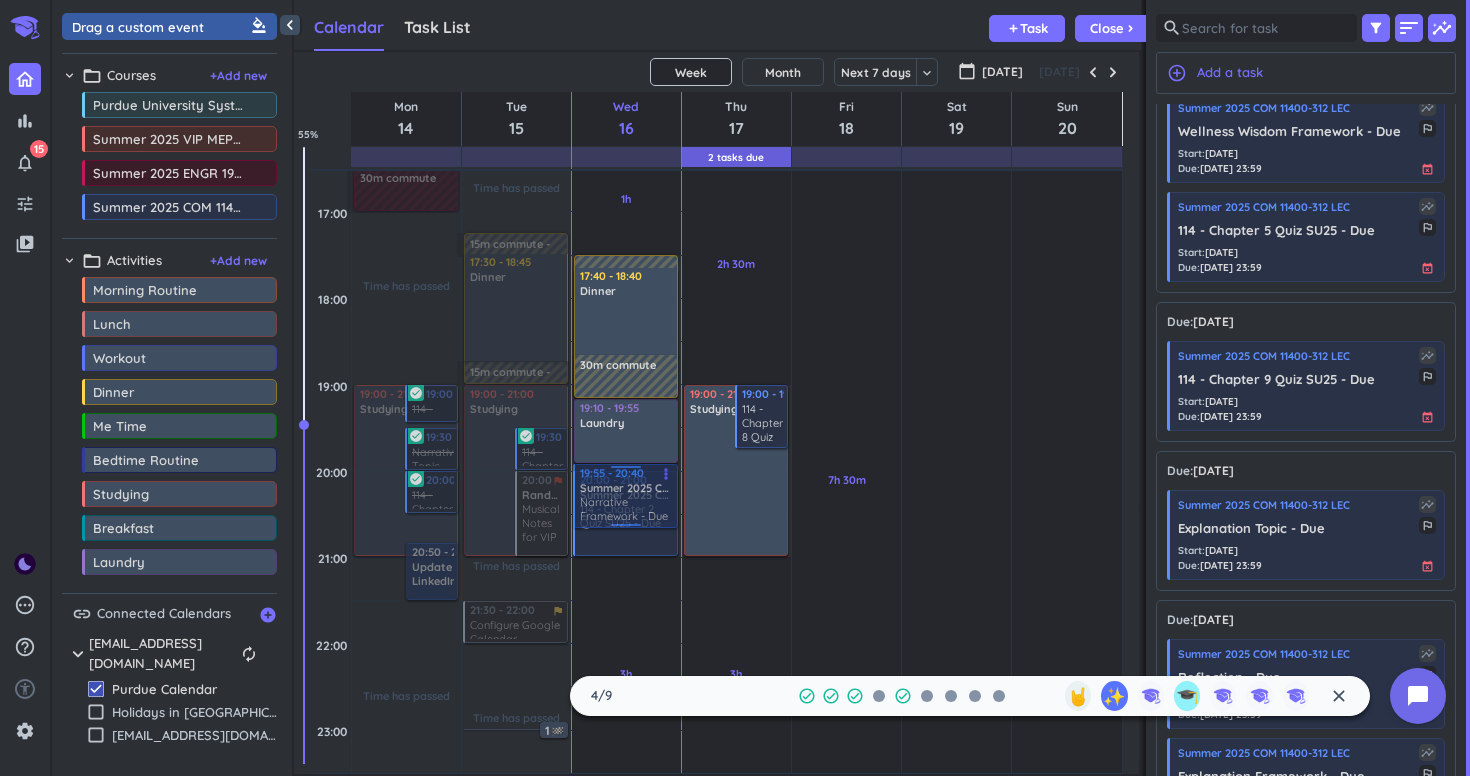 drag, startPoint x: 650, startPoint y: 434, endPoint x: 651, endPoint y: 473, distance: 39.012817 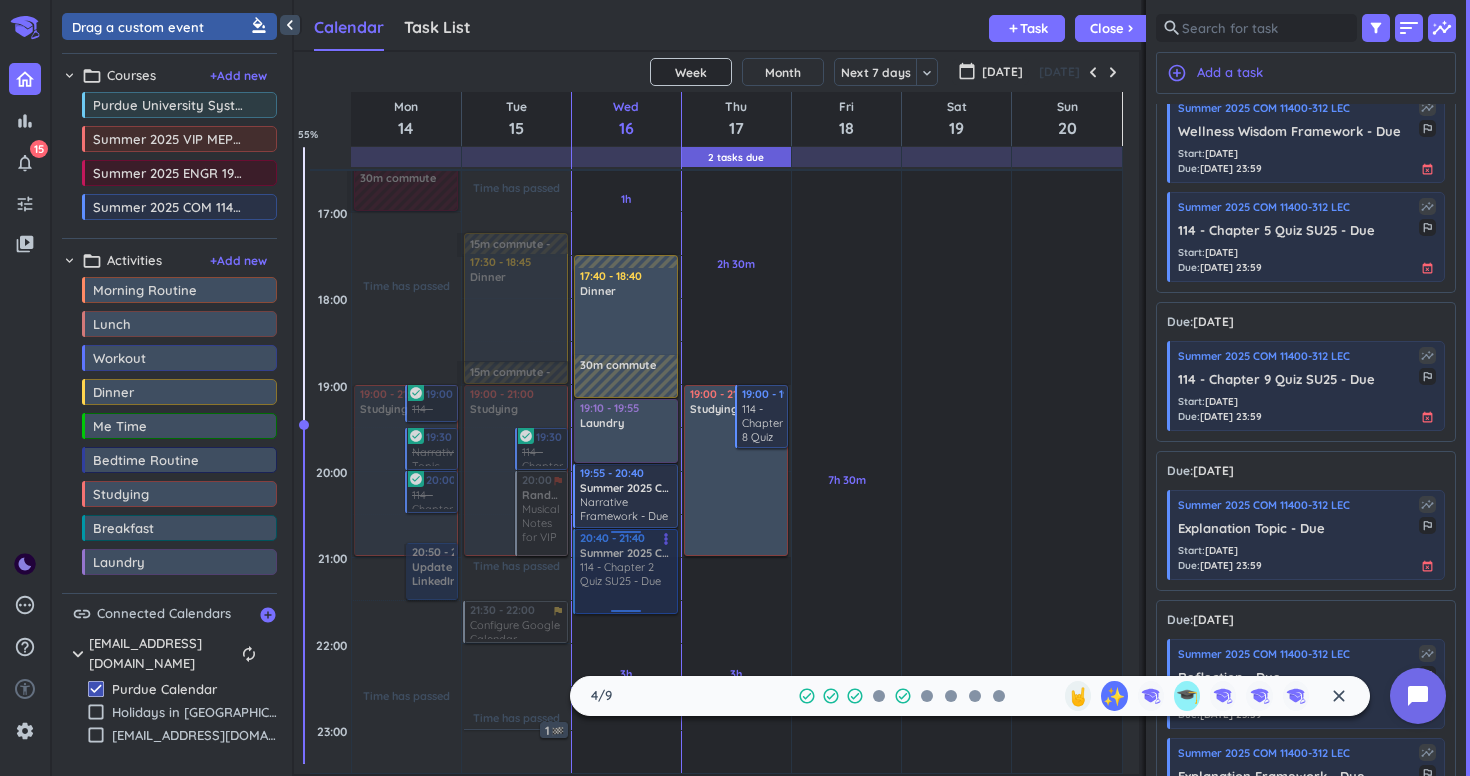 drag, startPoint x: 653, startPoint y: 504, endPoint x: 657, endPoint y: 570, distance: 66.1211 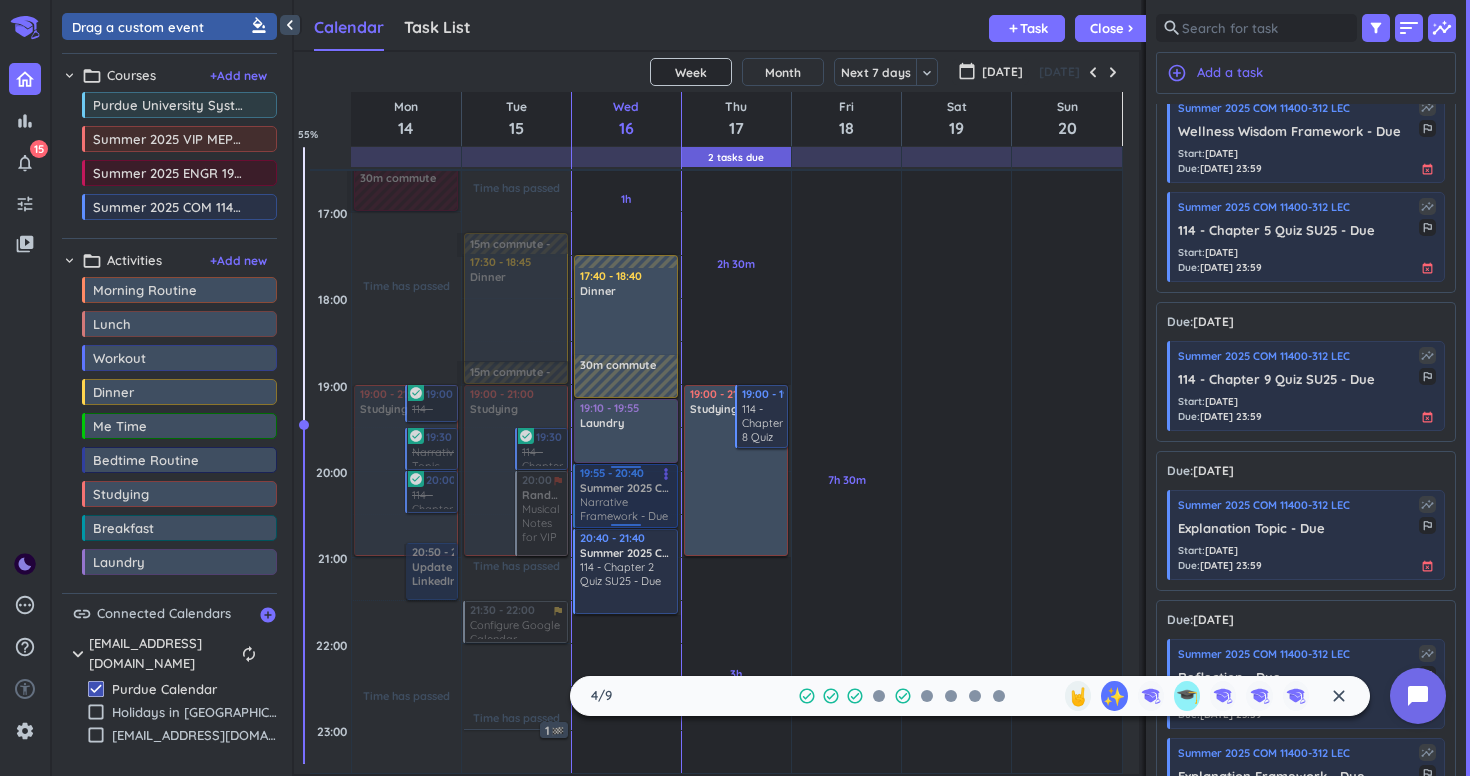 click on "Time has passed Past due Plan 1h  Past due Plan 2h 20m Past due Plan Time has passed 20m Extra Adjust Awake Time Adjust Awake Time 15:00 - 16:30 Summer 2025 ENGR 19500-006 LEC delete_outline 1  30m commute 10:30 - 12:00 Summer 2025 VIP MEP STEM ABC - Merge delete_outline 12:05 - 12:45 Lunch delete_outline 15m commute 13:00 - 14:30 Summer 2025 COM 11400-312 LEC delete_outline 17:40 - 18:40 Dinner delete_outline 30m commute 19:10 - 19:55 Laundry delete_outline 19:55 - 20:40 Summer 2025 COM 11400-312 LEC Narrative Framework - Due more_vert 20:40 - 21:40 Summer 2025 COM 11400-312 LEC 114 - Chapter 2 Quiz SU25 - Due more_vert 2  19:55 - 20:40 Summer 2025 COM 11400-312 LEC Narrative Framework - Due more_vert" at bounding box center [626, 125] 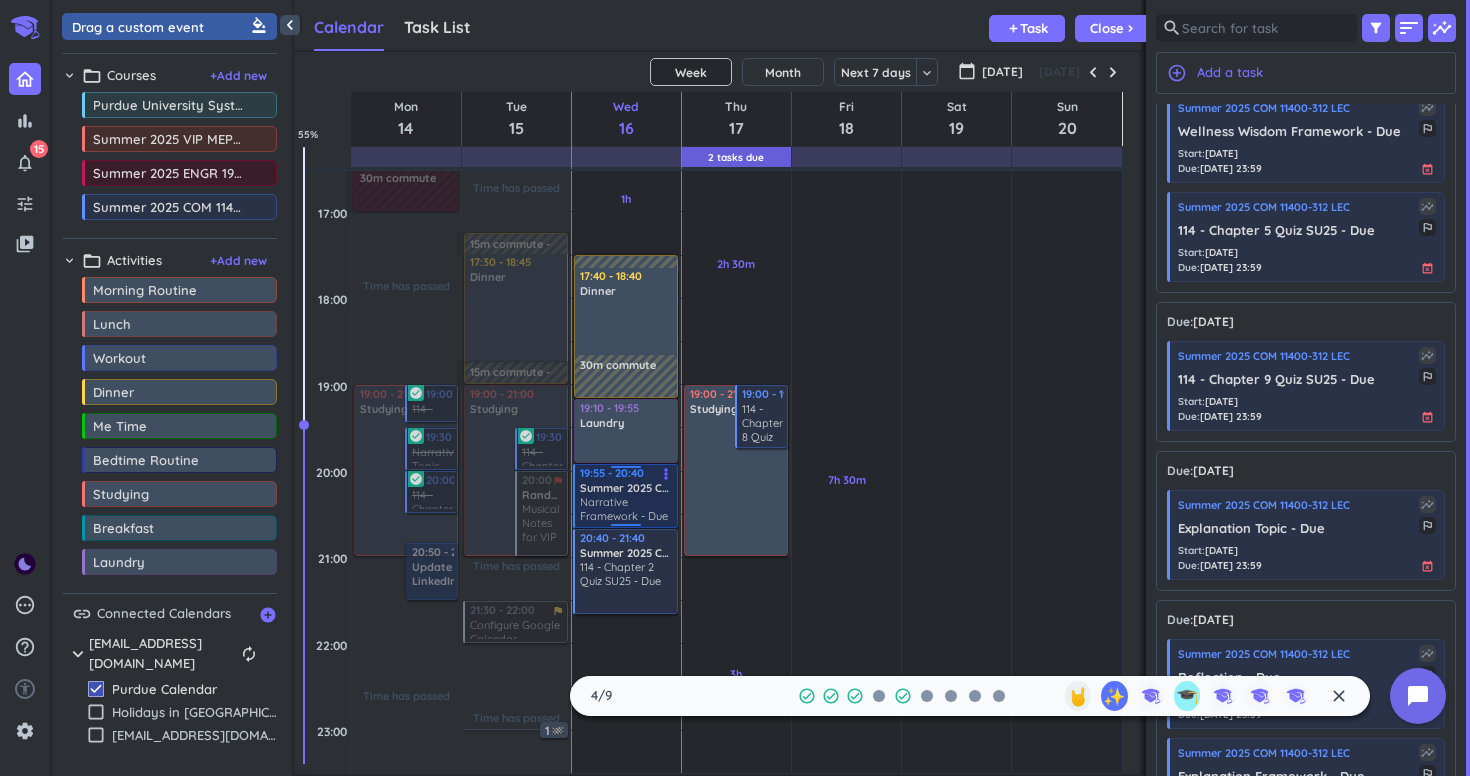 click on "Narrative Framework - Due" at bounding box center [627, 509] 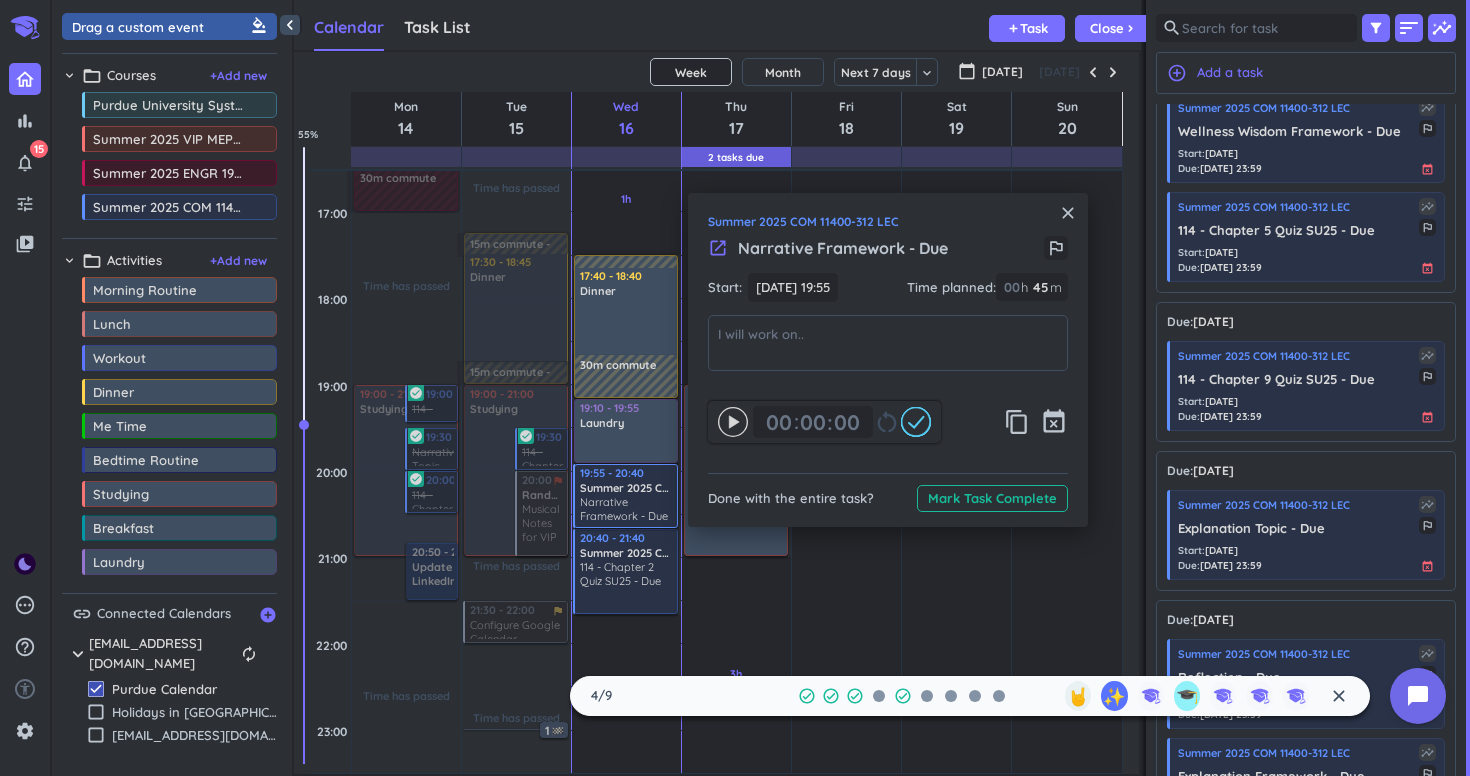 click on "launch Narrative Framework - Due outlined_flag" at bounding box center [888, 254] 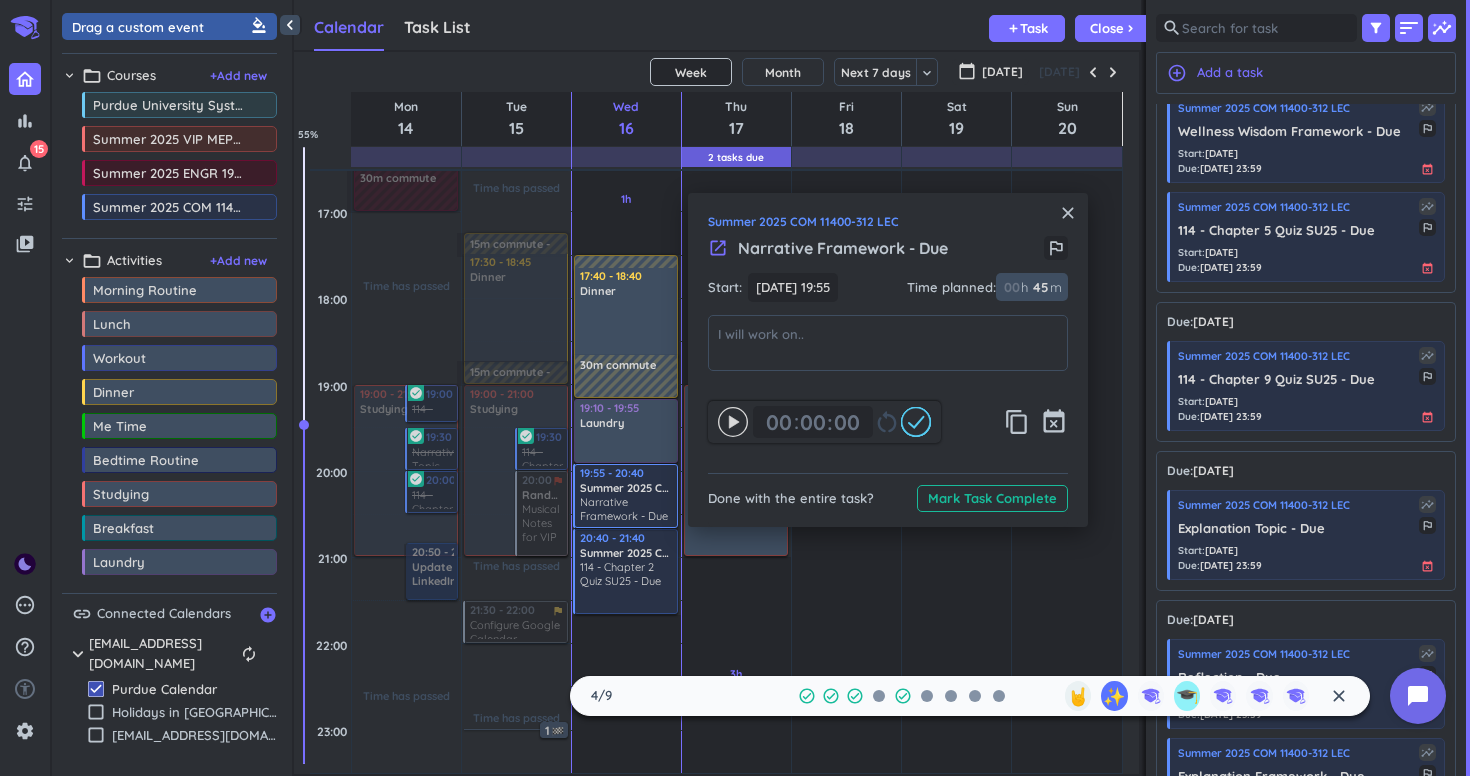 click on "45" at bounding box center [1039, 287] 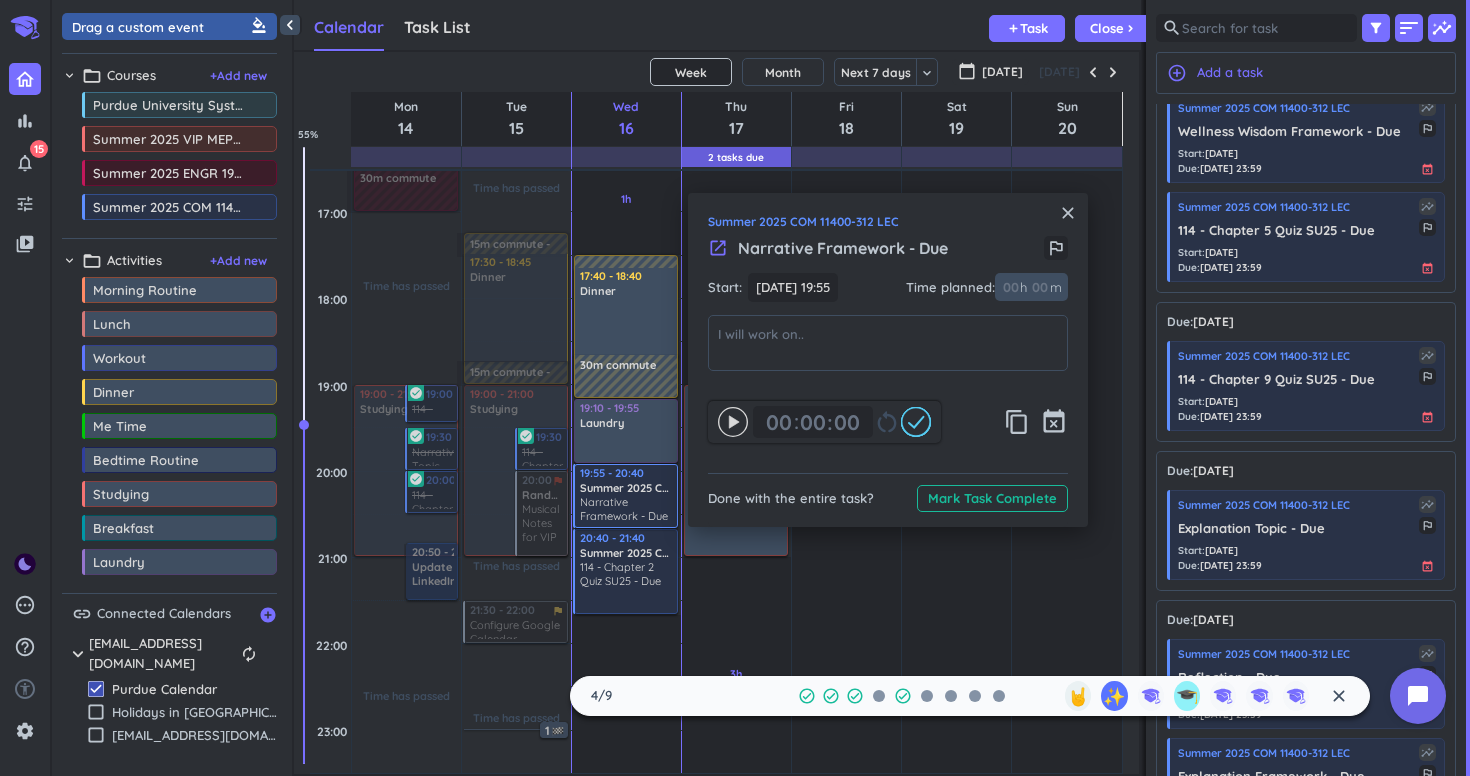 type 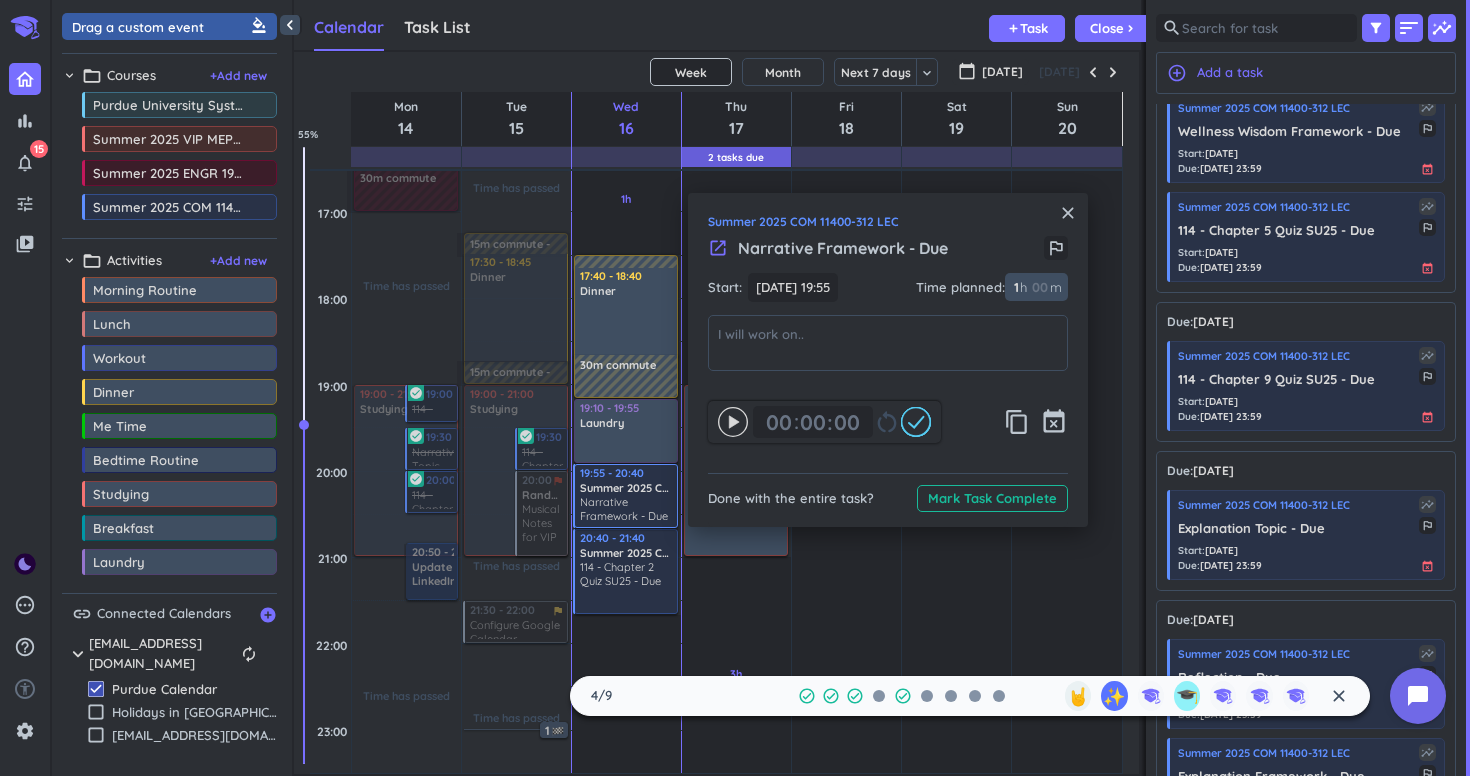 type on "1" 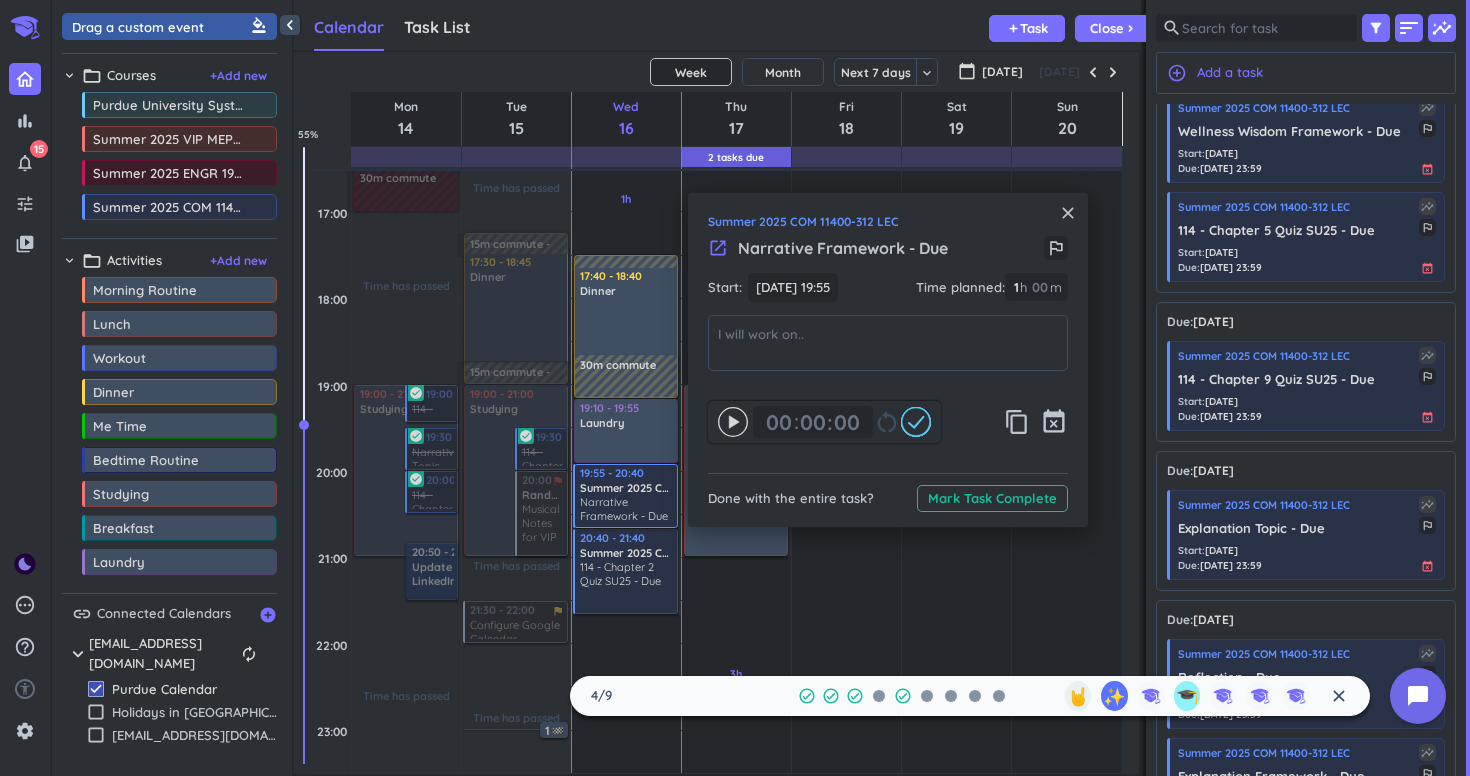 click on "7h 30m Past due Plan" at bounding box center [846, 493] 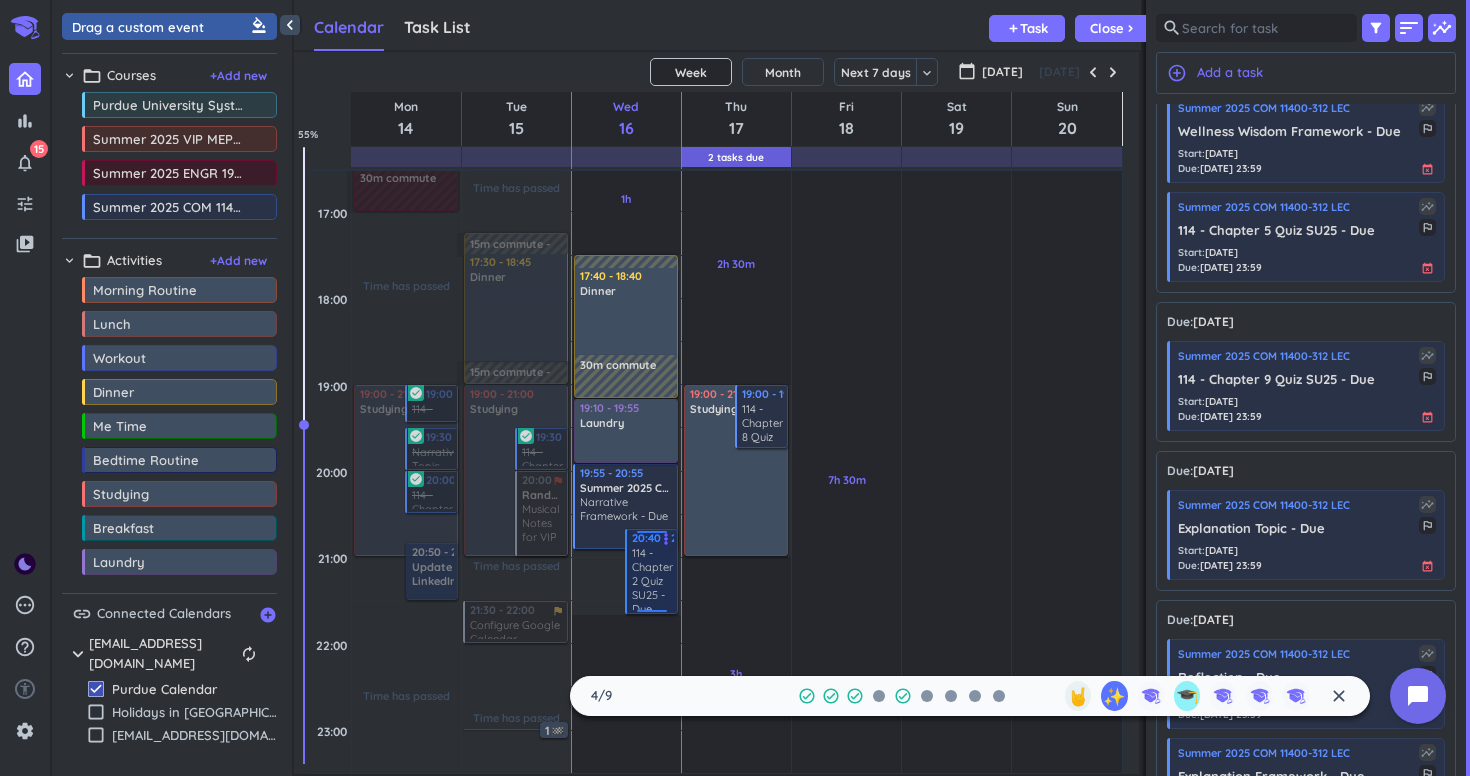 click on "114 - Chapter 2 Quiz SU25 - Due" at bounding box center (653, 578) 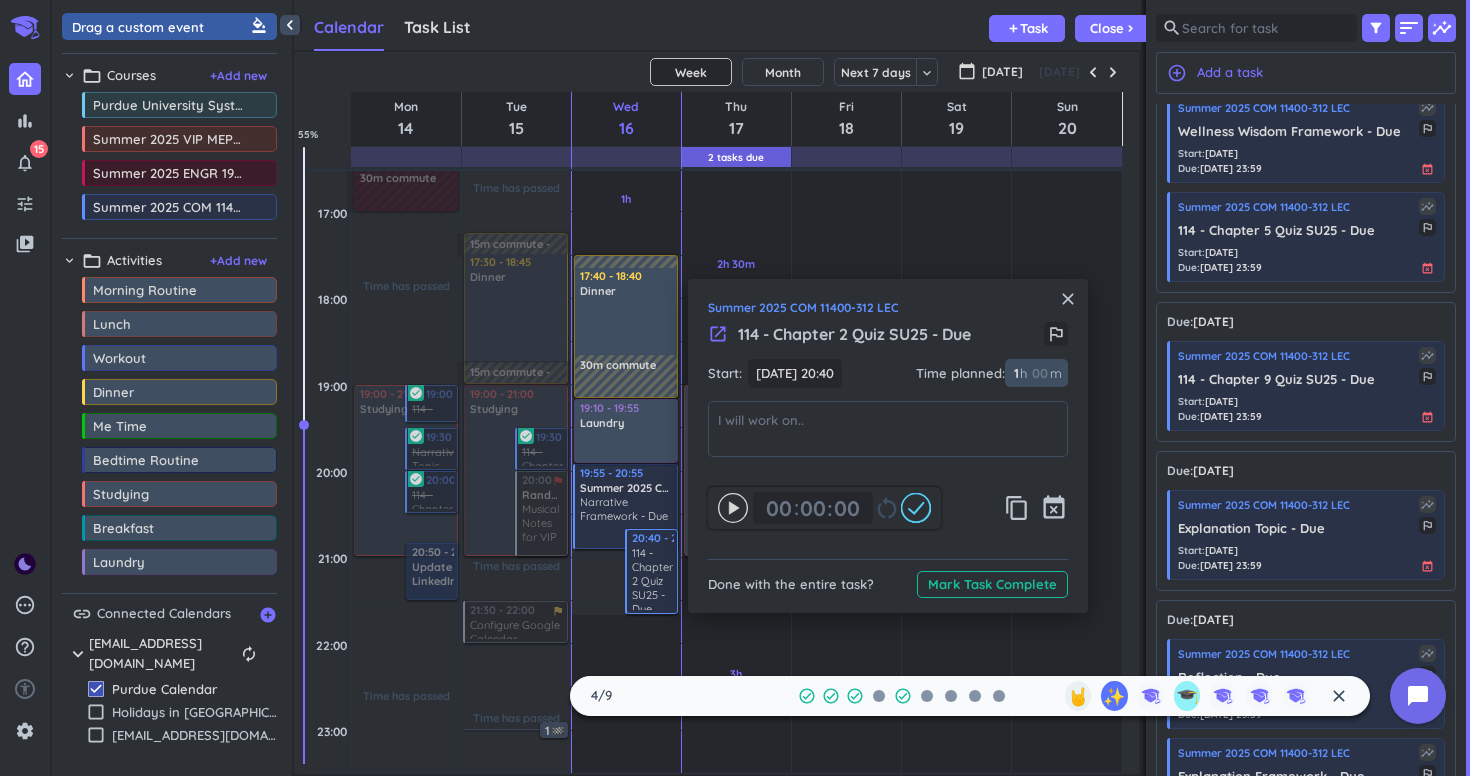 click at bounding box center (1039, 373) 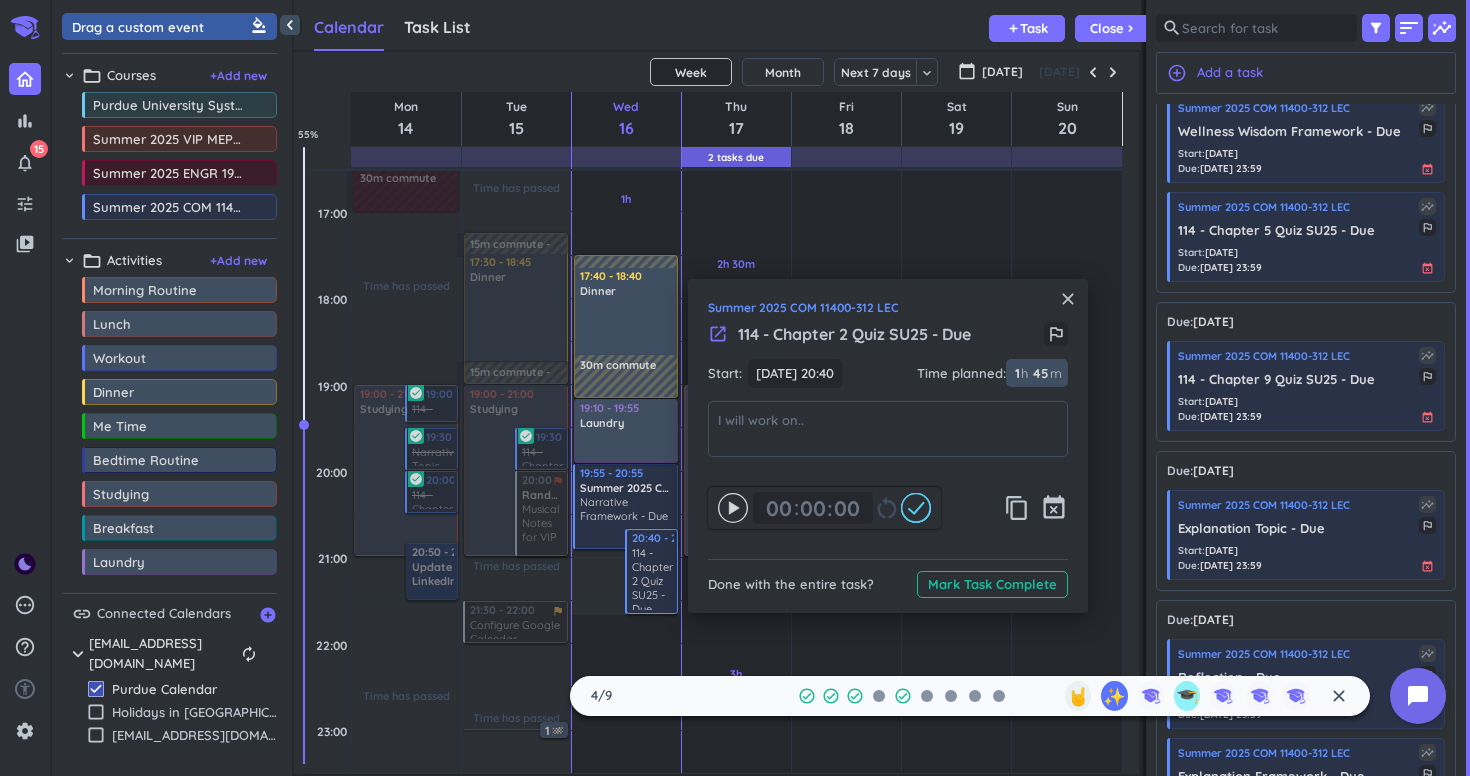 type on "45" 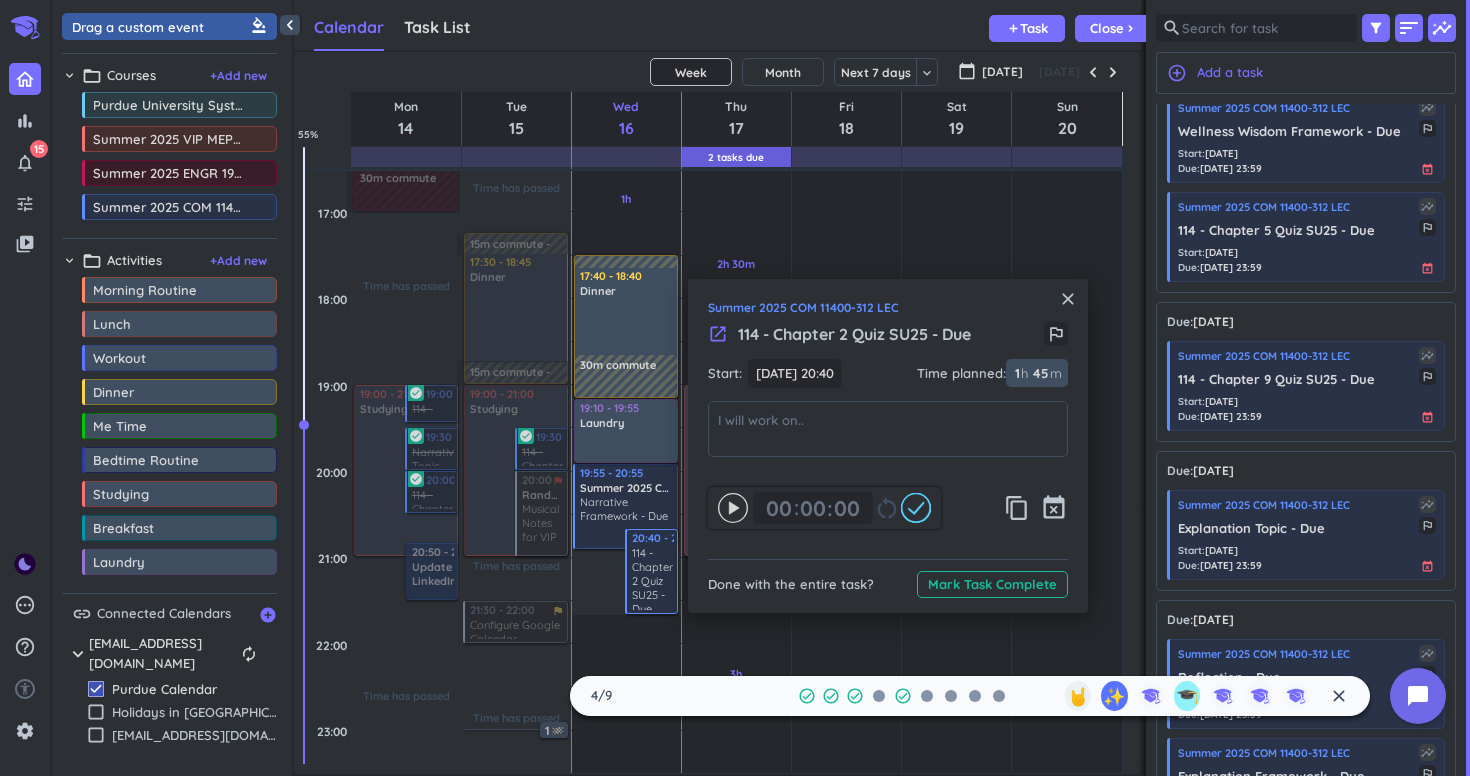 click on "1" at bounding box center [1016, 373] 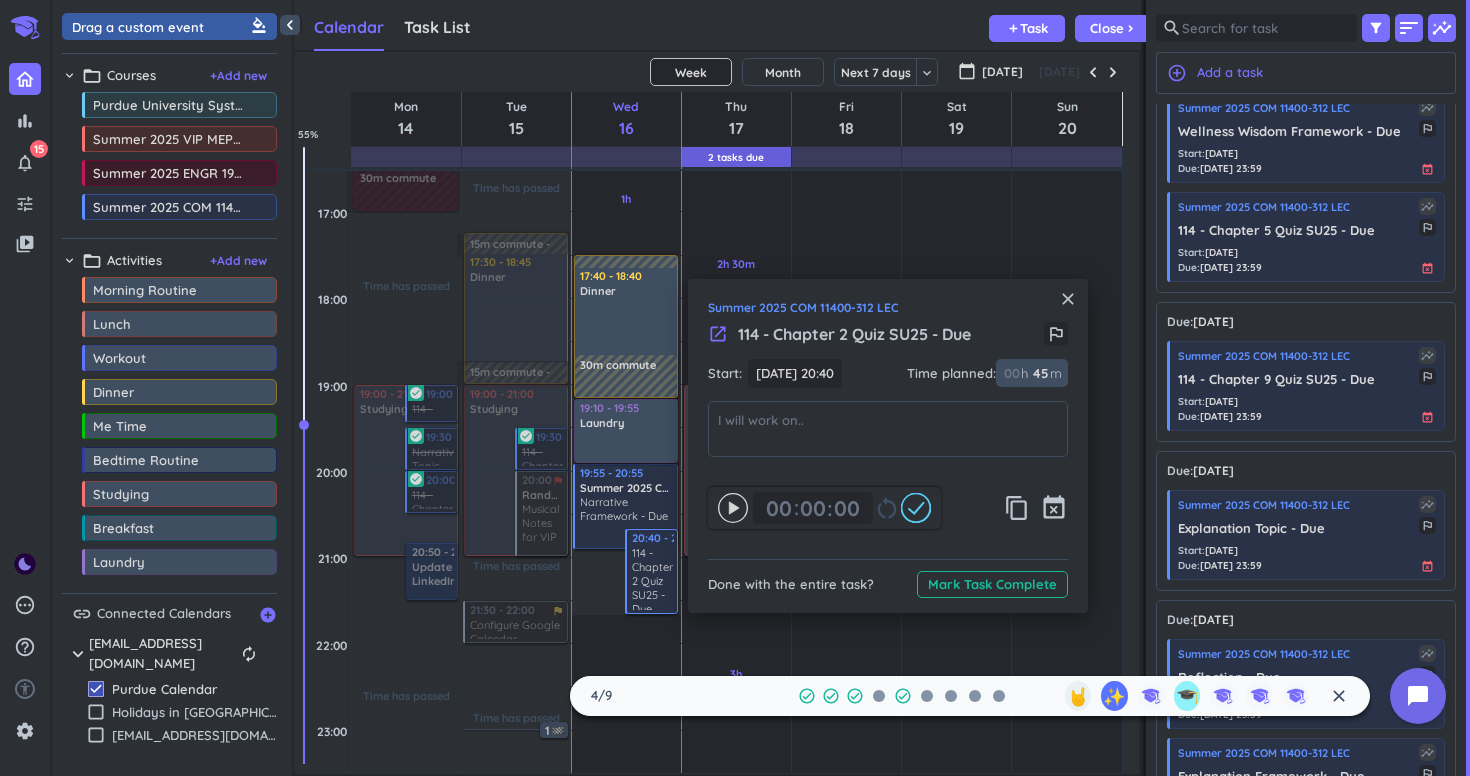 type 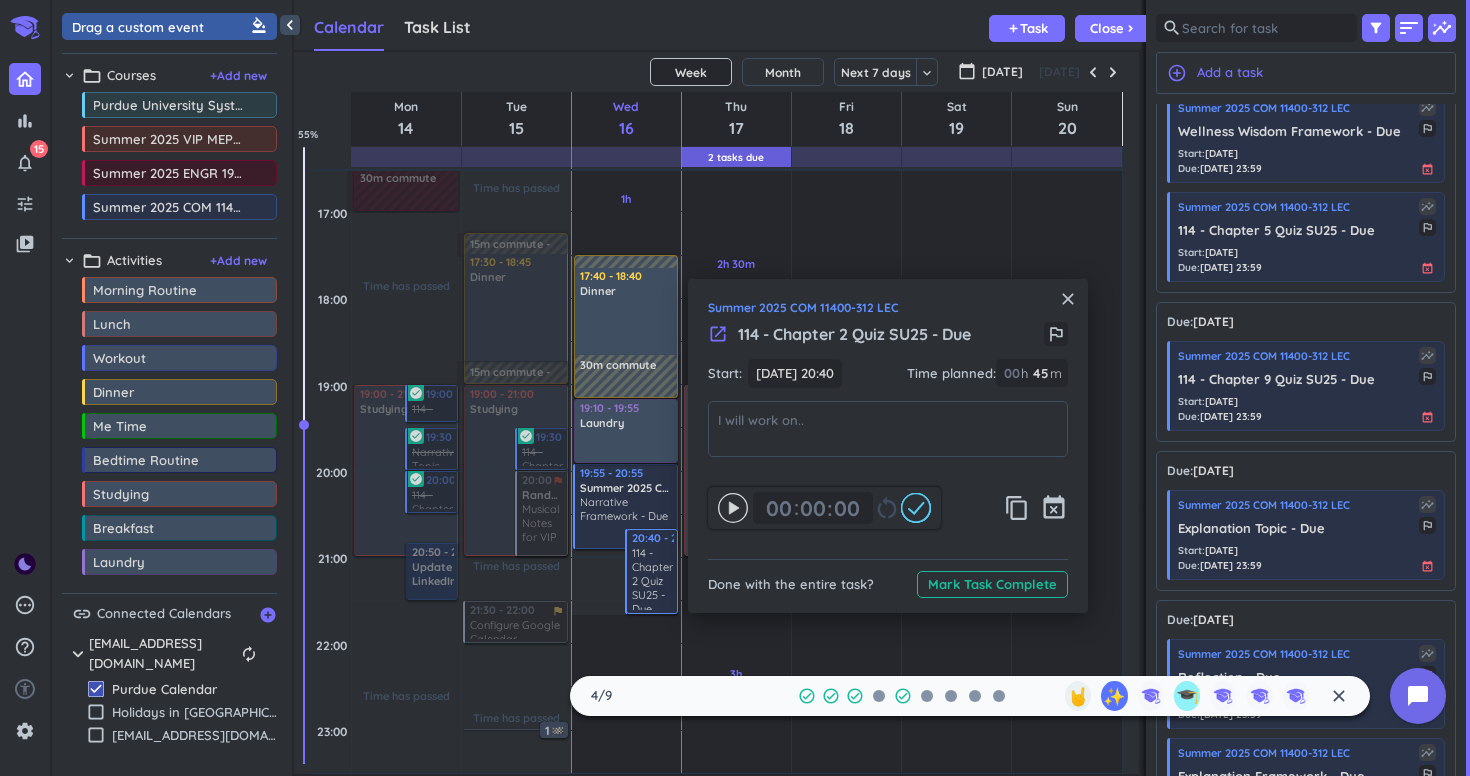 click on "close" at bounding box center [1068, 299] 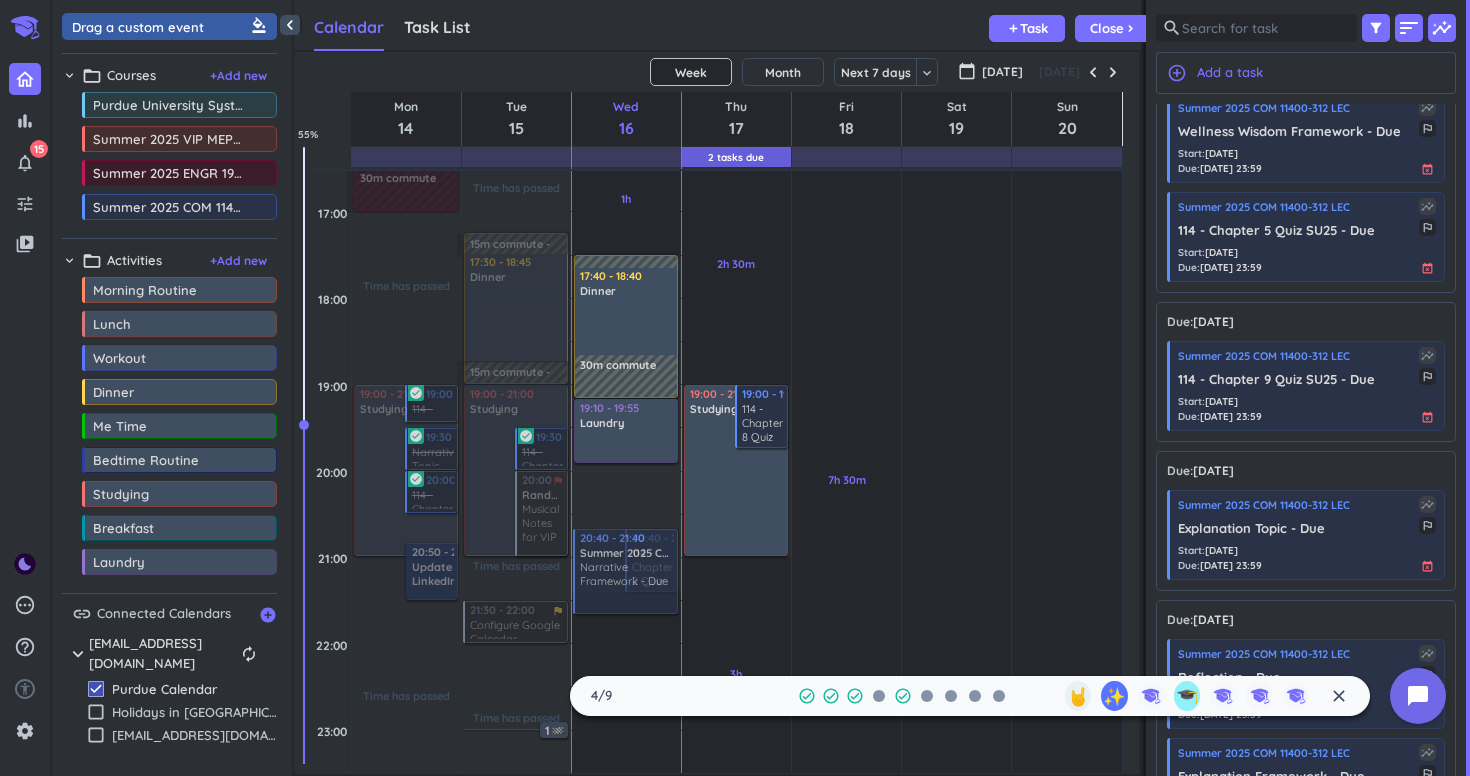drag, startPoint x: 622, startPoint y: 510, endPoint x: 624, endPoint y: 591, distance: 81.02469 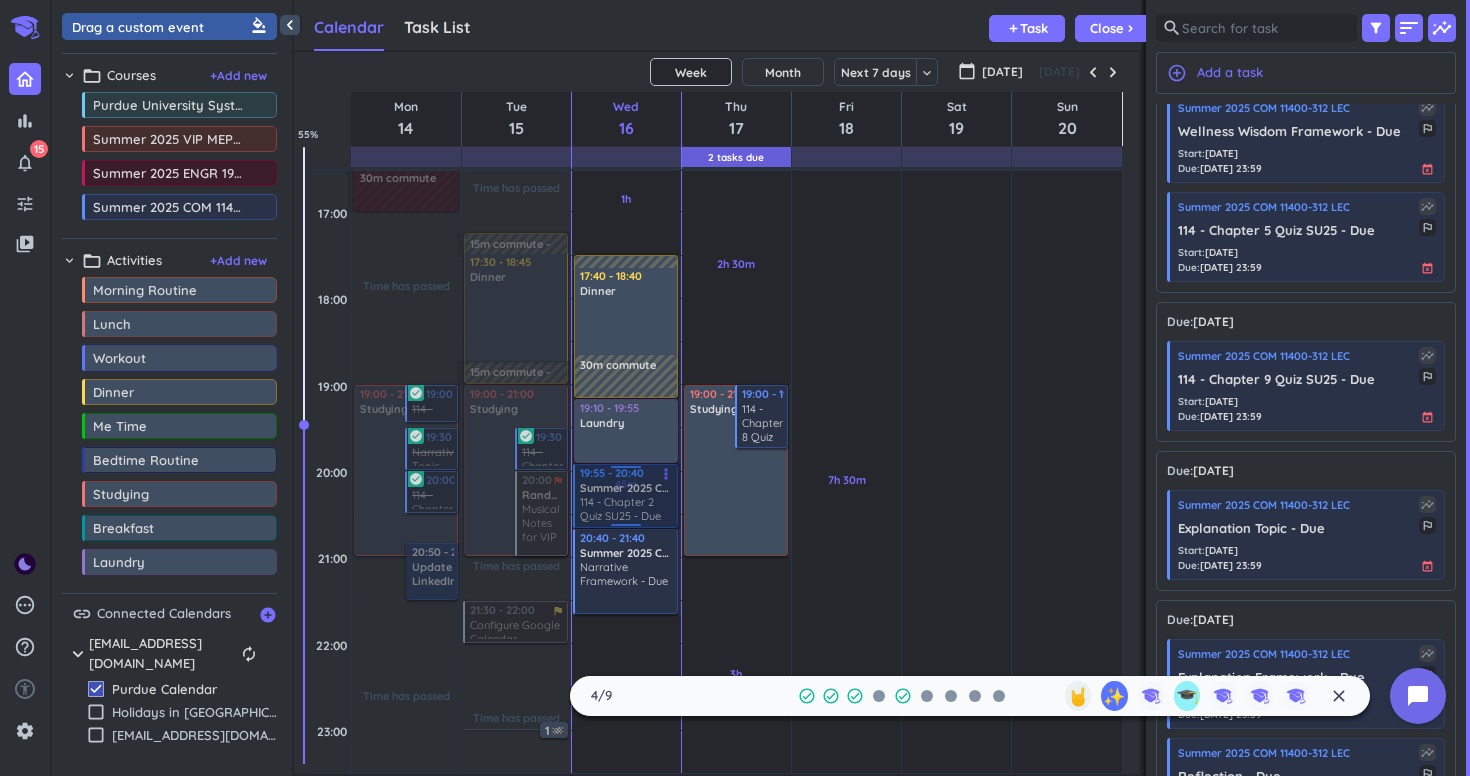 drag, startPoint x: 656, startPoint y: 550, endPoint x: 655, endPoint y: 491, distance: 59.008472 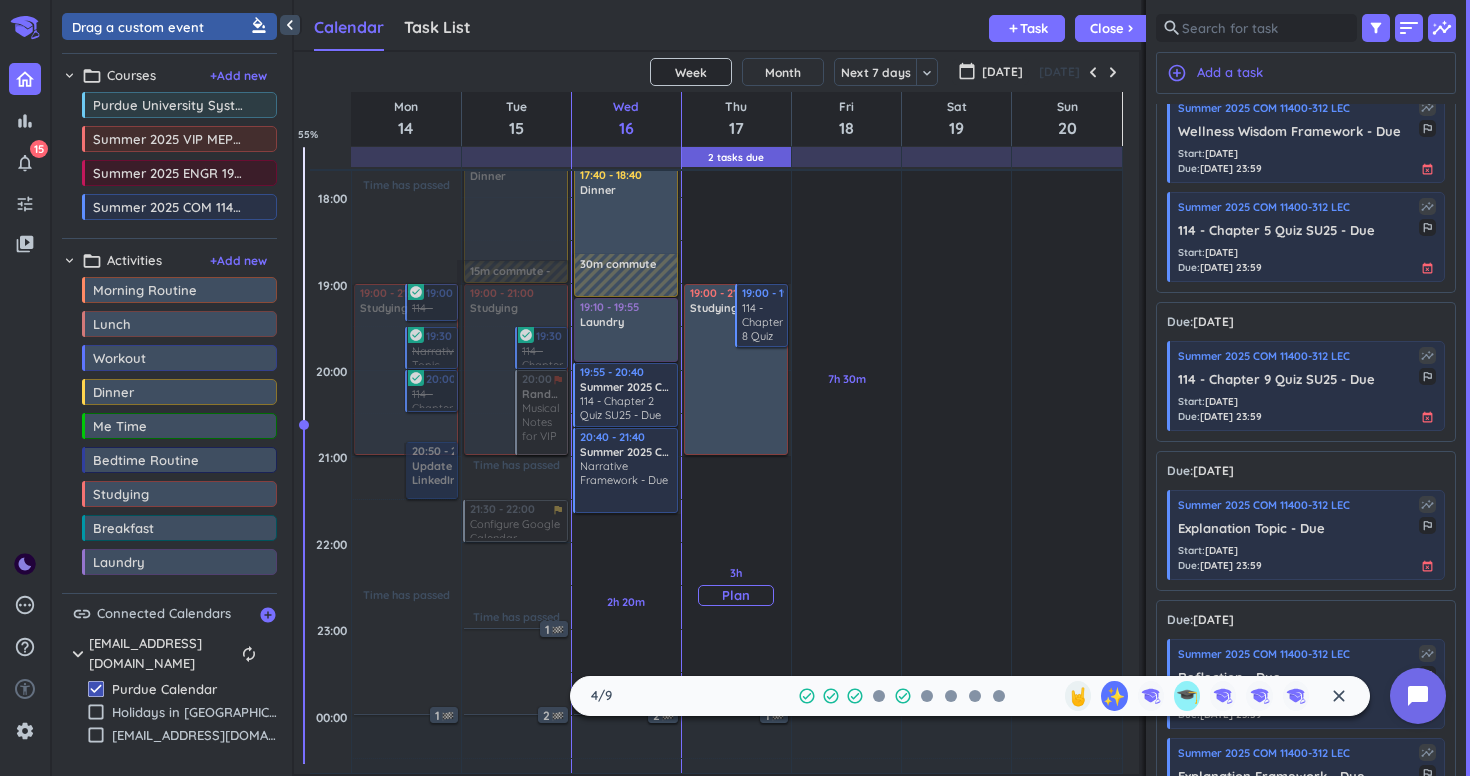 scroll, scrollTop: 1156, scrollLeft: 0, axis: vertical 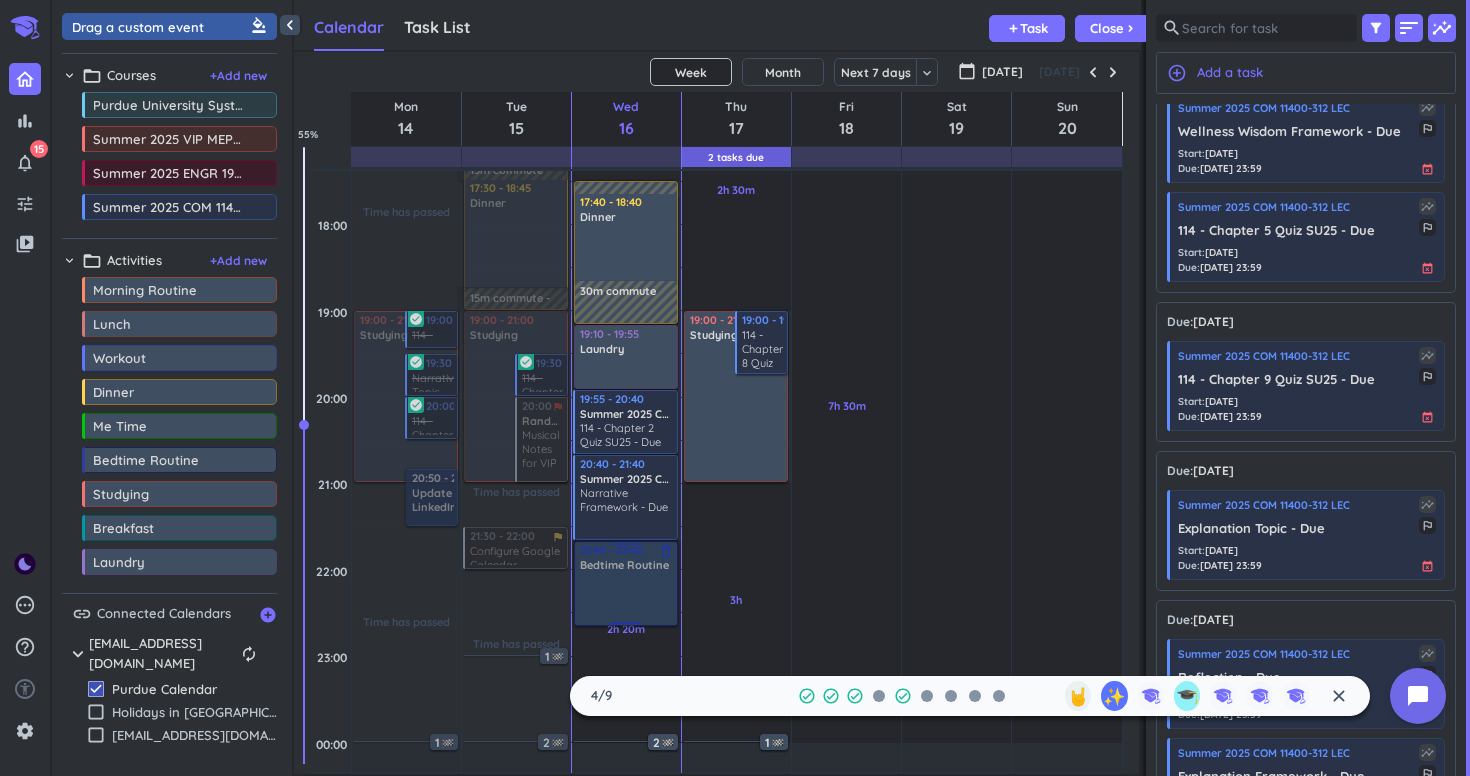 drag, startPoint x: 161, startPoint y: 466, endPoint x: 601, endPoint y: 546, distance: 447.2136 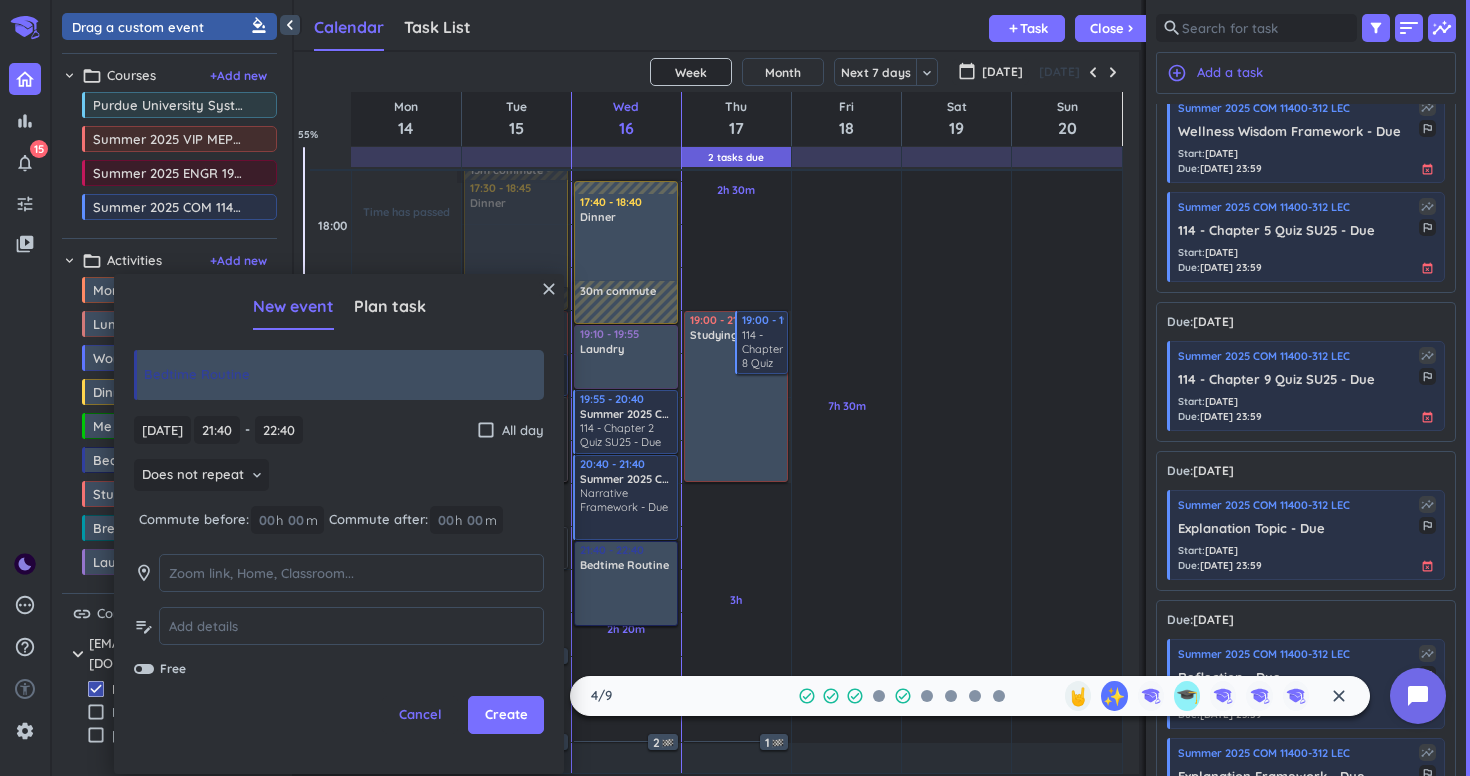 click on "Bedtime Routine" at bounding box center (339, 375) 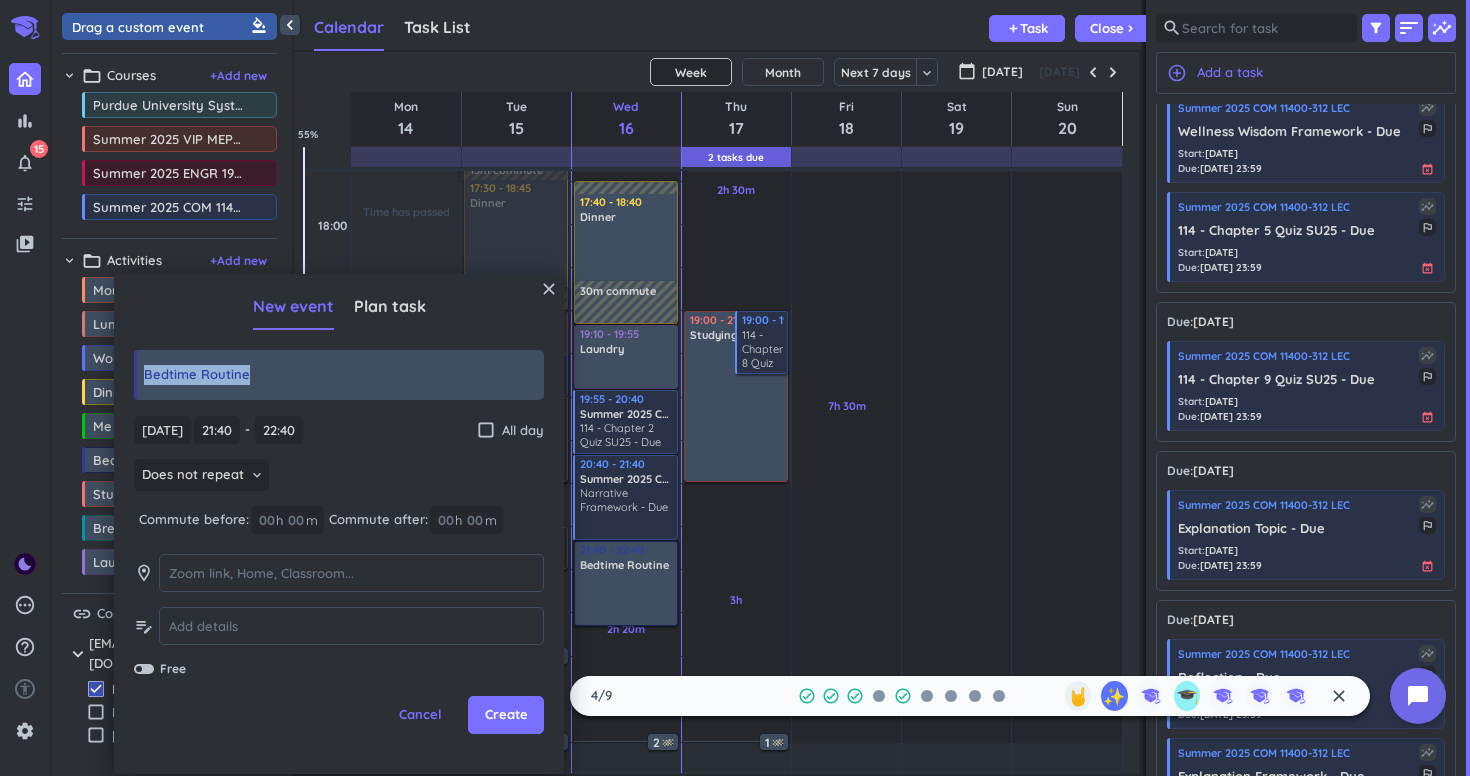 click on "Bedtime Routine" at bounding box center (339, 375) 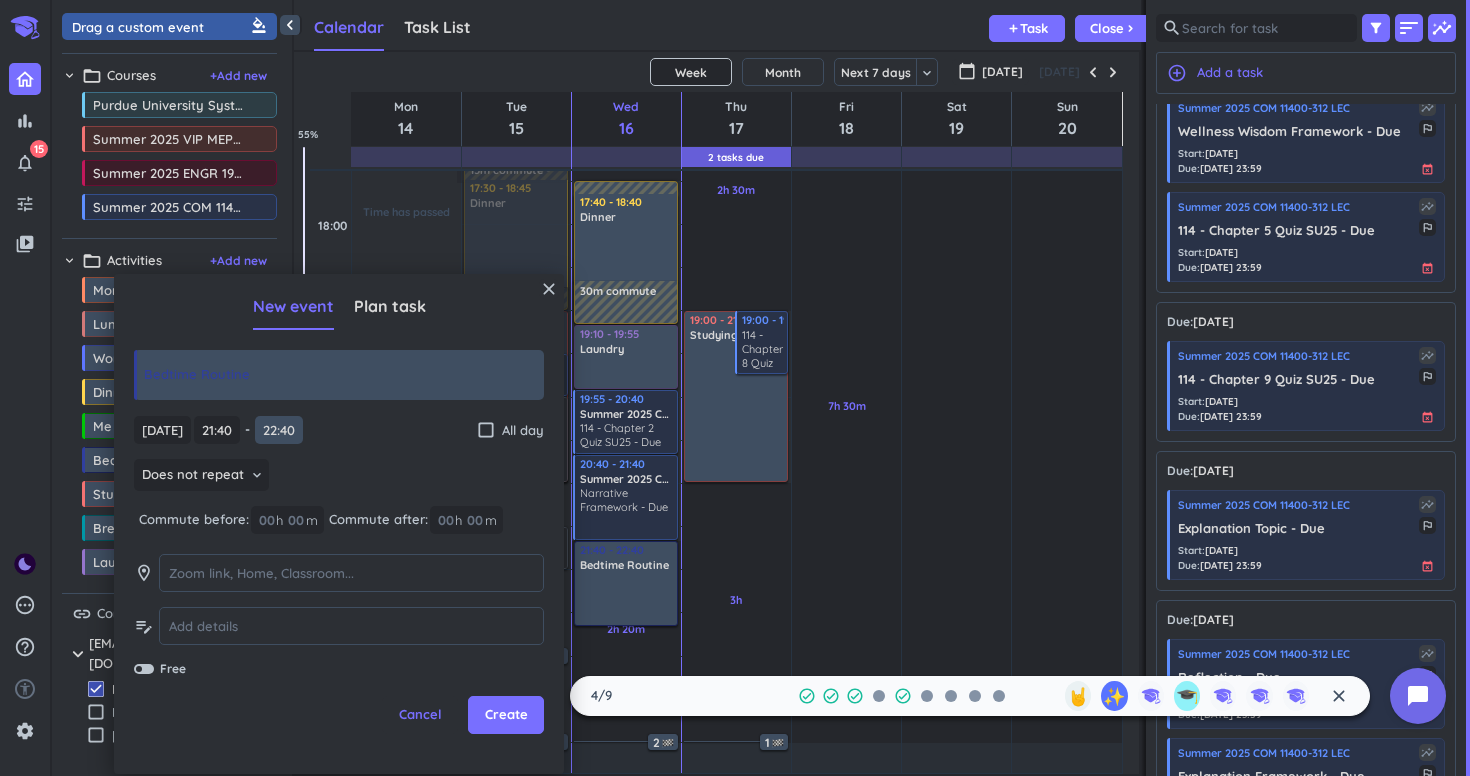 click on "22:40" at bounding box center [279, 430] 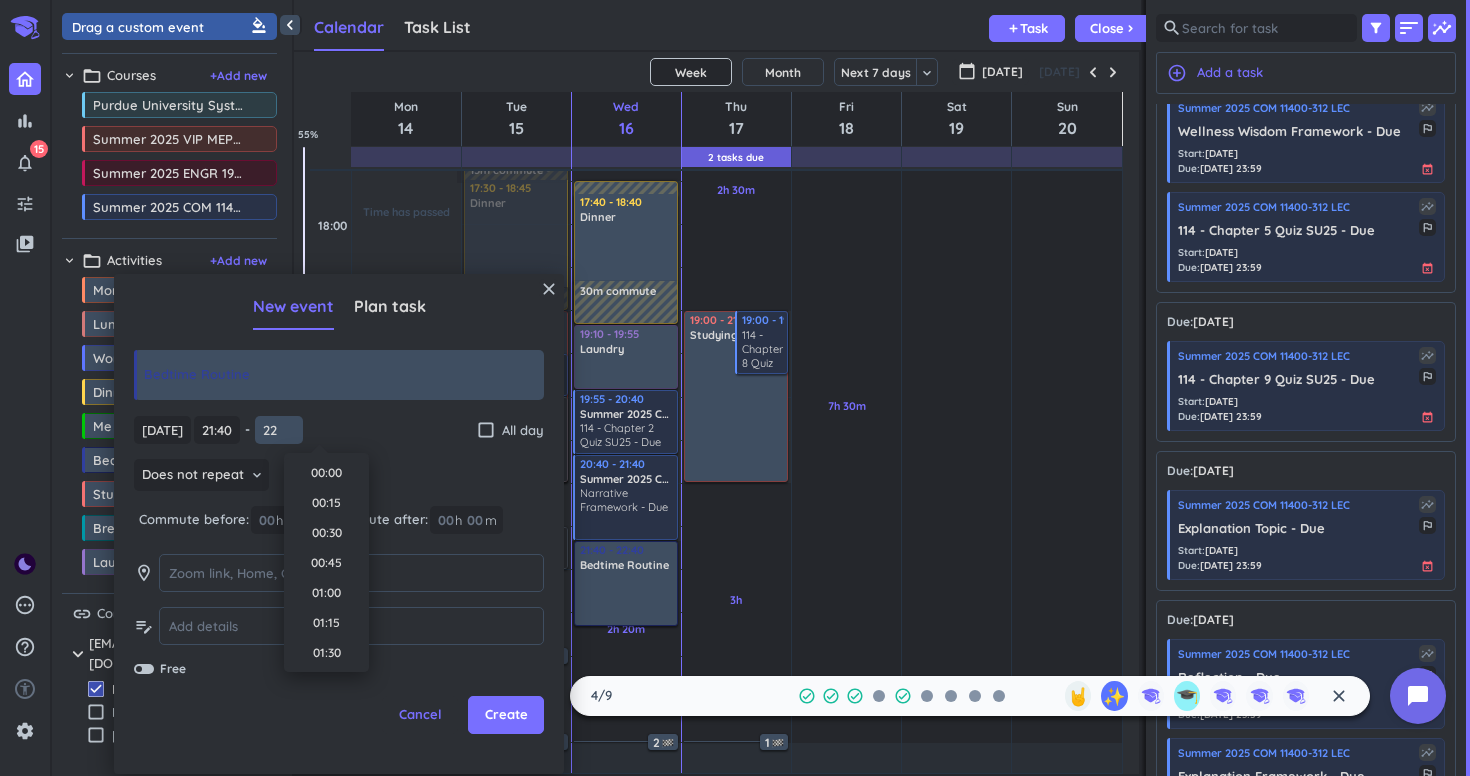scroll, scrollTop: 2550, scrollLeft: 0, axis: vertical 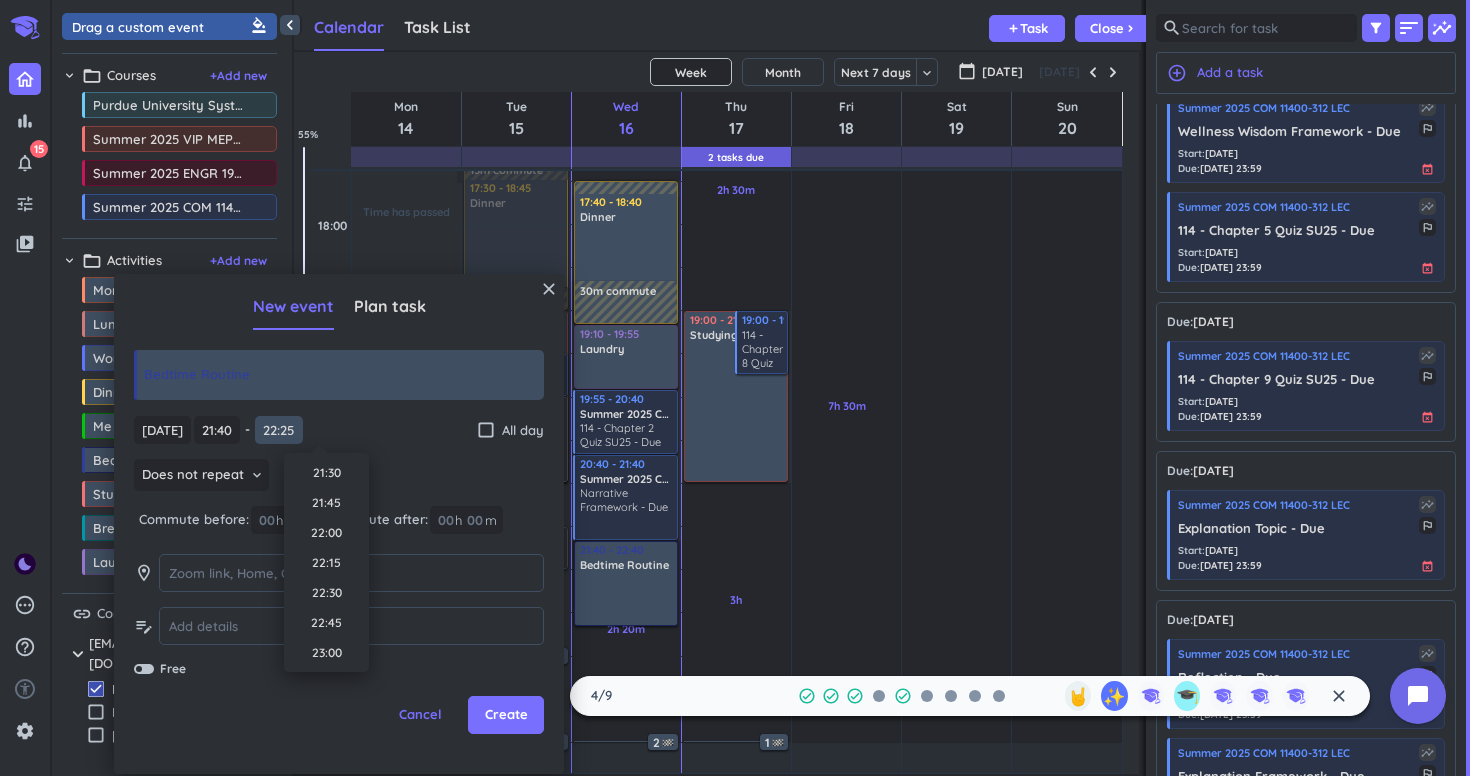 type on "22:25" 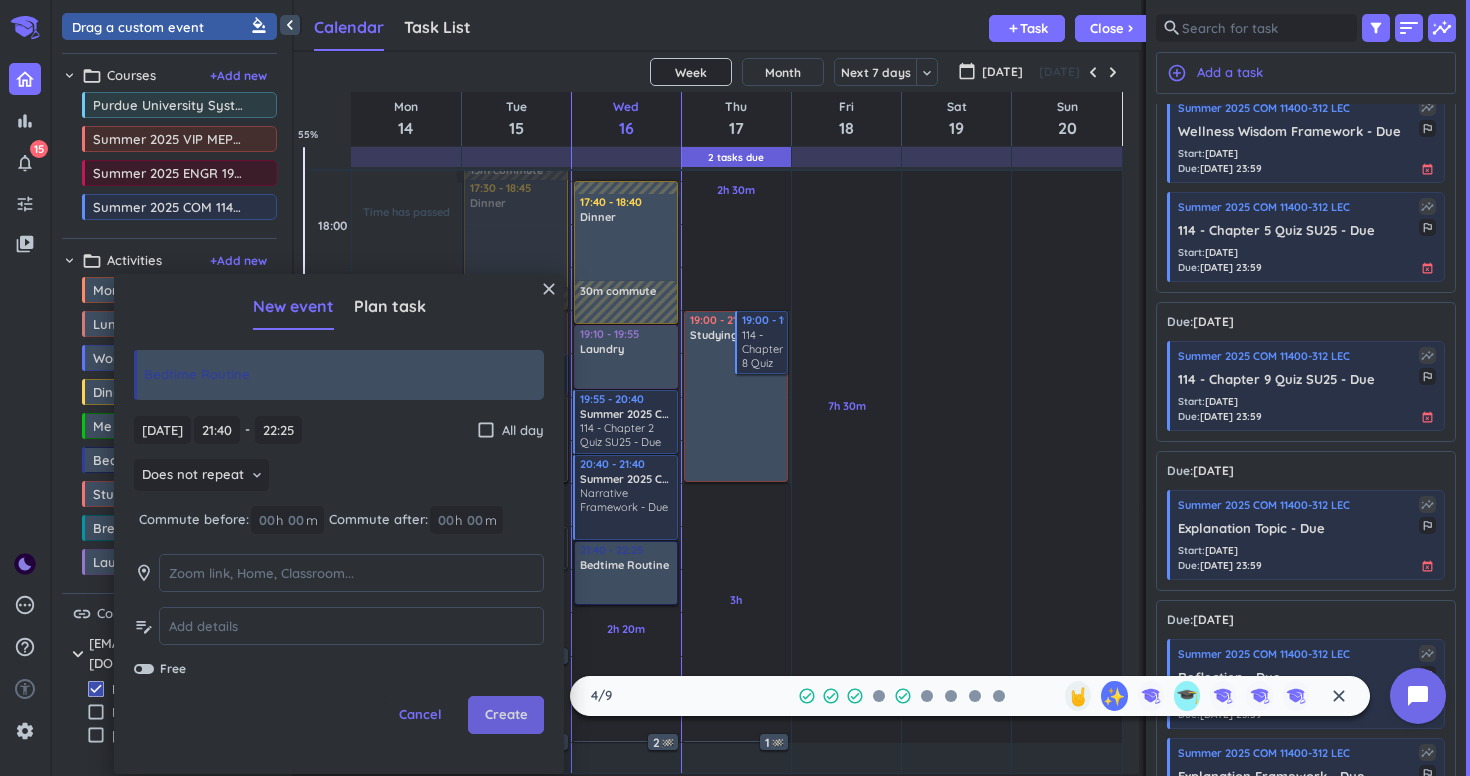 click on "Create" at bounding box center [506, 715] 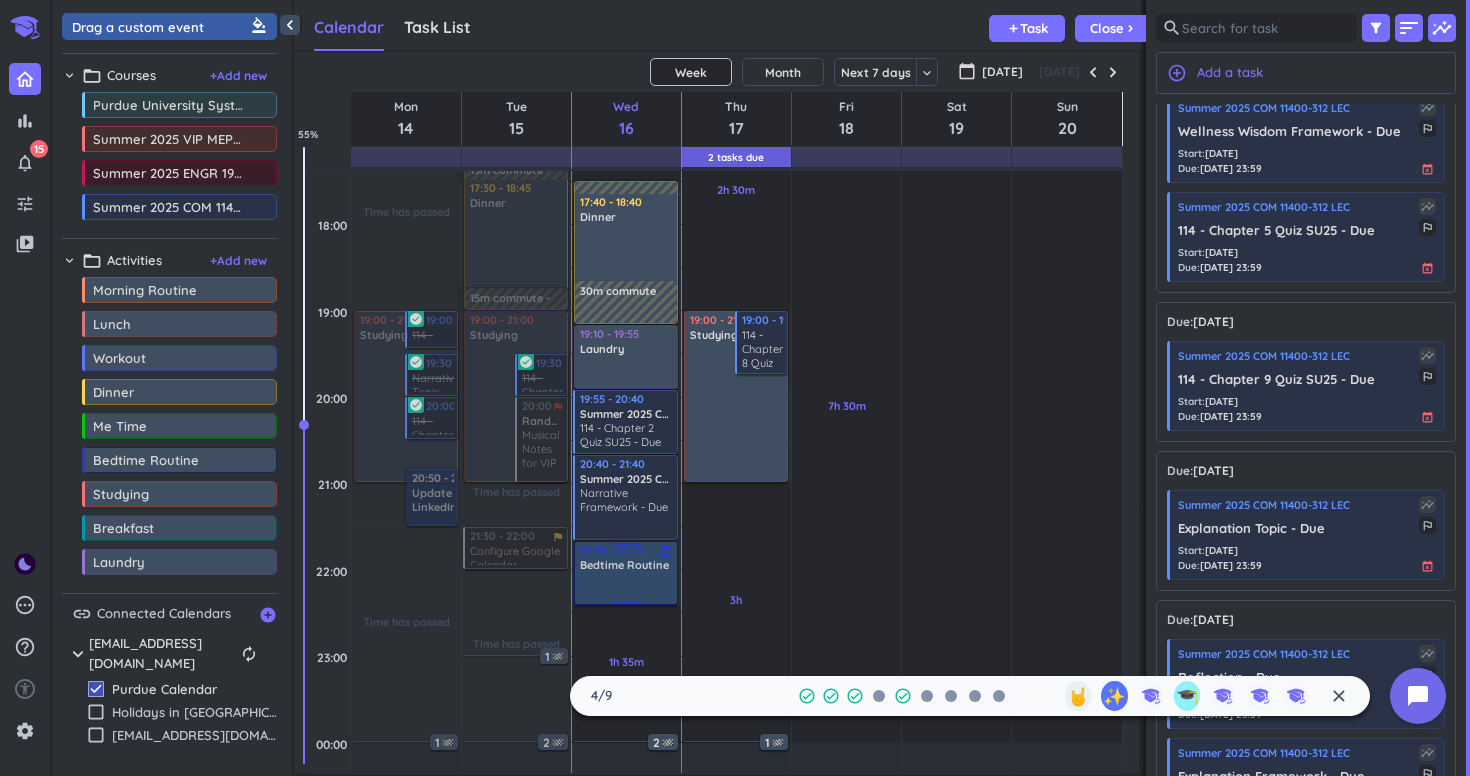 click at bounding box center [627, 587] 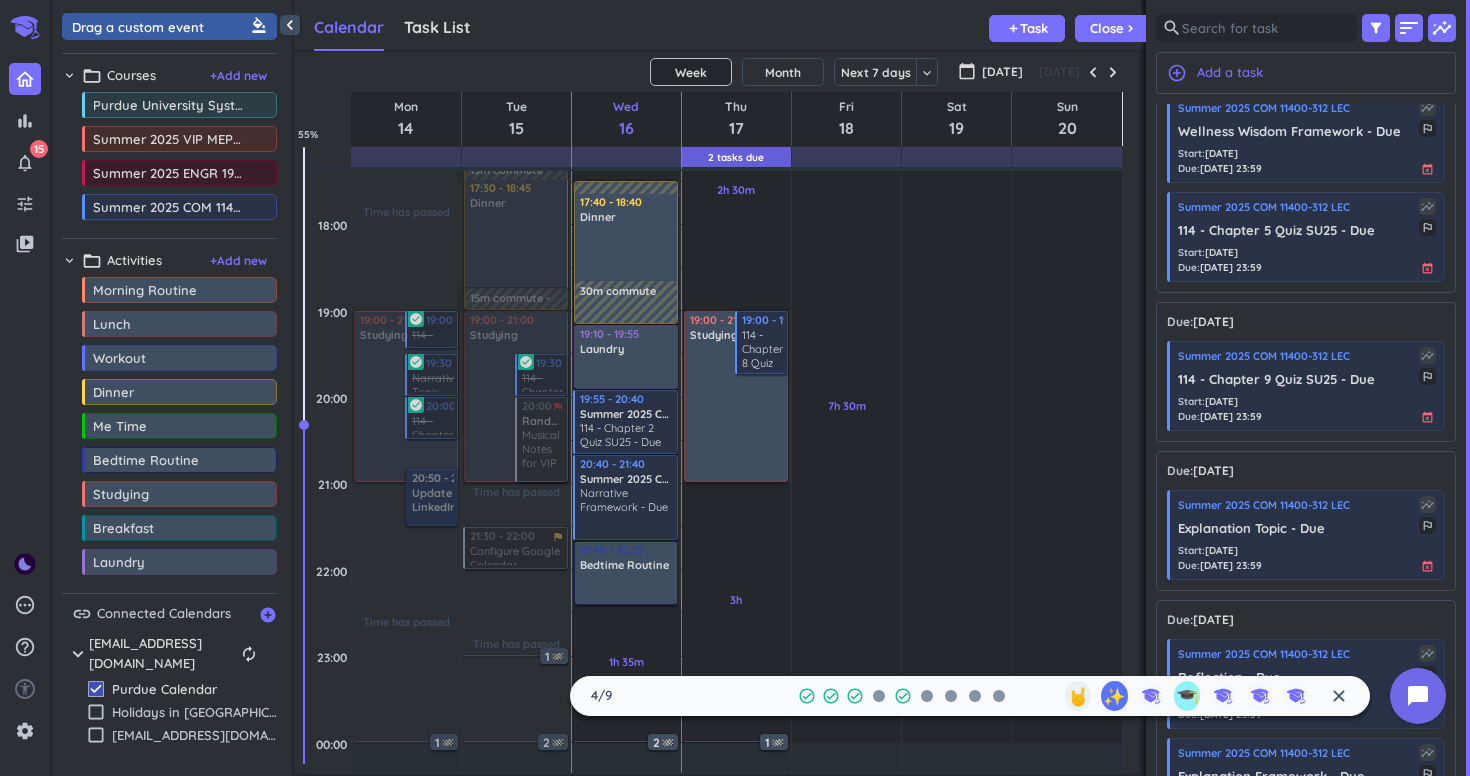 click on "chevron_right folder_open Activities   +  Add new drag_indicator Morning Routine more_horiz drag_indicator Lunch more_horiz drag_indicator Workout more_horiz drag_indicator Dinner more_horiz drag_indicator Me Time more_horiz drag_indicator Bedtime Routine more_horiz drag_indicator Studying more_horiz drag_indicator Breakfast more_horiz drag_indicator Laundry more_horiz" at bounding box center (169, 416) 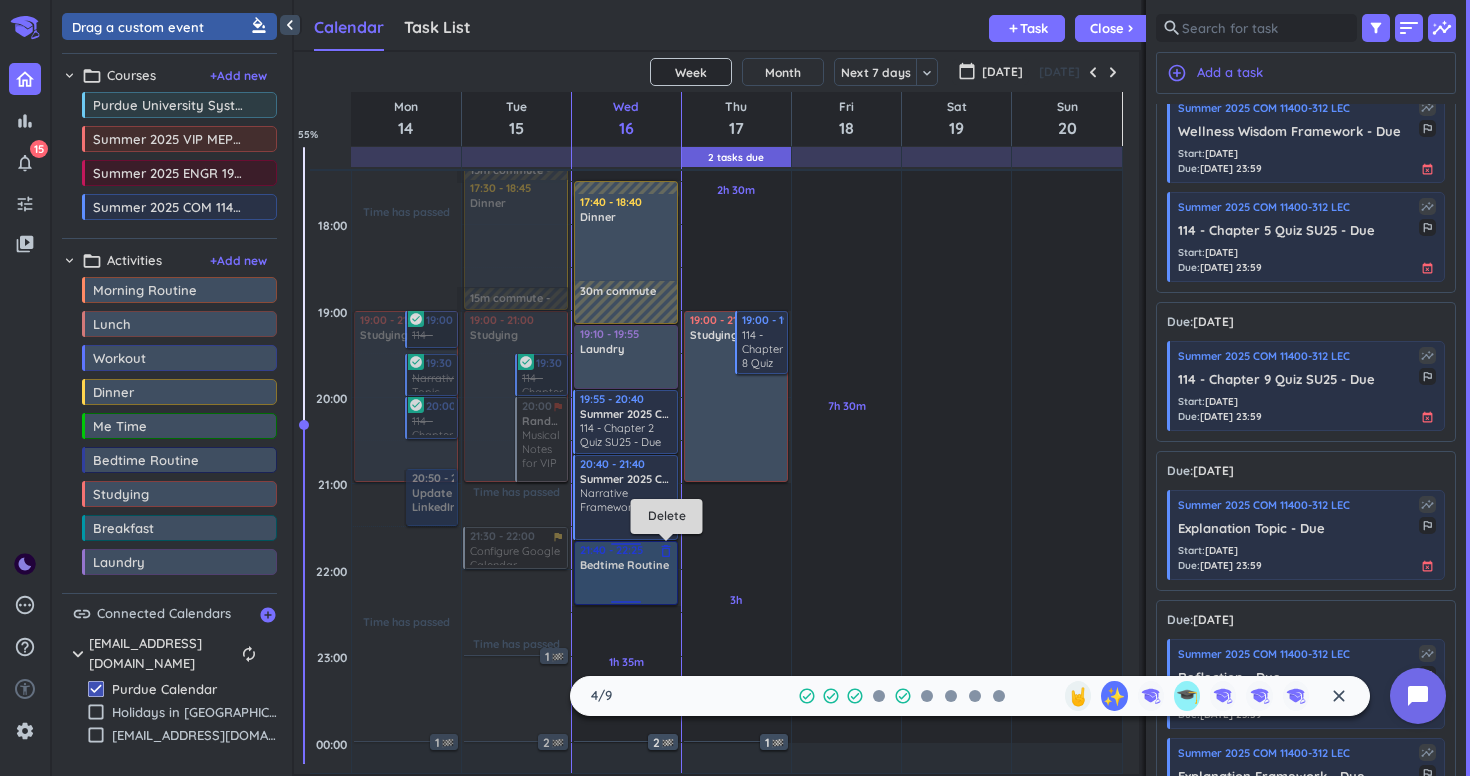 click on "Bedtime Routine" at bounding box center (624, 565) 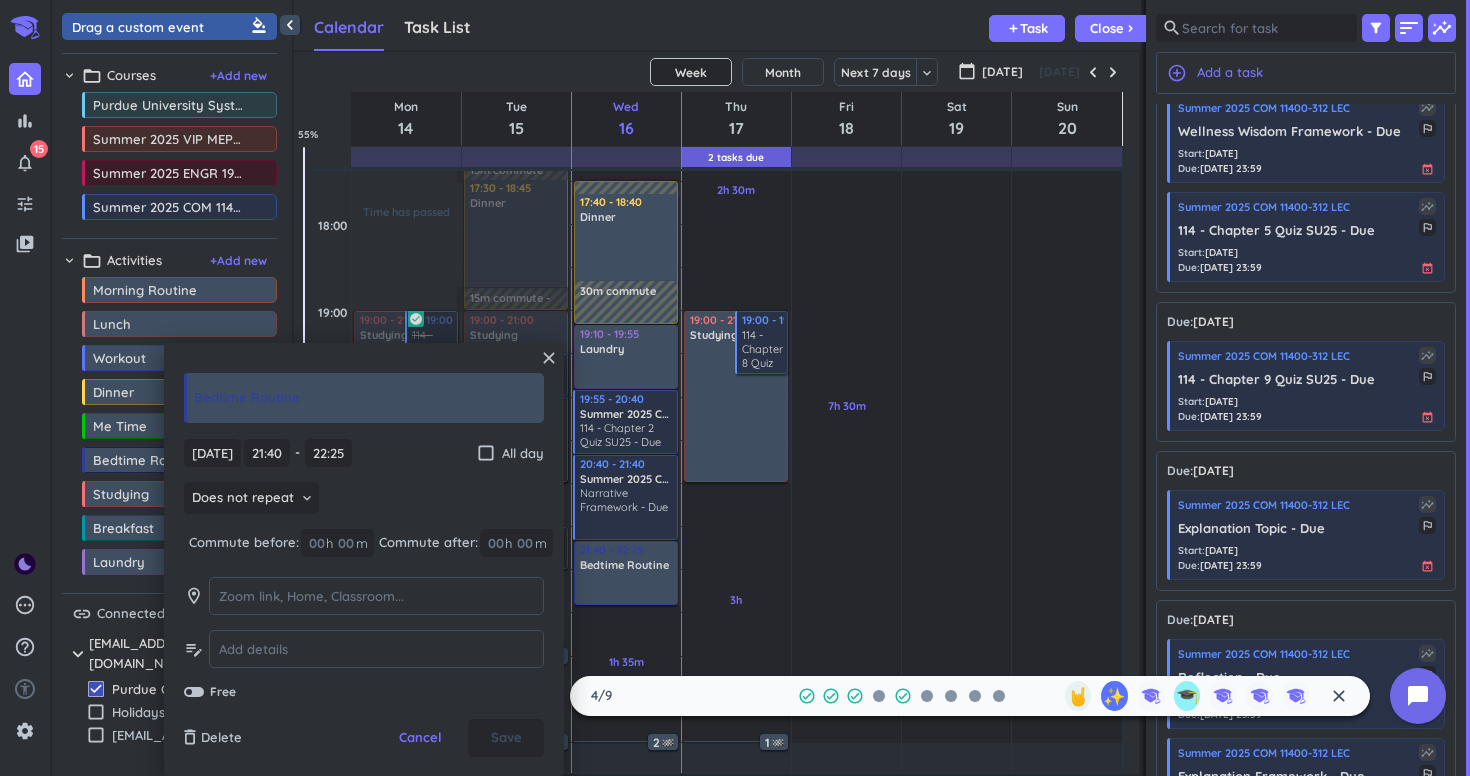 click on "link Connected Calendars add_circle chevron_right [EMAIL_ADDRESS][DOMAIN_NAME] autorenew delete_outline check_box Purdue Calendar check_box_outline_blank Holidays in [GEOGRAPHIC_DATA] check_box_outline_blank [EMAIL_ADDRESS][DOMAIN_NAME]" at bounding box center [169, 677] 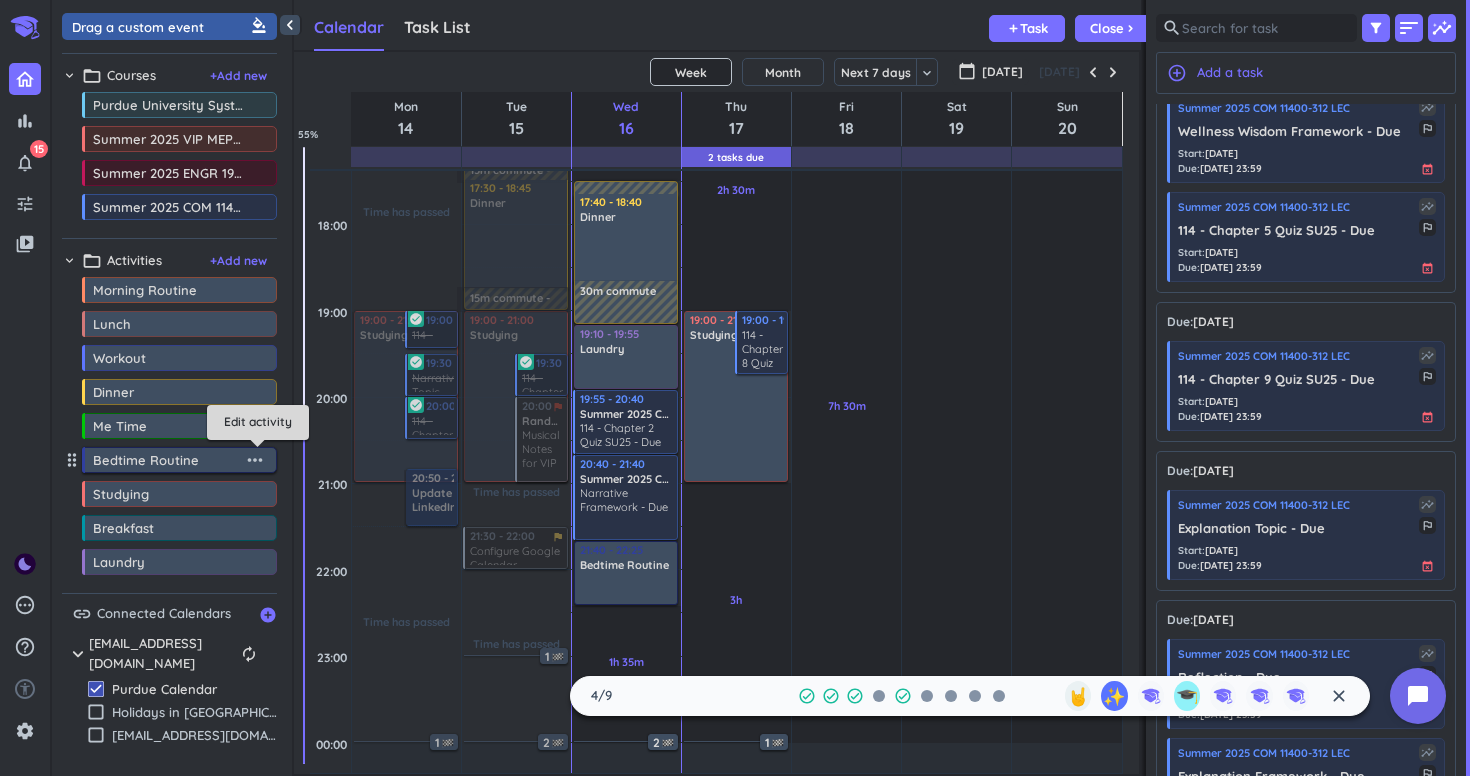 click on "more_horiz" at bounding box center (255, 460) 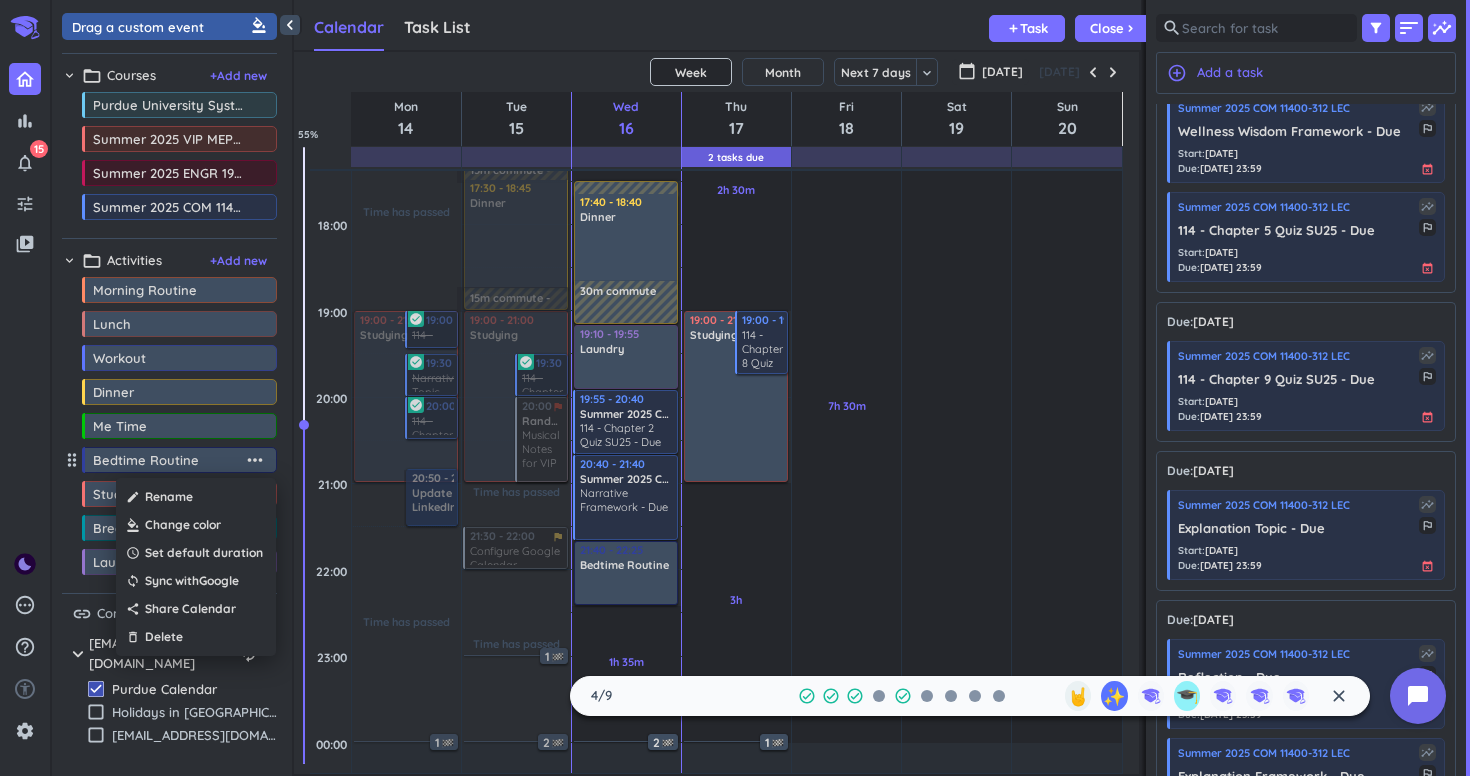 click at bounding box center [196, 525] 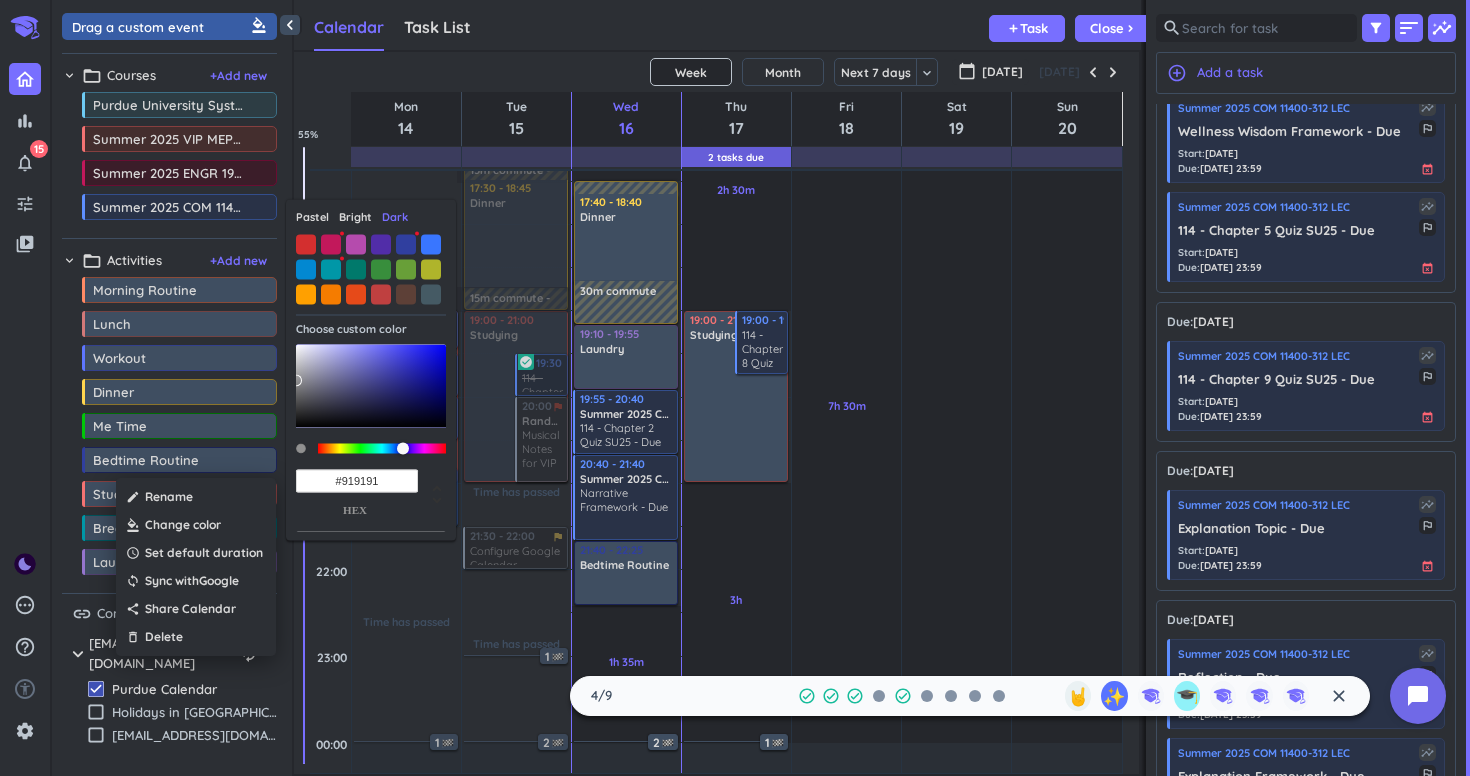 drag, startPoint x: 400, startPoint y: 375, endPoint x: 291, endPoint y: 379, distance: 109.07337 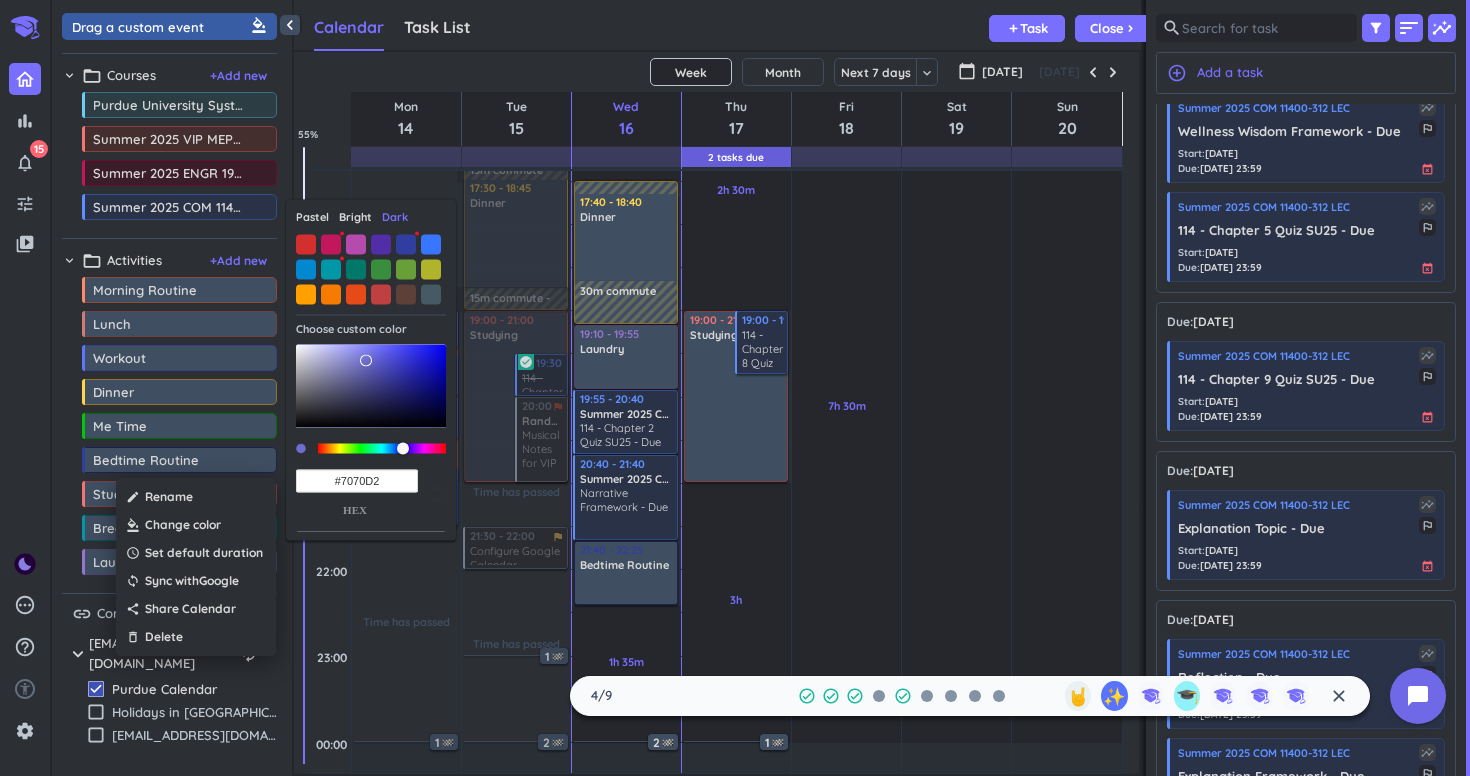 type on "#7272D5" 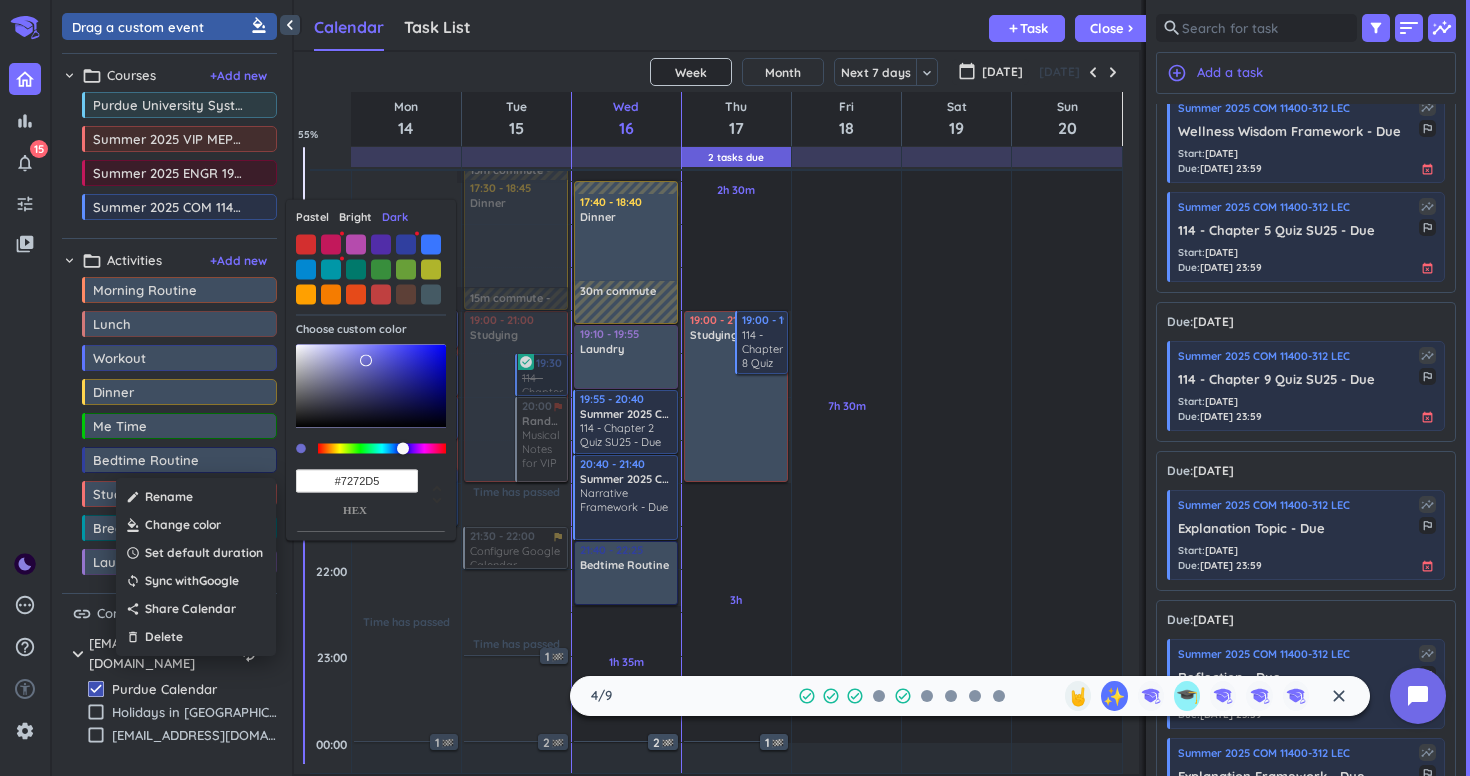 drag, startPoint x: 298, startPoint y: 379, endPoint x: 366, endPoint y: 357, distance: 71.470276 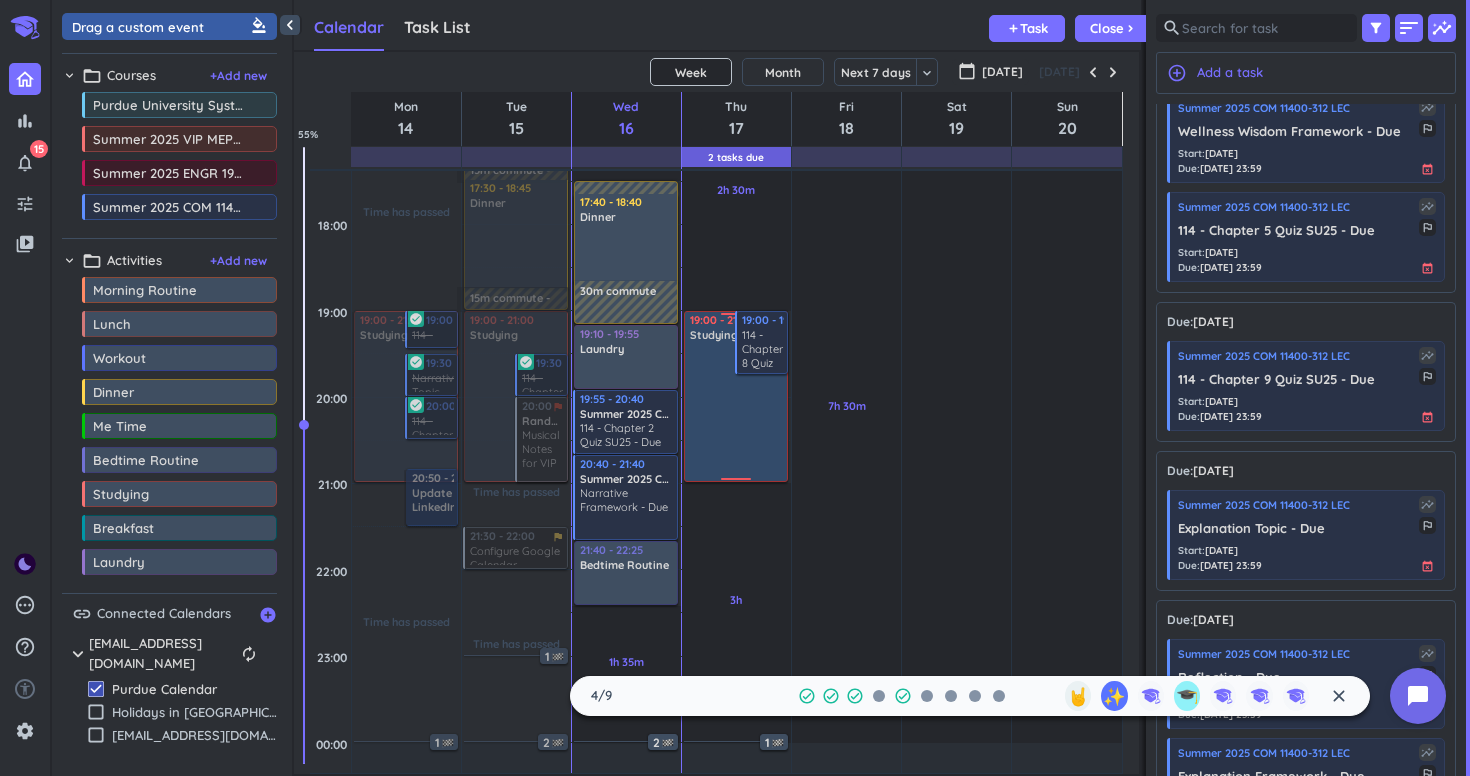 click at bounding box center (737, 411) 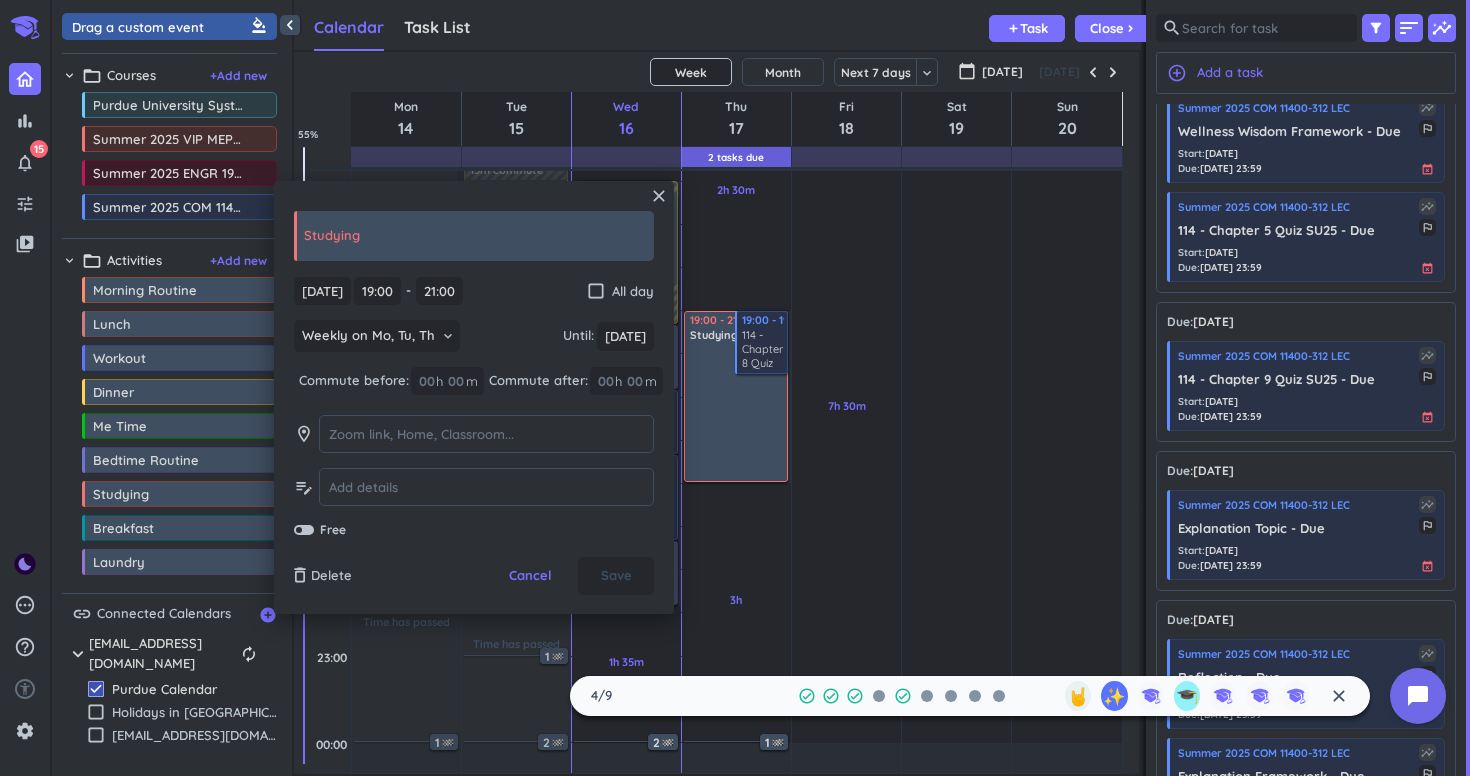 click on "Studying" at bounding box center (474, 236) 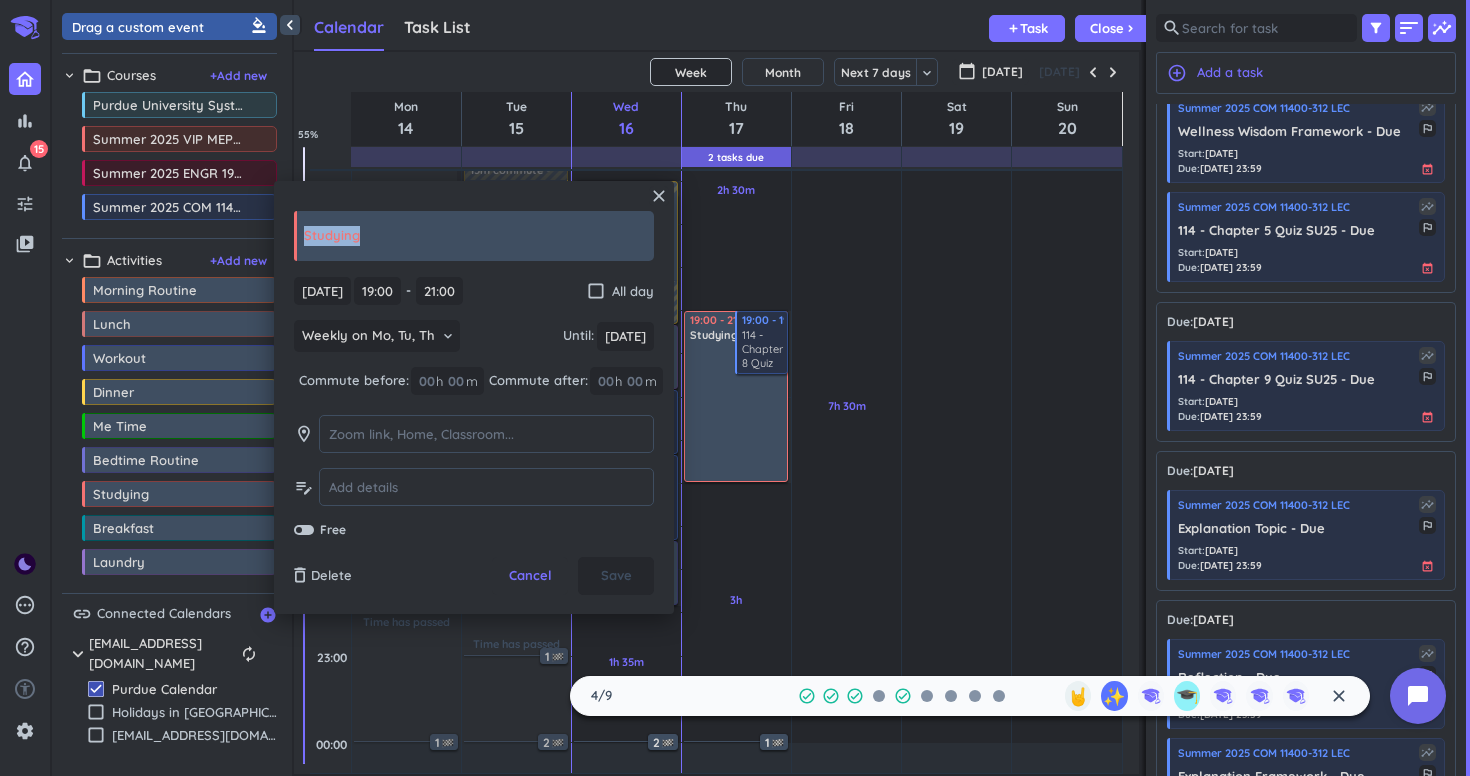 click on "Studying" at bounding box center [474, 236] 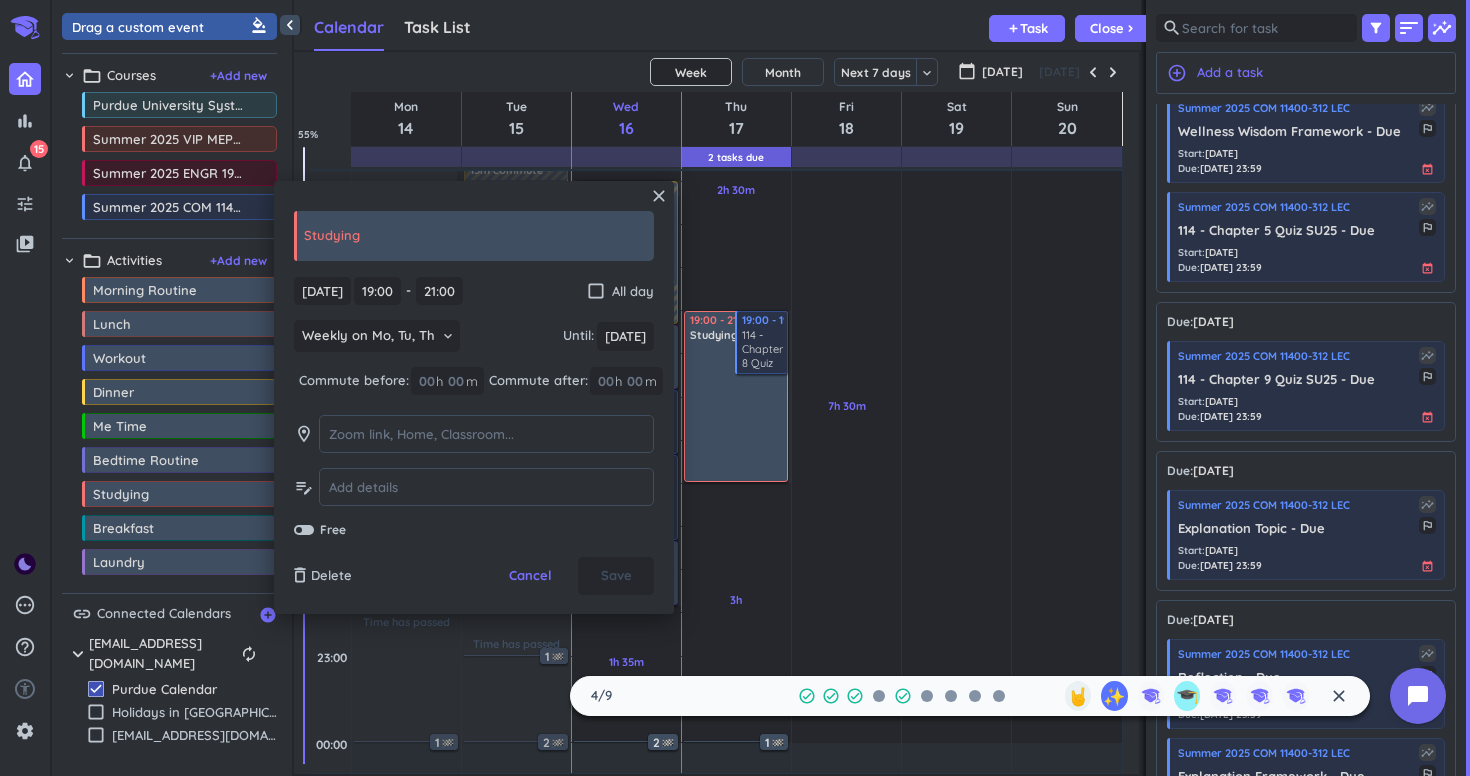 click on "Studying" at bounding box center [474, 236] 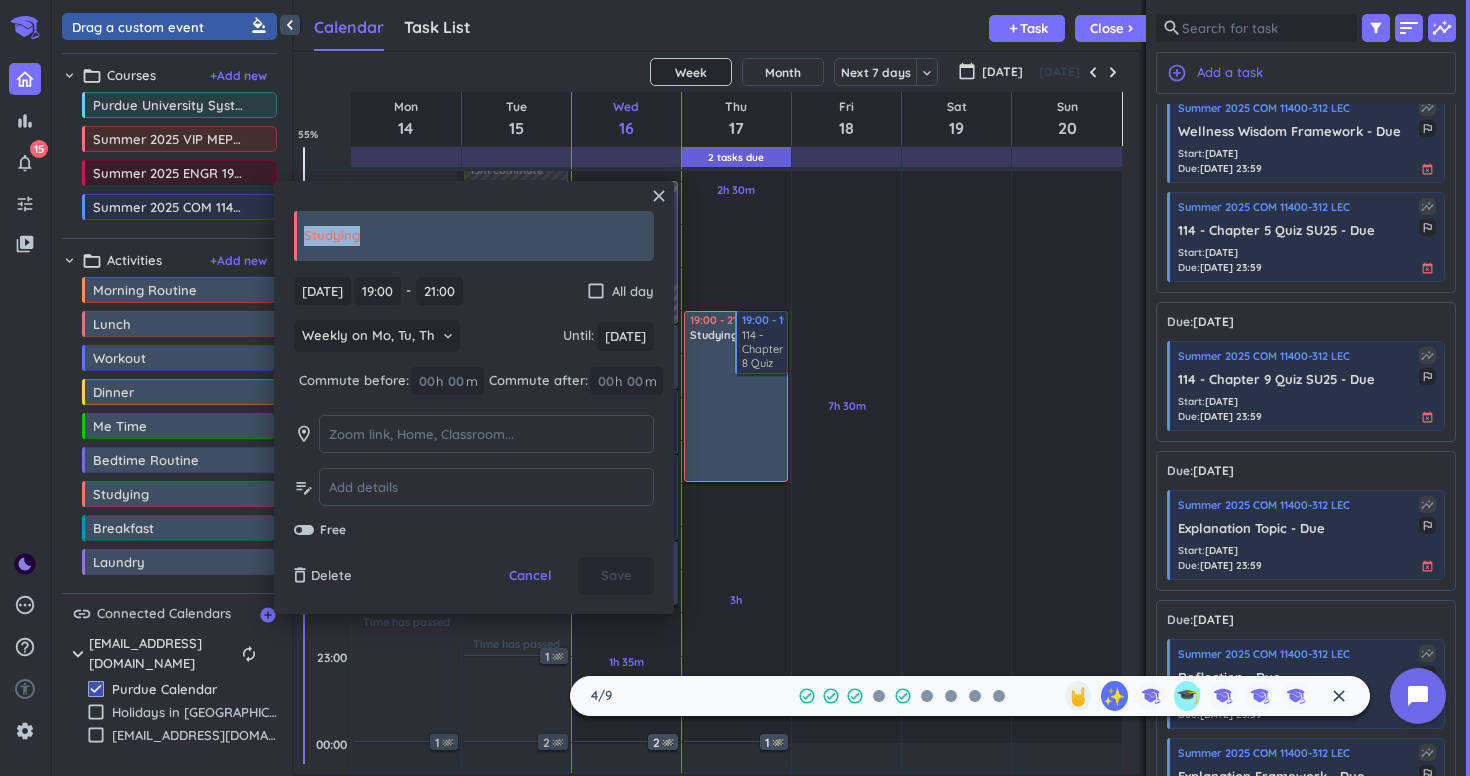 click on "Studying" at bounding box center [474, 236] 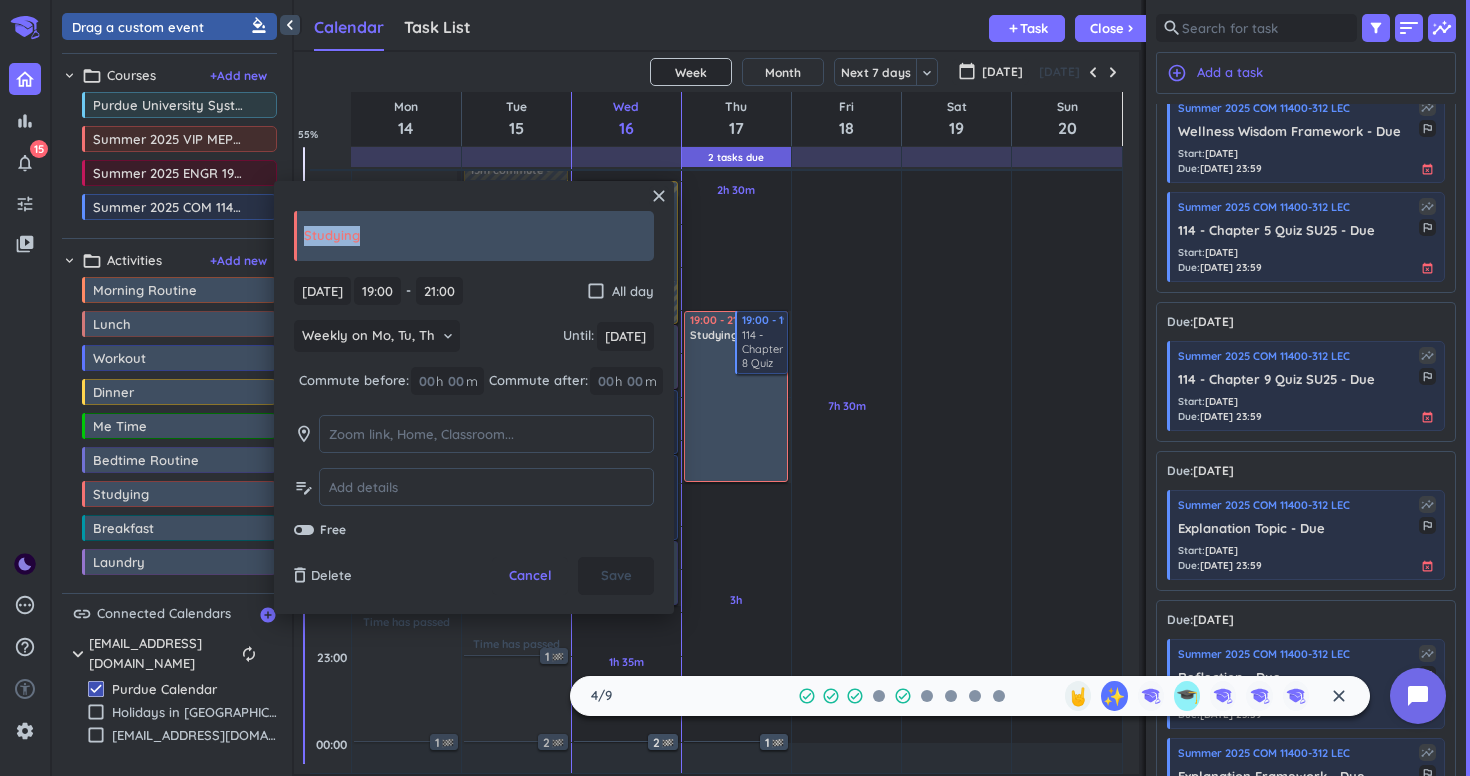 click on "Studying" at bounding box center (474, 236) 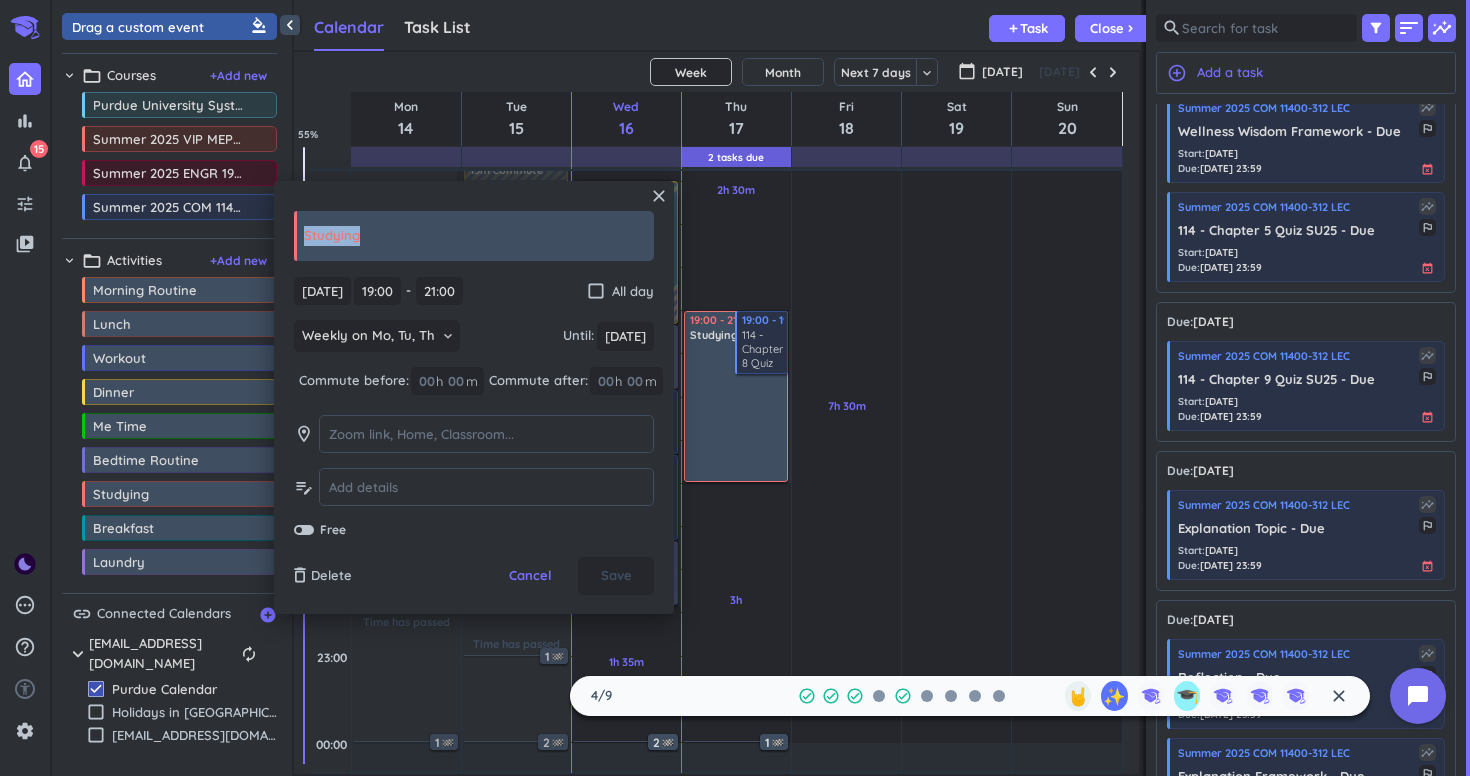 click on "Studying" at bounding box center (474, 236) 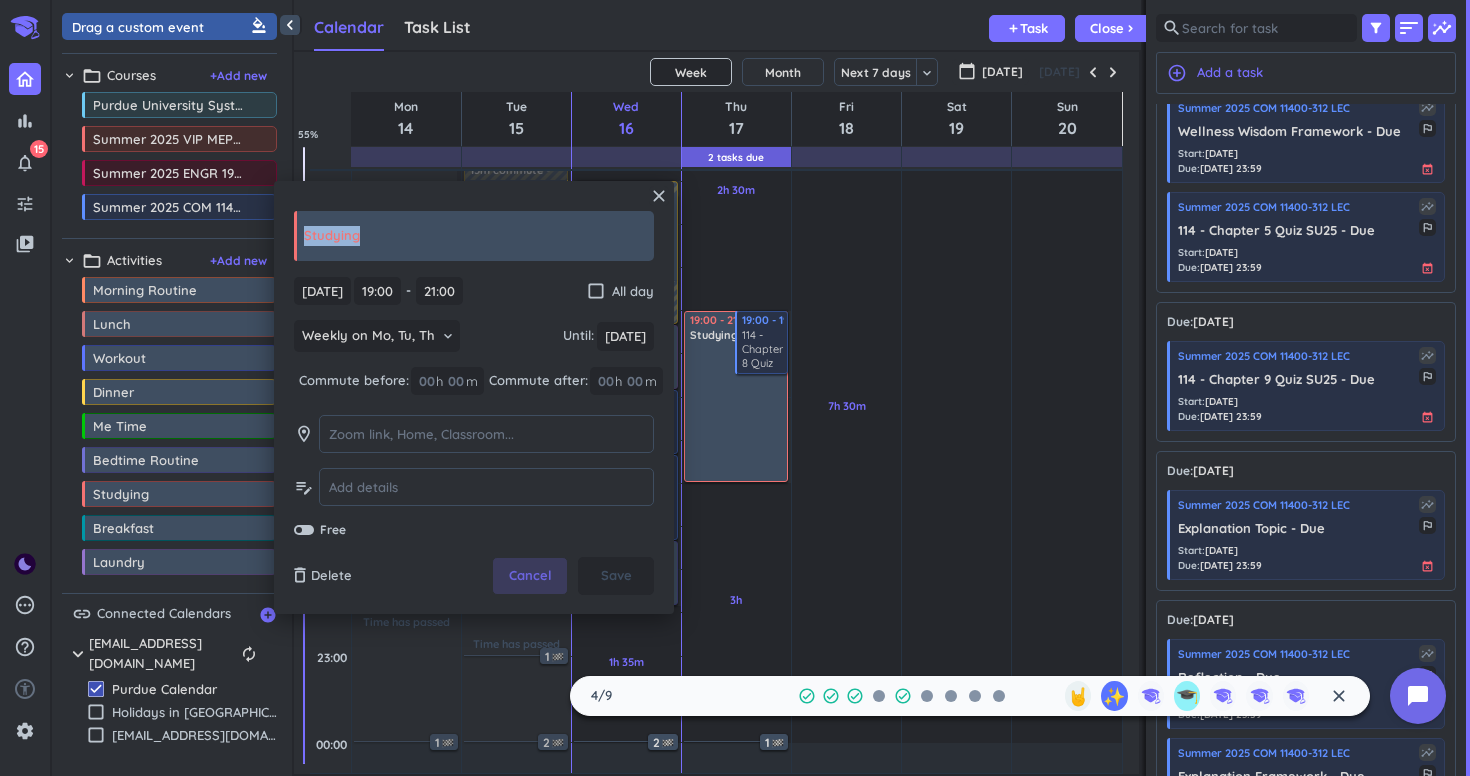 click on "Cancel" at bounding box center (530, 576) 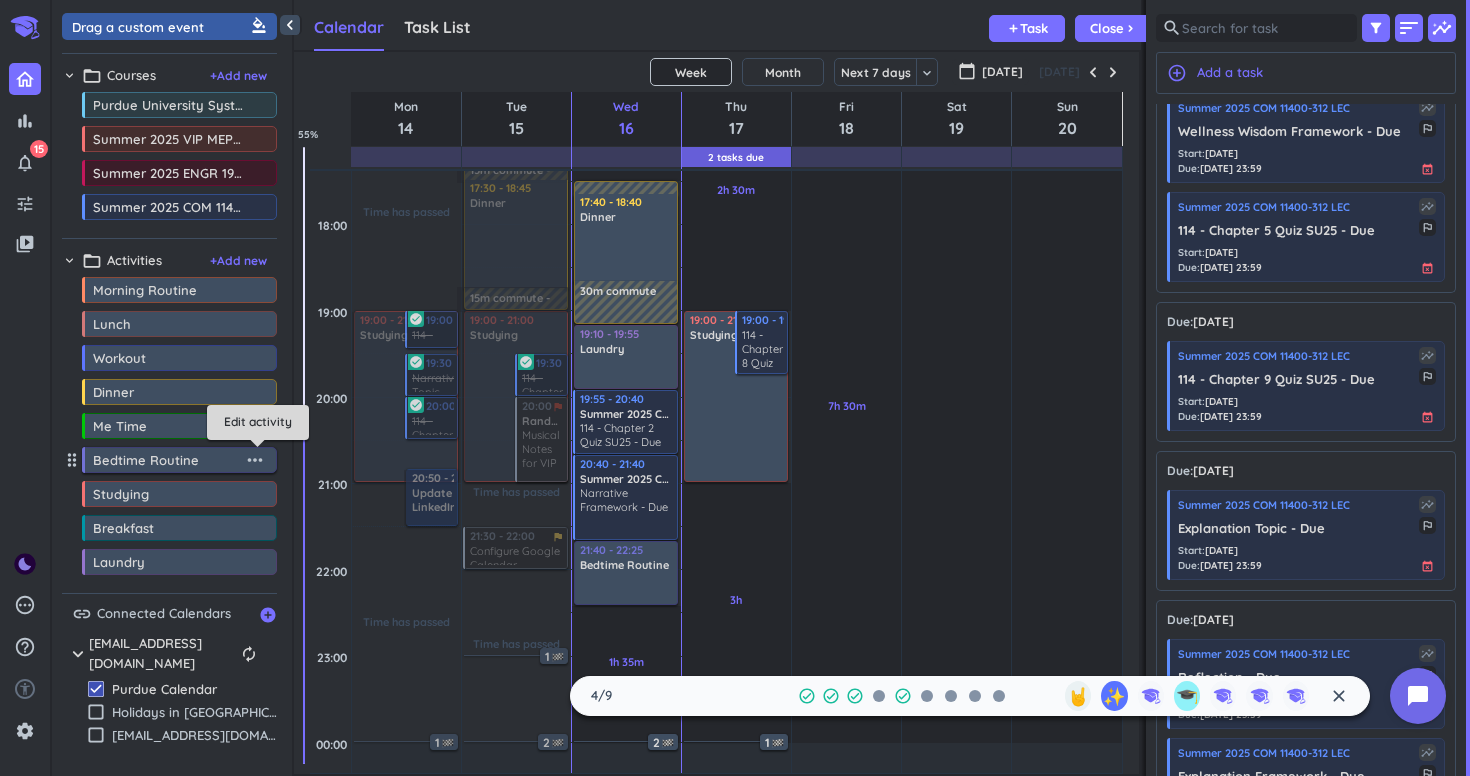 click on "more_horiz" at bounding box center [255, 460] 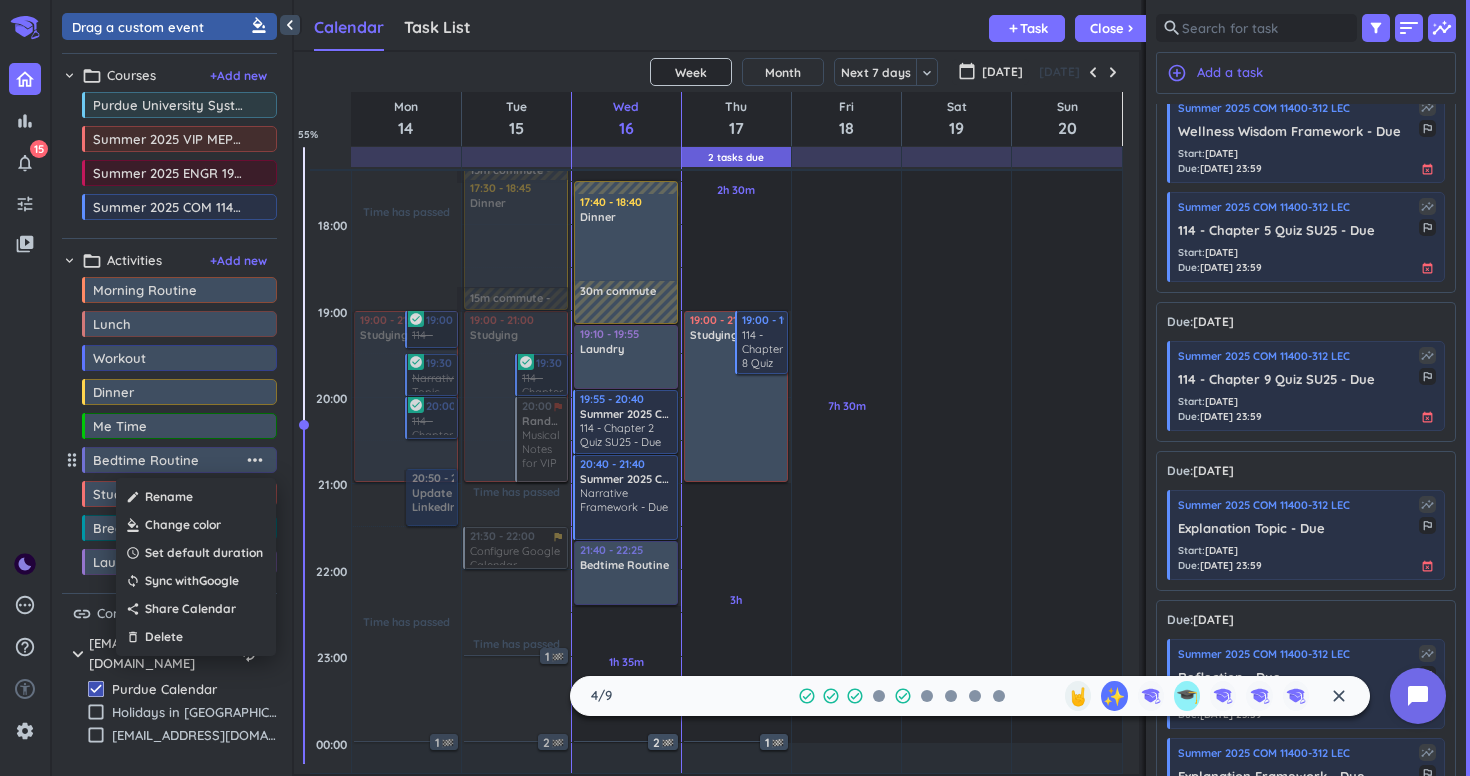 click at bounding box center (735, 388) 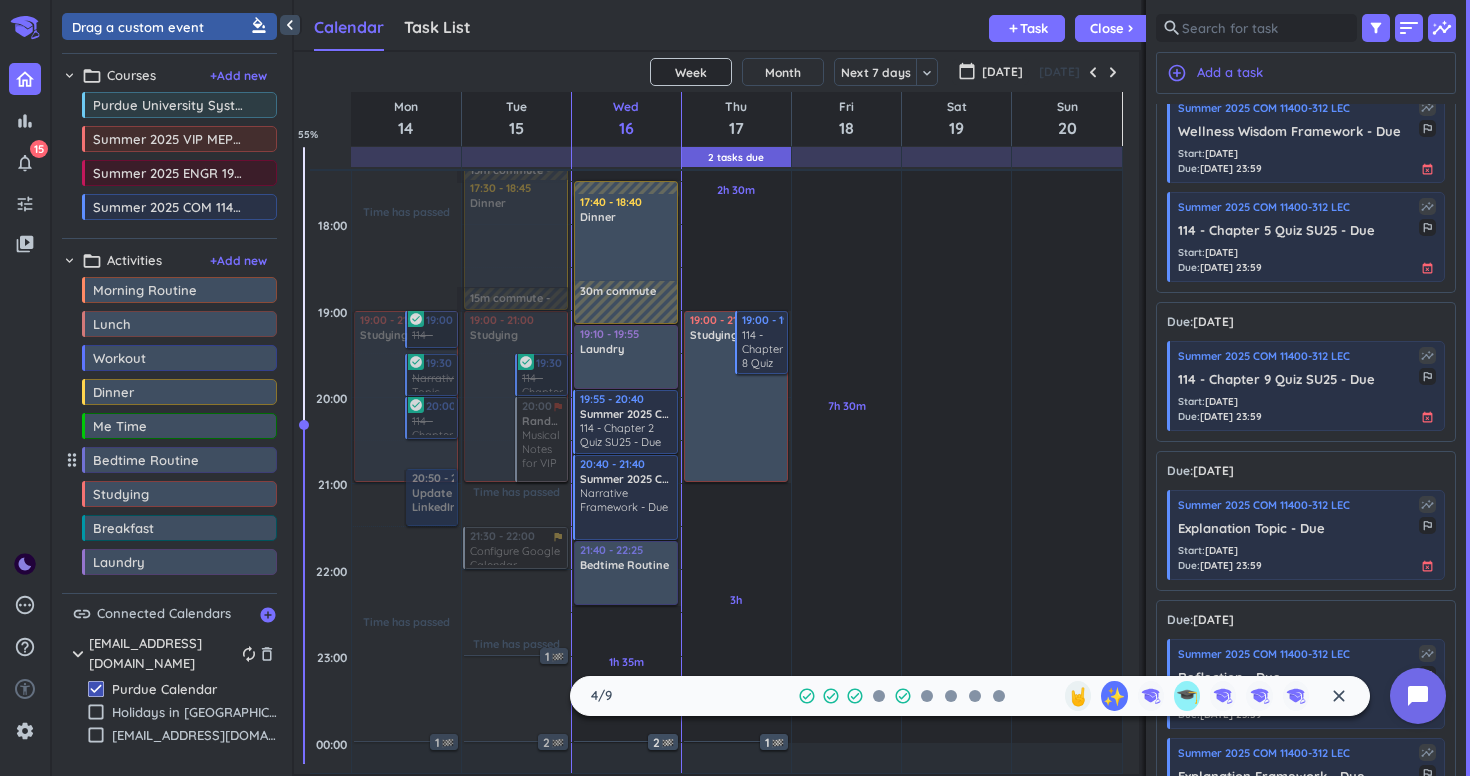 click on "chevron_right" at bounding box center (78, 654) 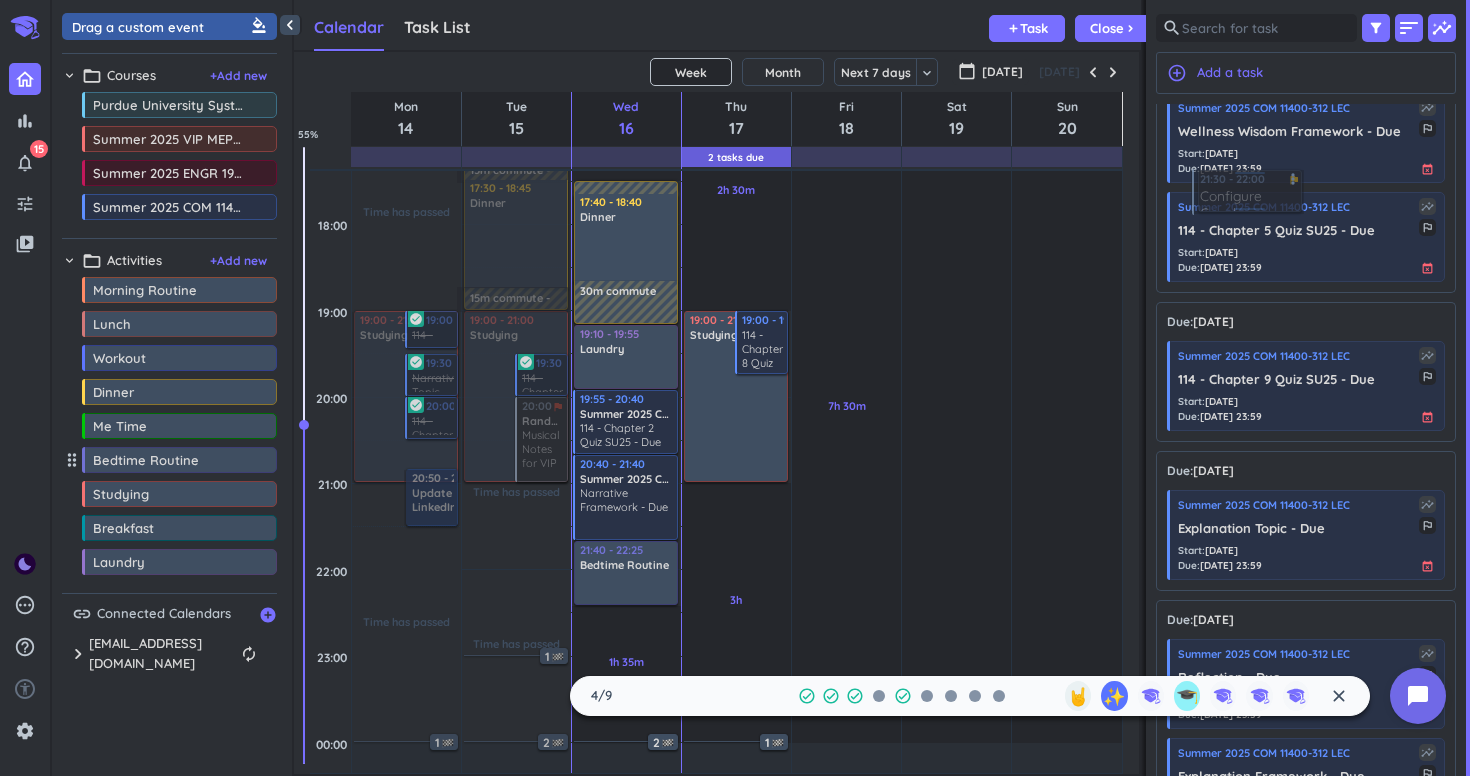 drag, startPoint x: 513, startPoint y: 545, endPoint x: 1247, endPoint y: 188, distance: 816.2138 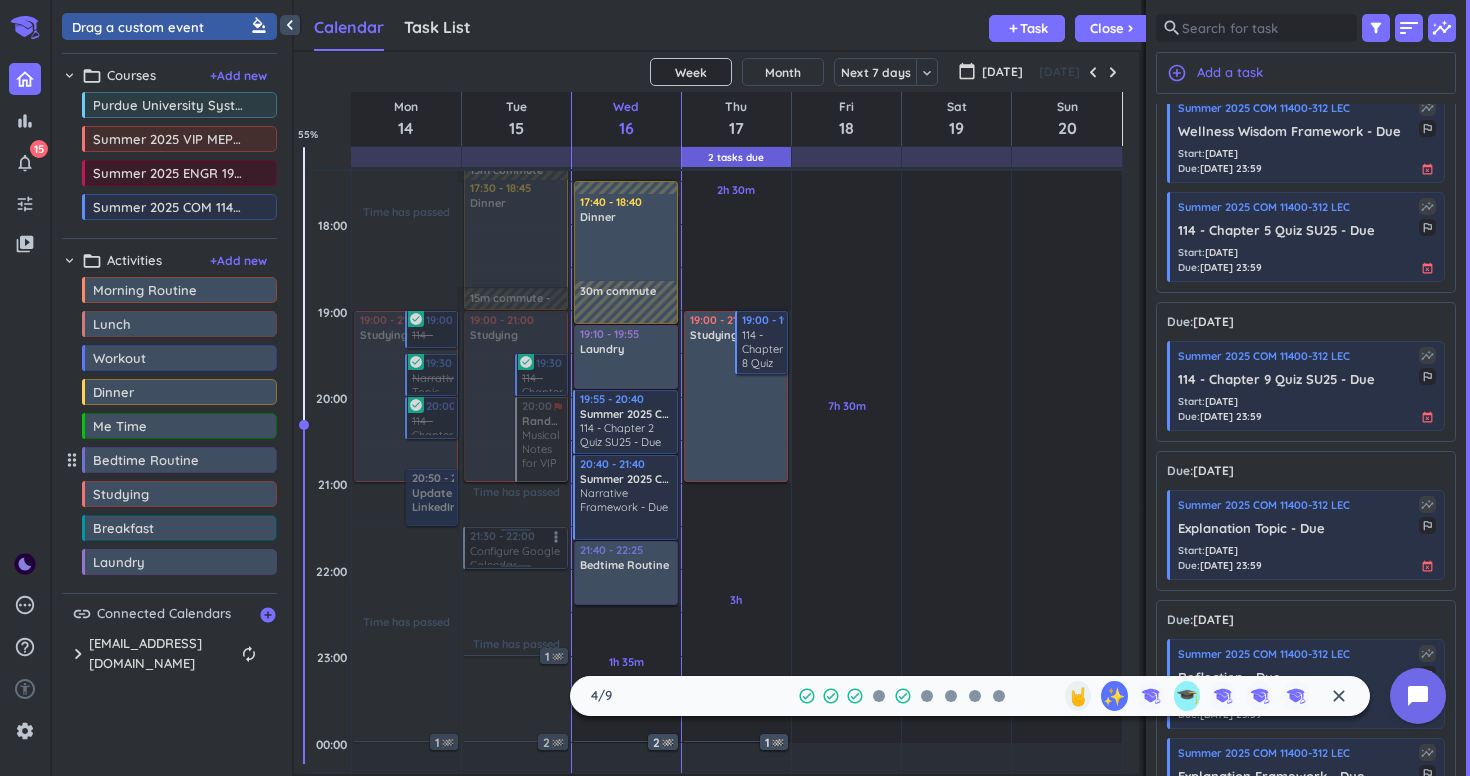 click at bounding box center (514, 548) 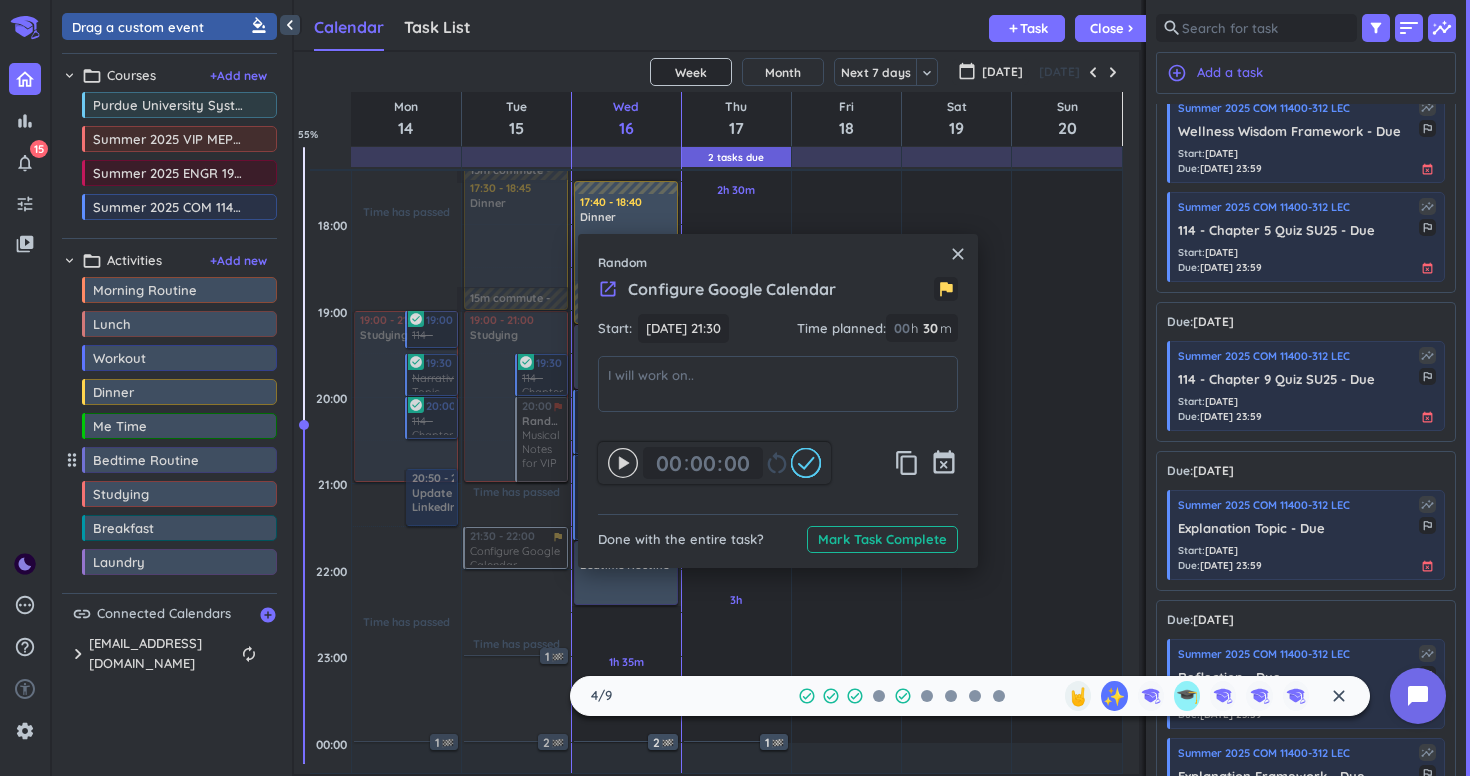click on "close" at bounding box center (958, 254) 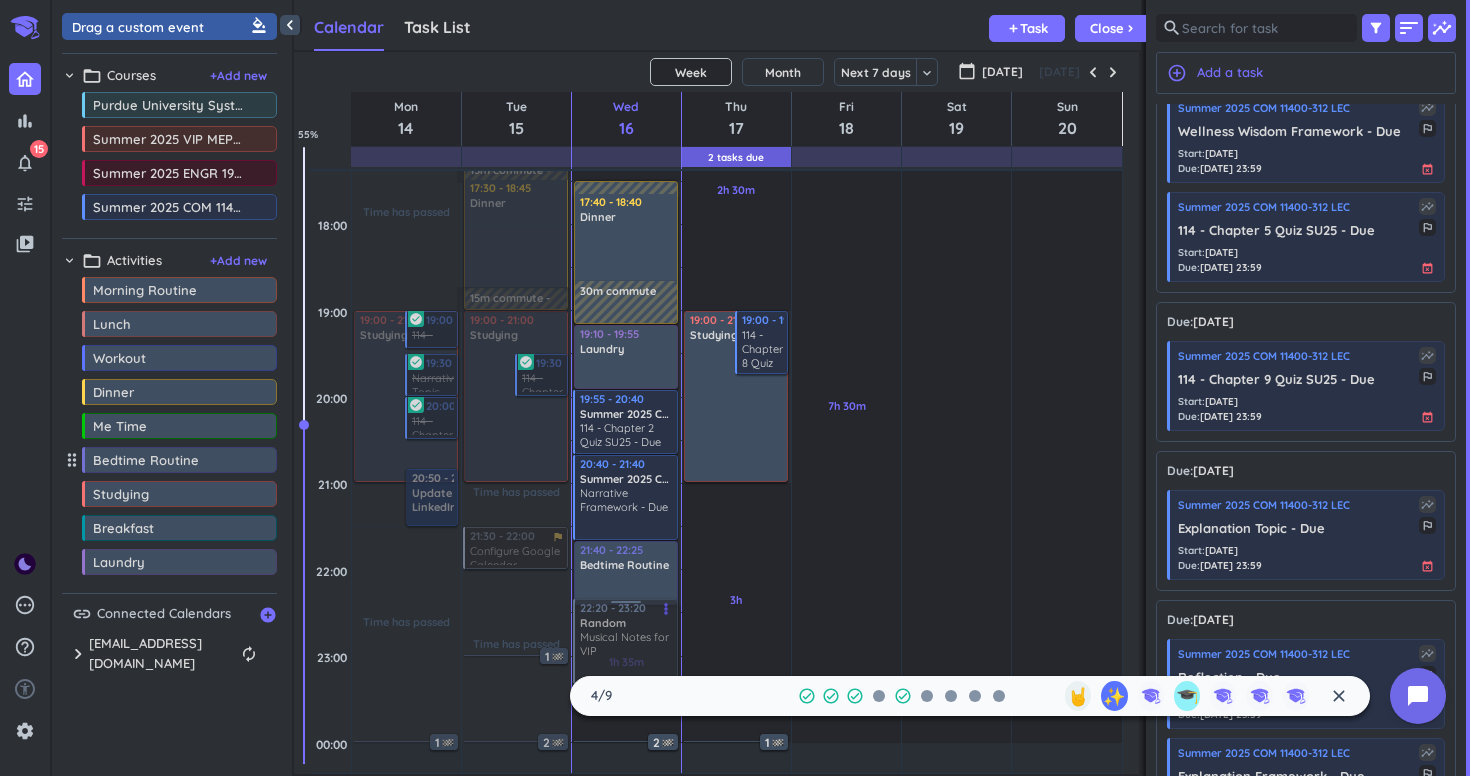 drag, startPoint x: 537, startPoint y: 435, endPoint x: 630, endPoint y: 656, distance: 239.77072 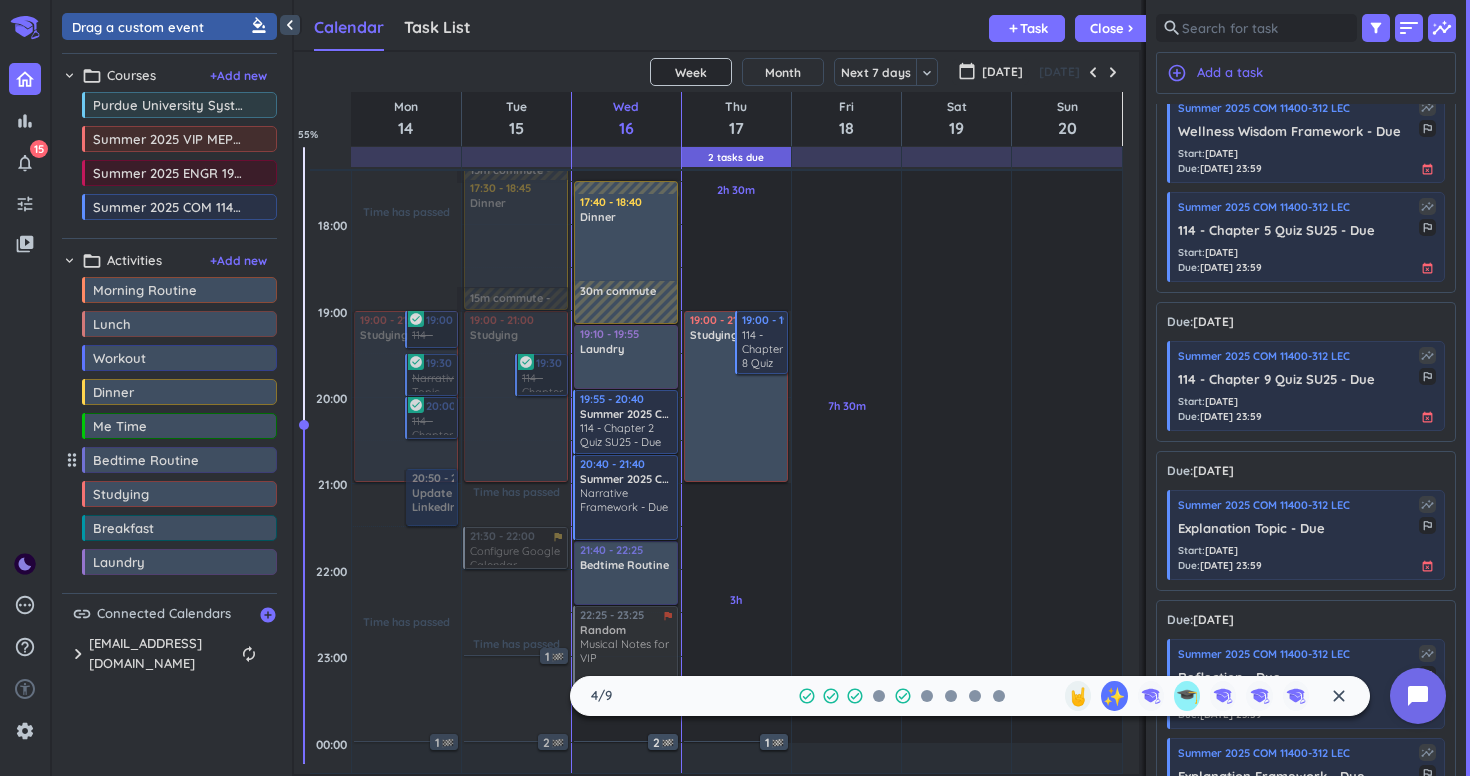 drag, startPoint x: 651, startPoint y: 651, endPoint x: 653, endPoint y: 675, distance: 24.083189 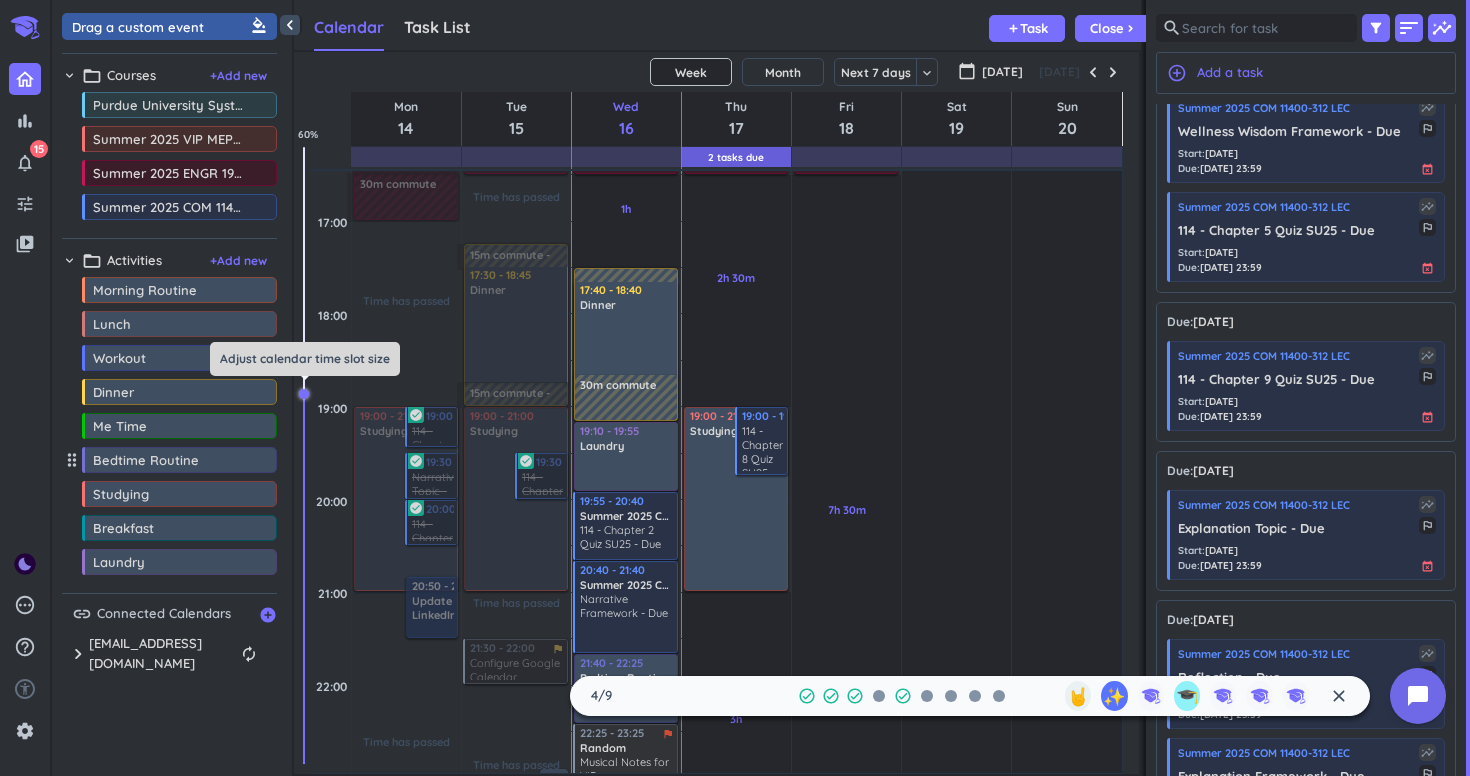 drag, startPoint x: 303, startPoint y: 421, endPoint x: 299, endPoint y: 388, distance: 33.24154 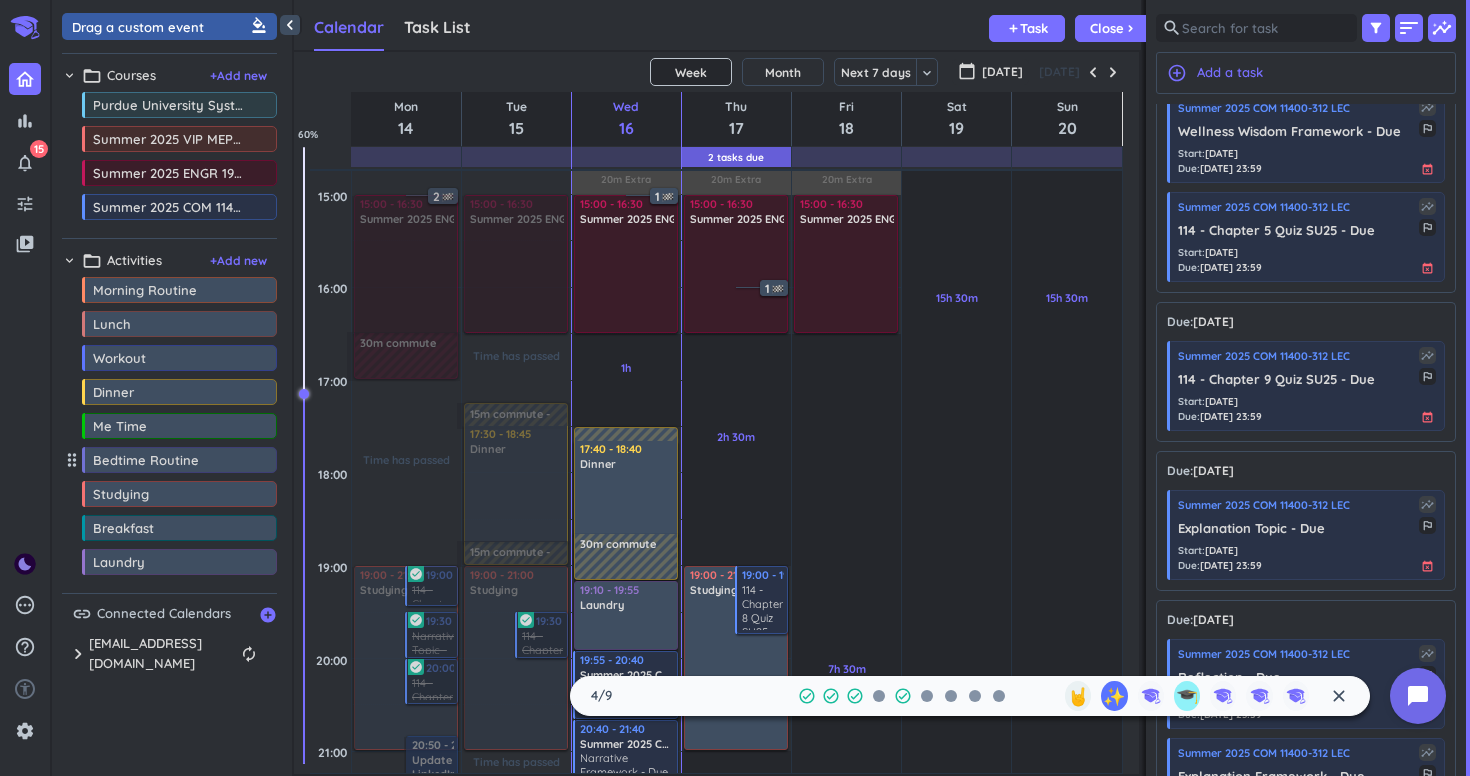 scroll, scrollTop: 999, scrollLeft: 0, axis: vertical 